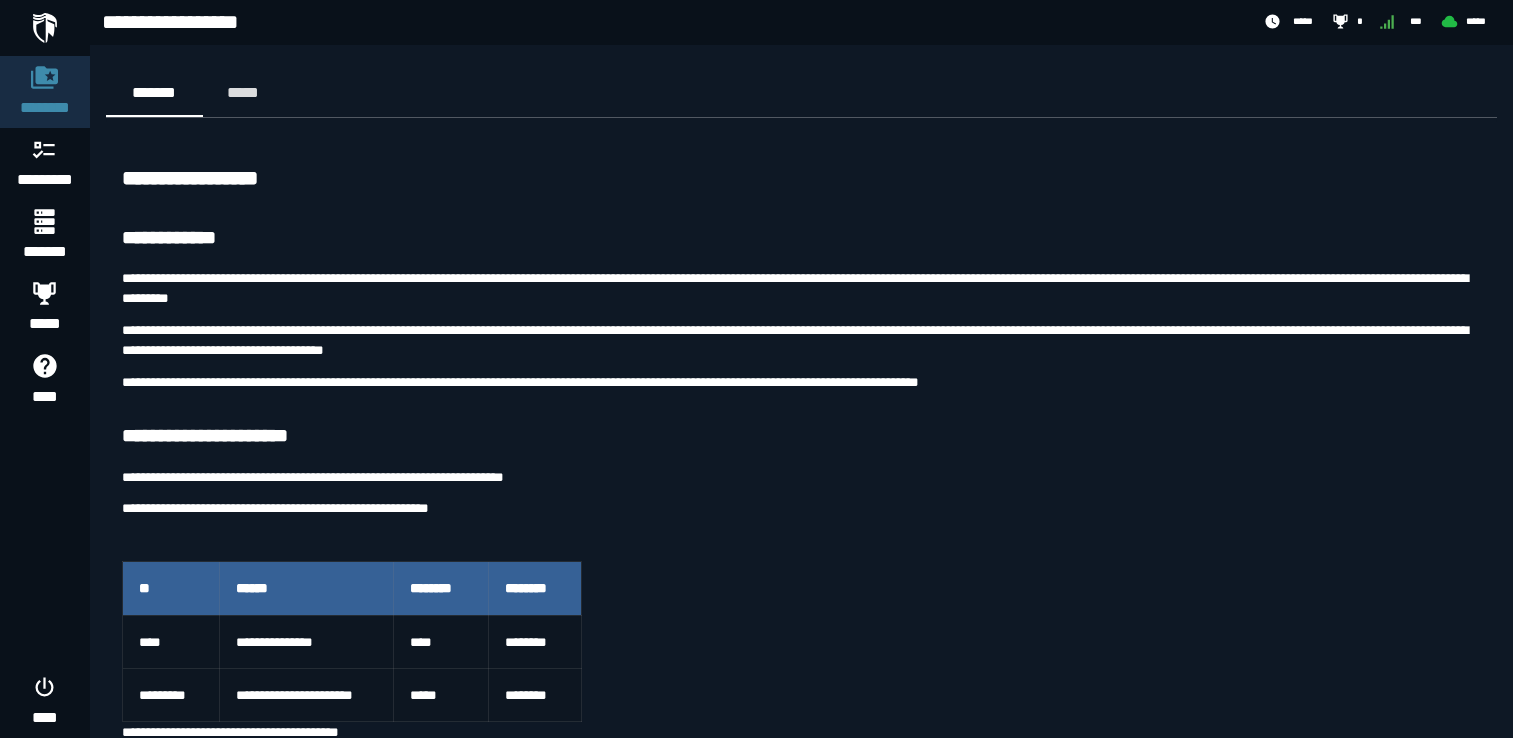 scroll, scrollTop: 9654, scrollLeft: 0, axis: vertical 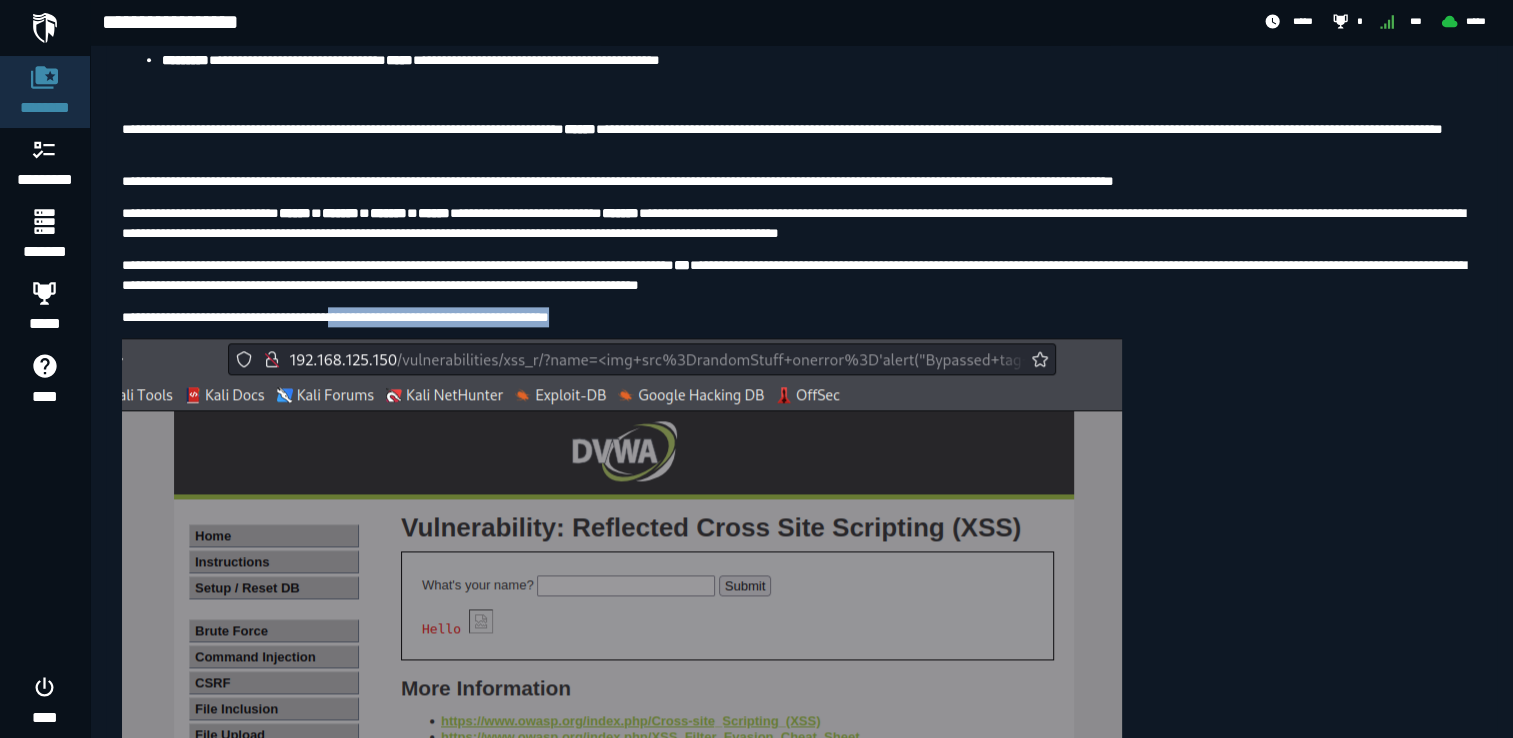 drag, startPoint x: 354, startPoint y: 611, endPoint x: 683, endPoint y: 601, distance: 329.15195 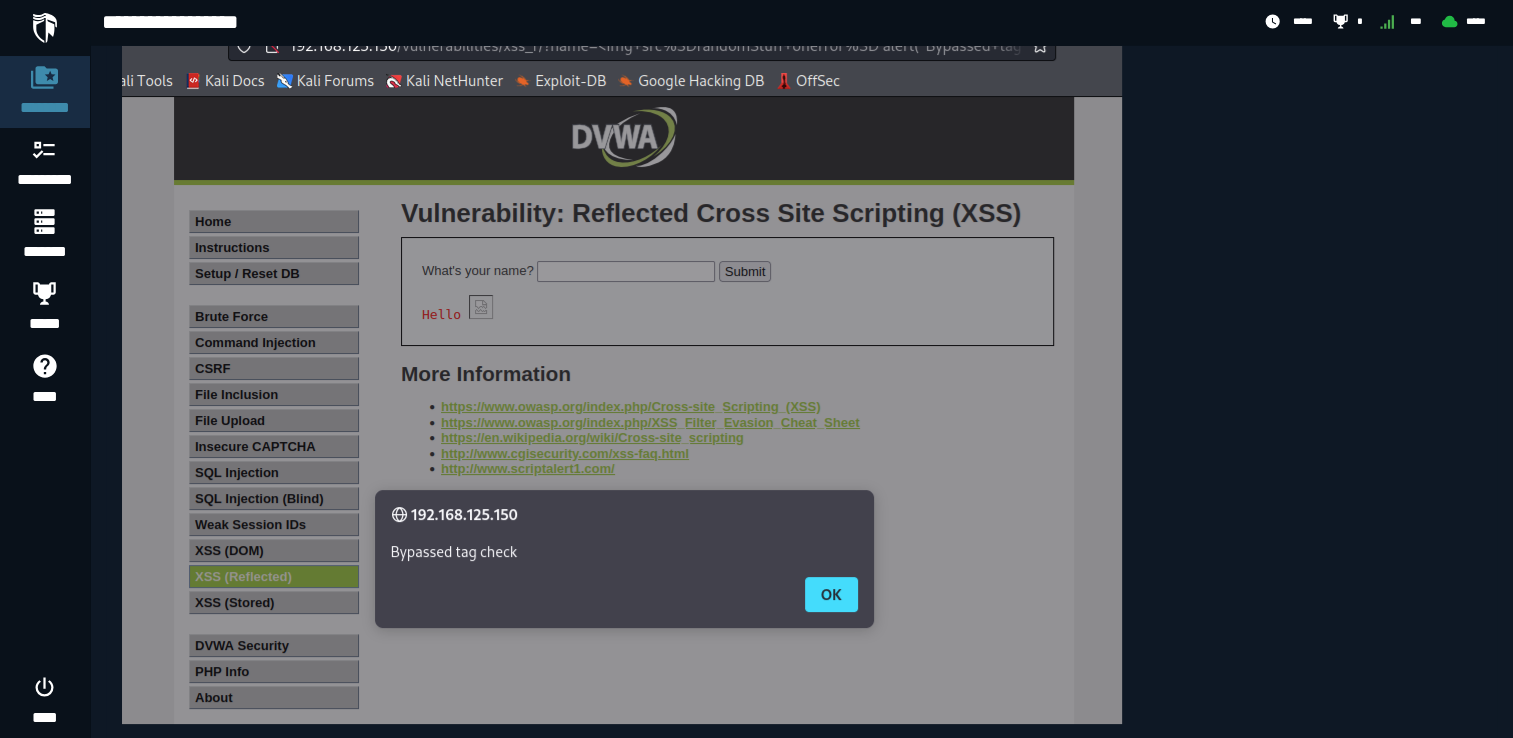 scroll, scrollTop: 10290, scrollLeft: 0, axis: vertical 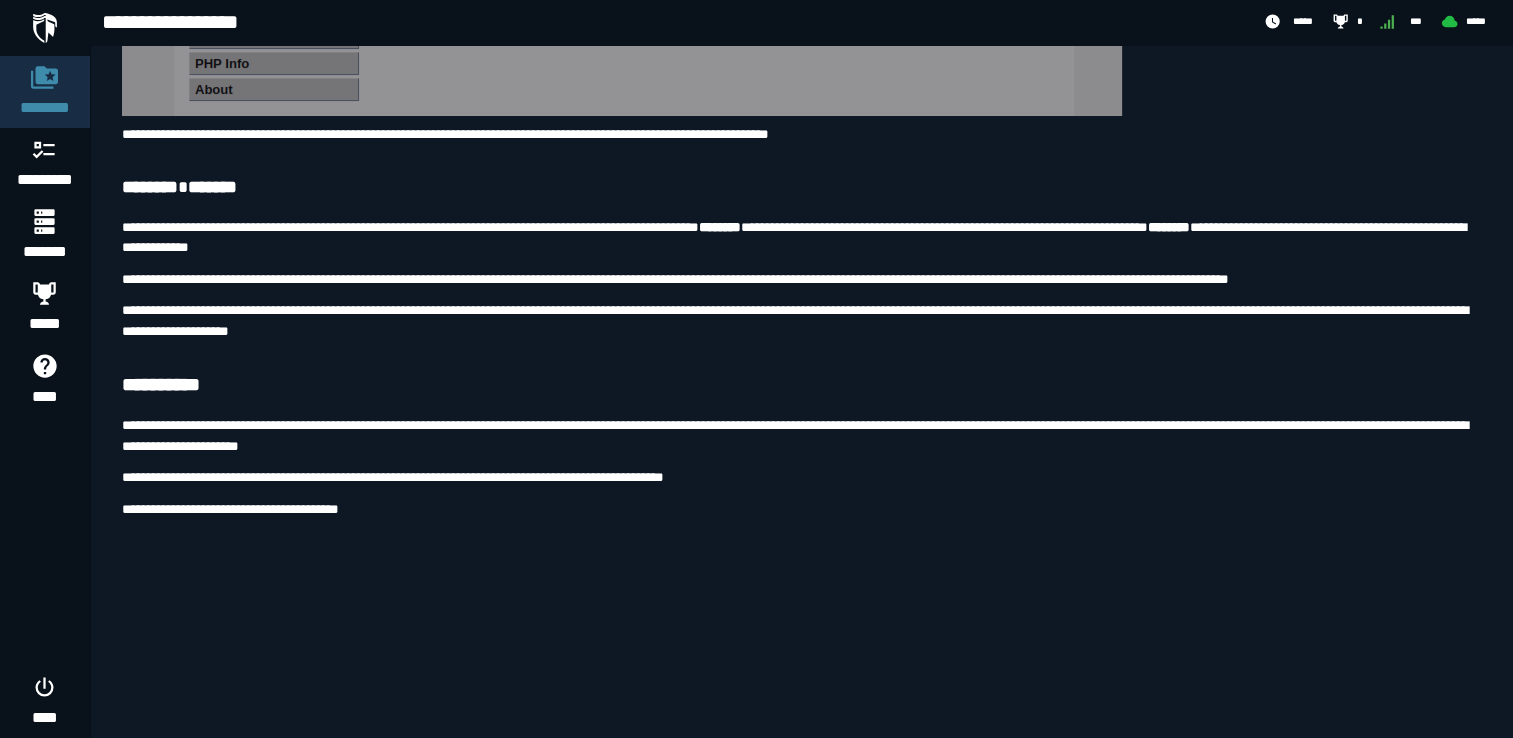click at bounding box center [622, -234] 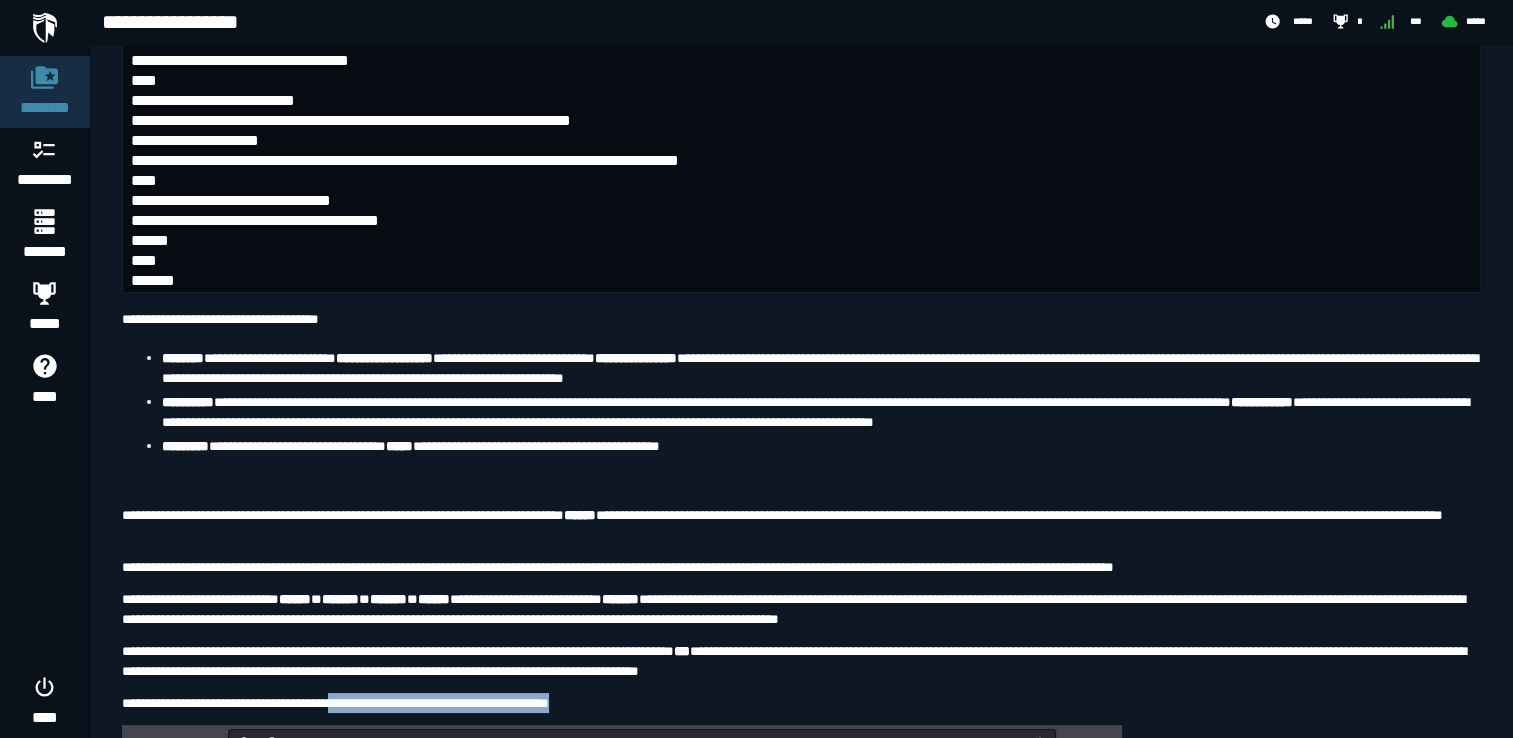 scroll, scrollTop: 9502, scrollLeft: 0, axis: vertical 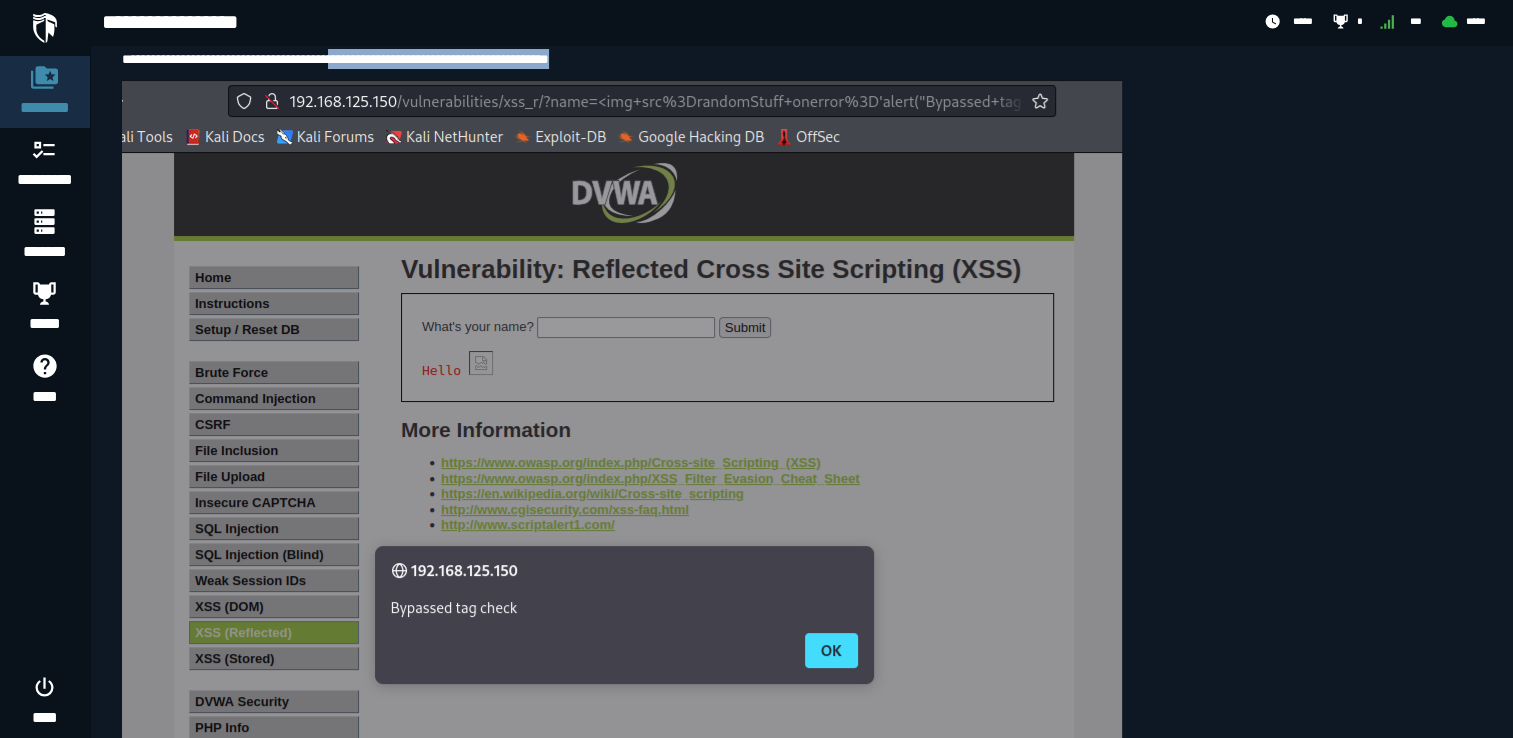 copy on "**********" 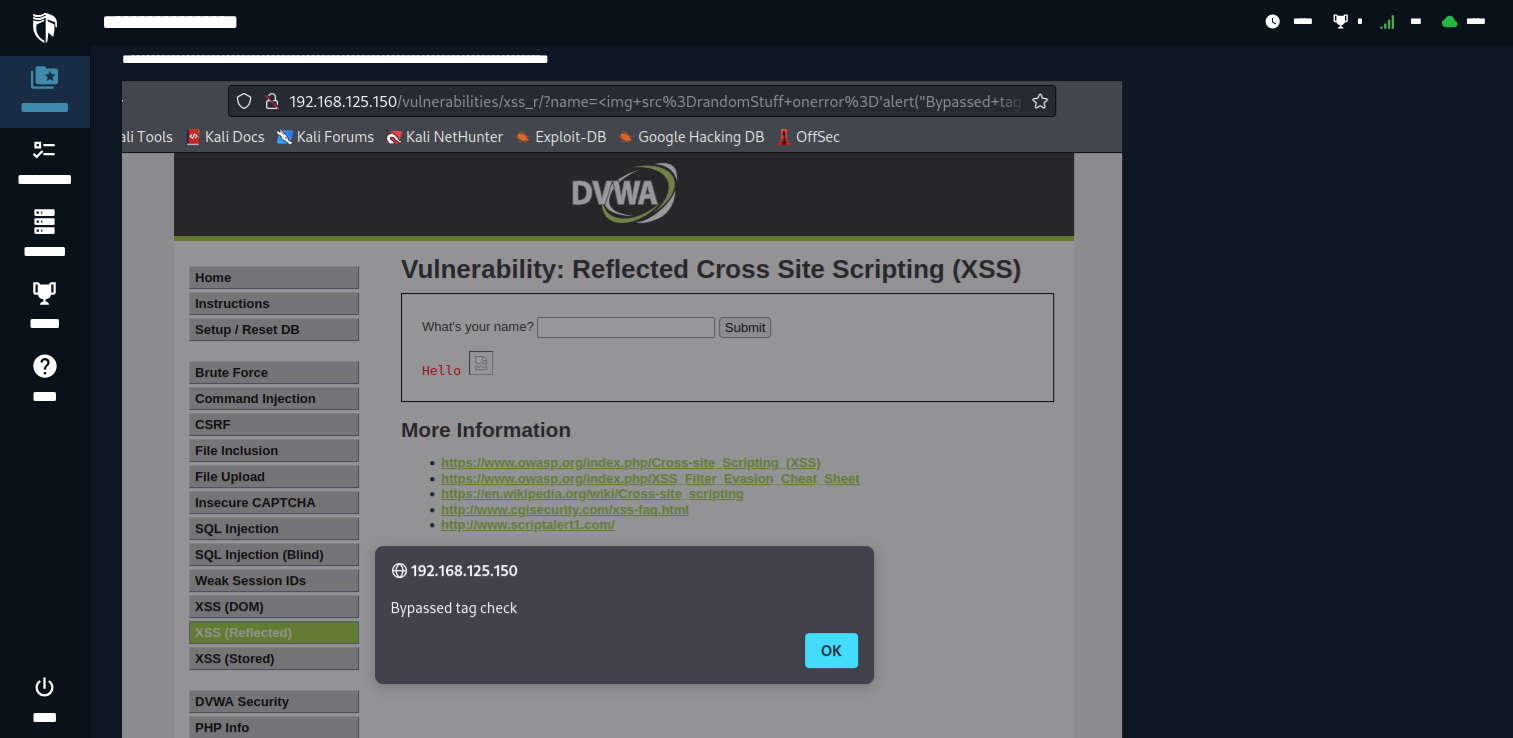 click on "**********" at bounding box center [801, -35] 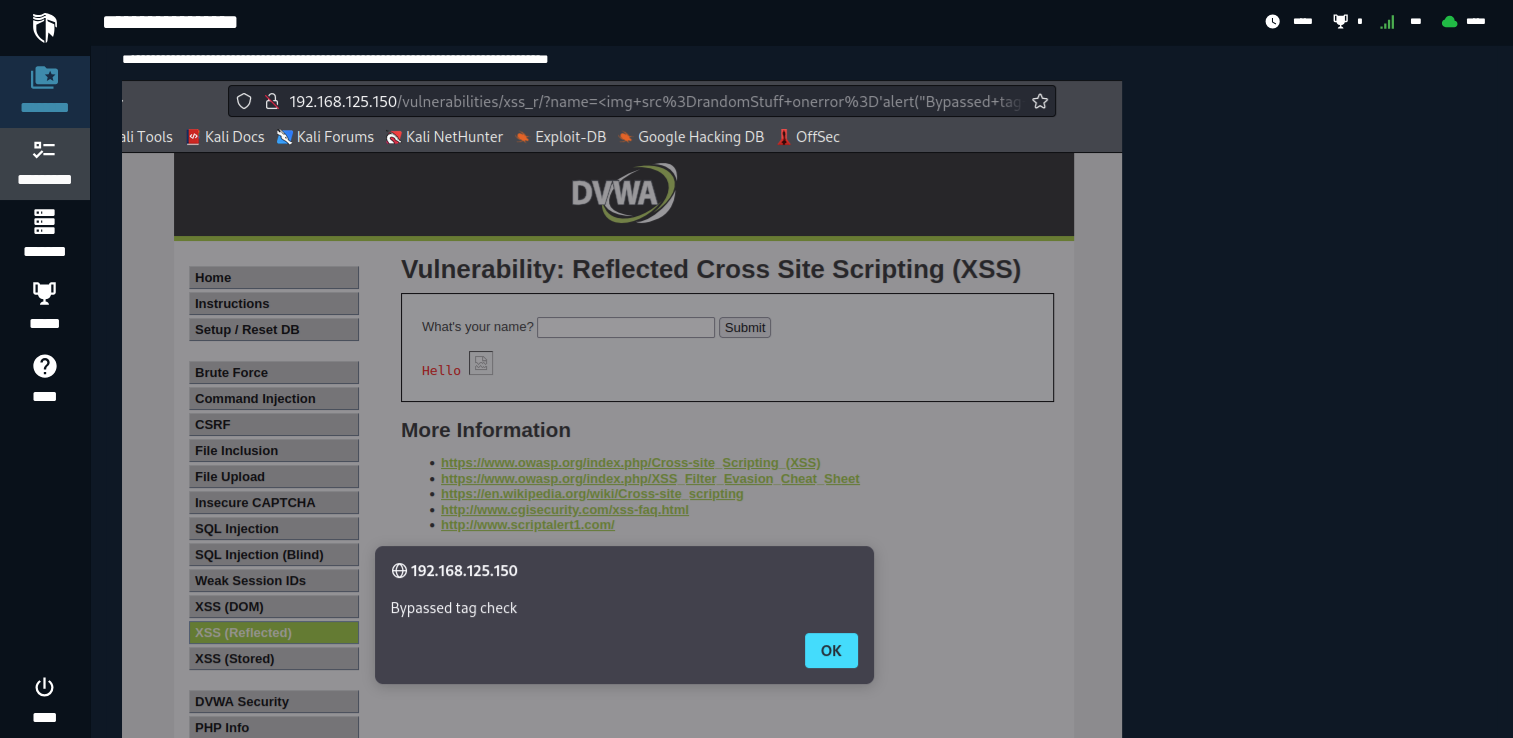 click on "*********" 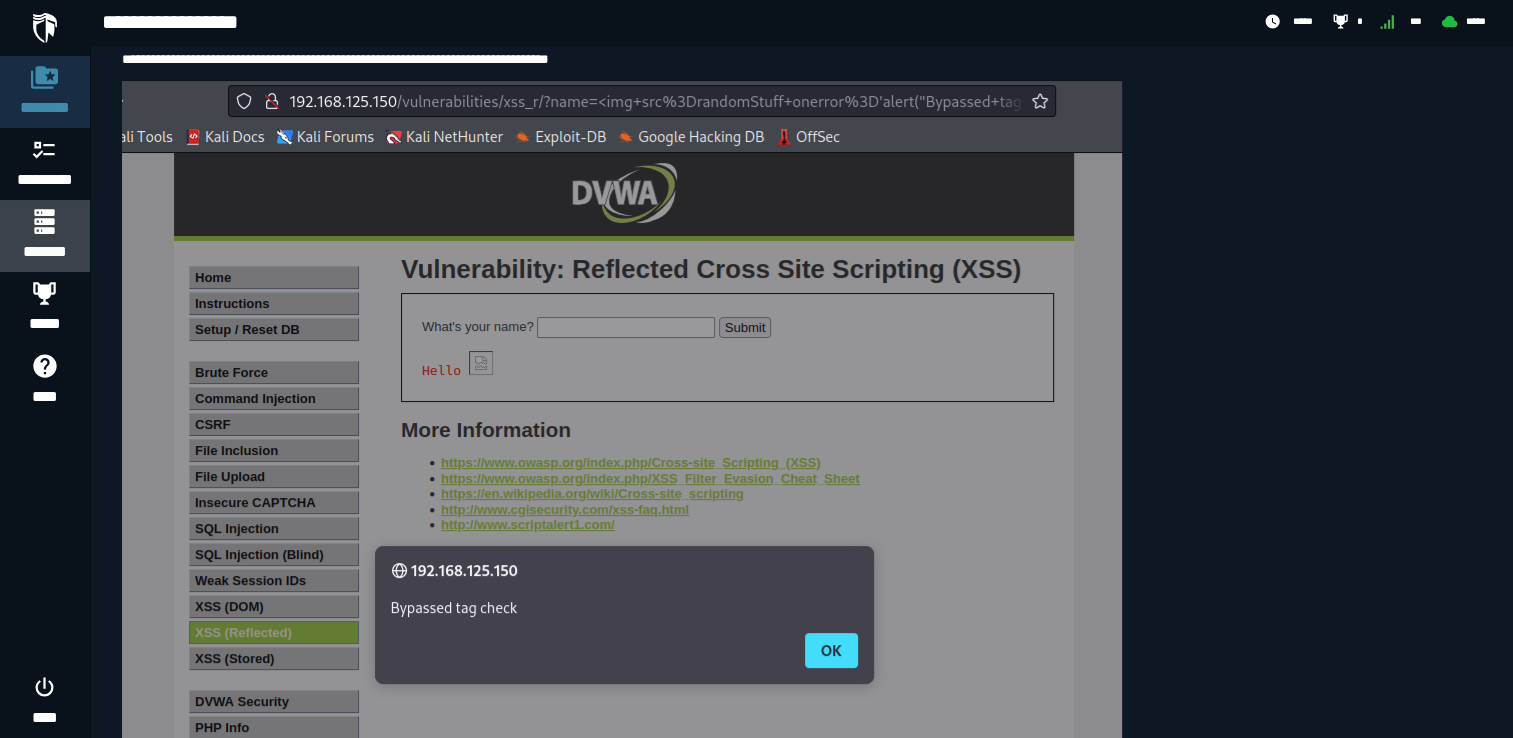 click 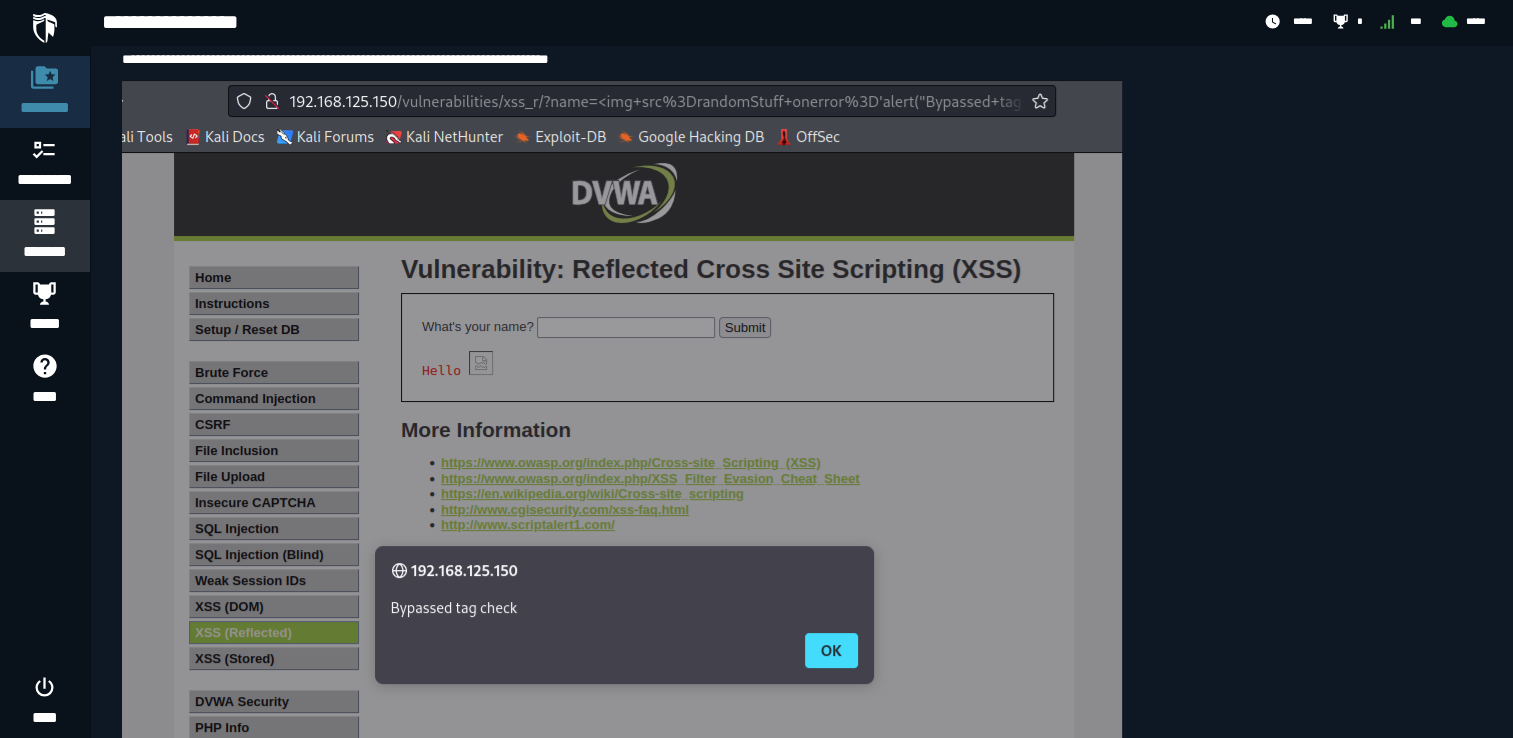 scroll, scrollTop: 0, scrollLeft: 0, axis: both 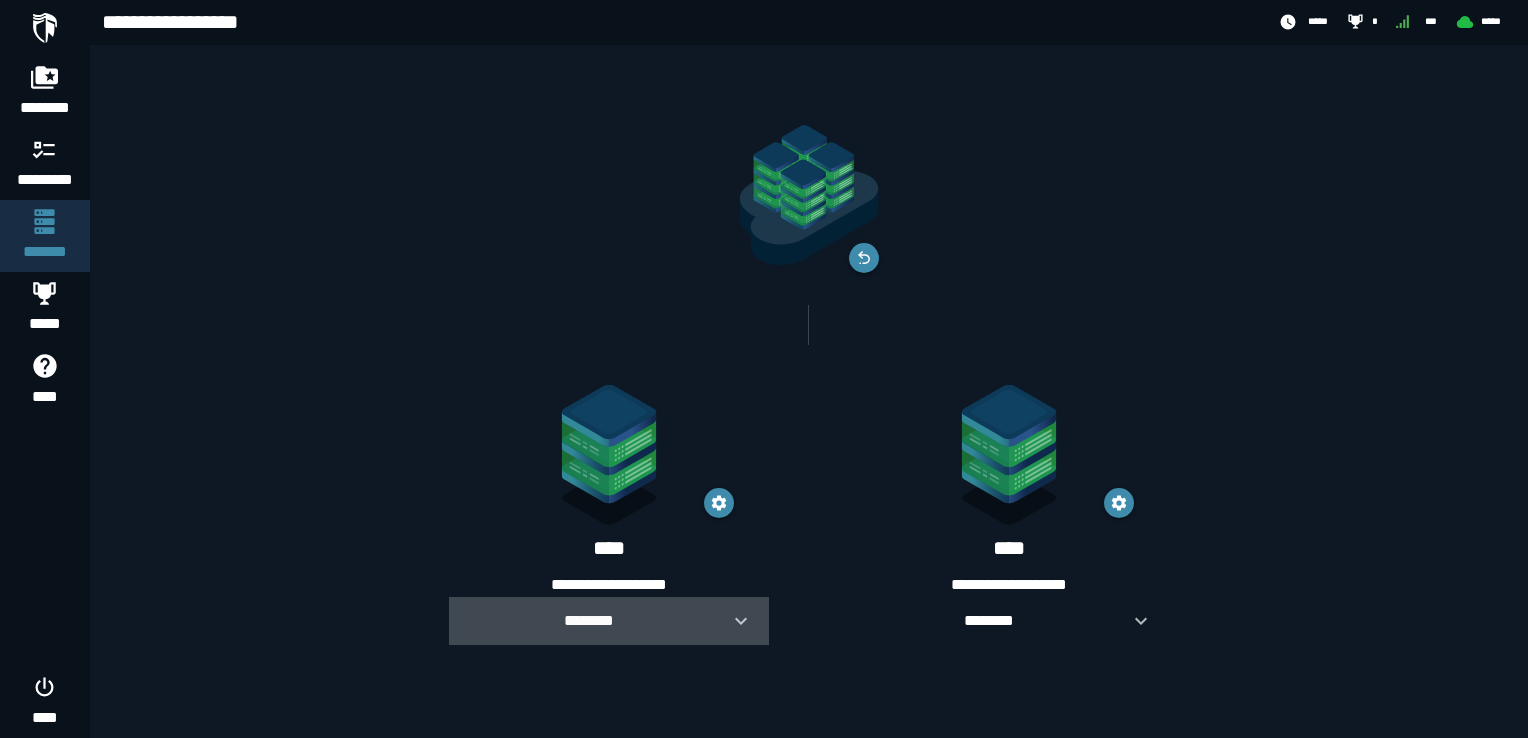 click on "********" at bounding box center [589, 620] 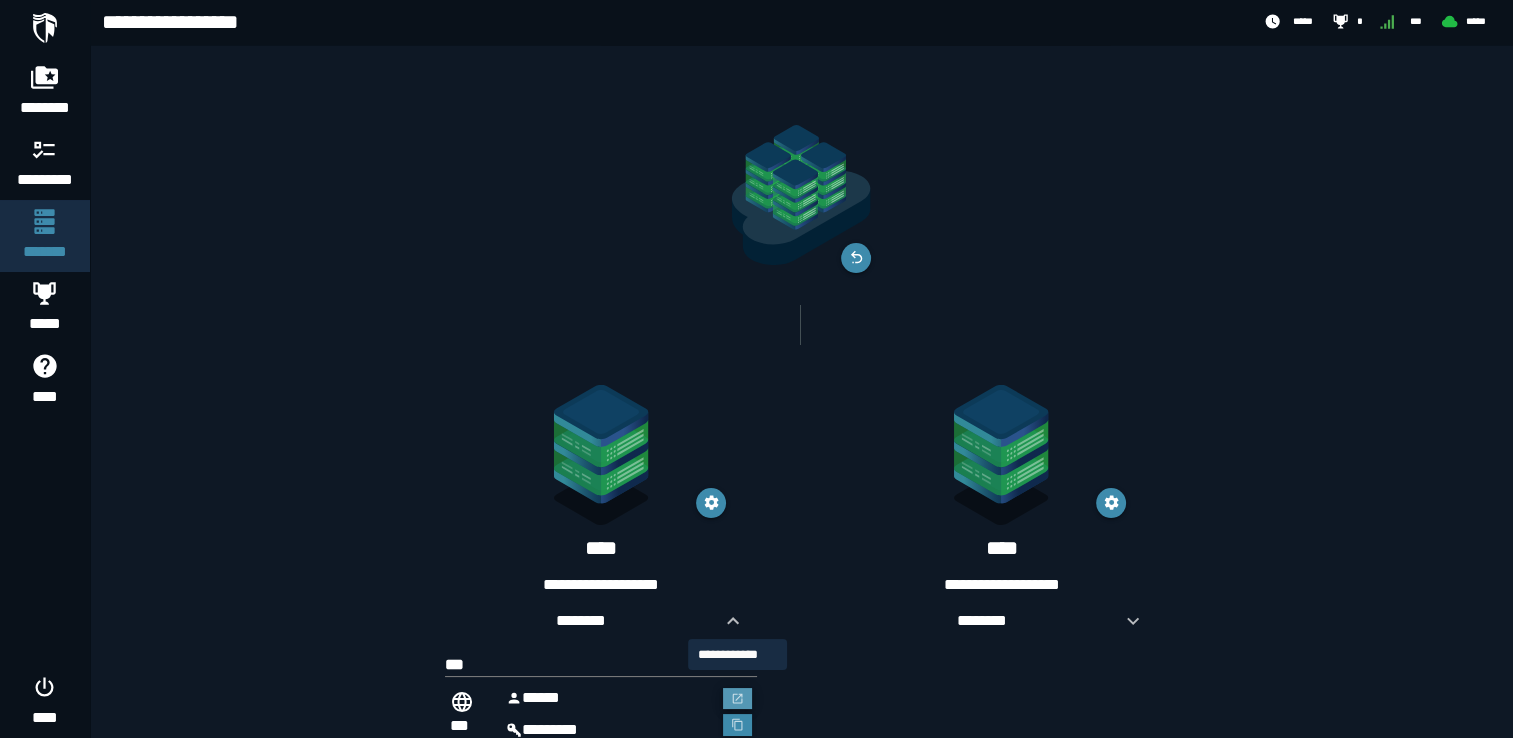 click at bounding box center (738, 699) 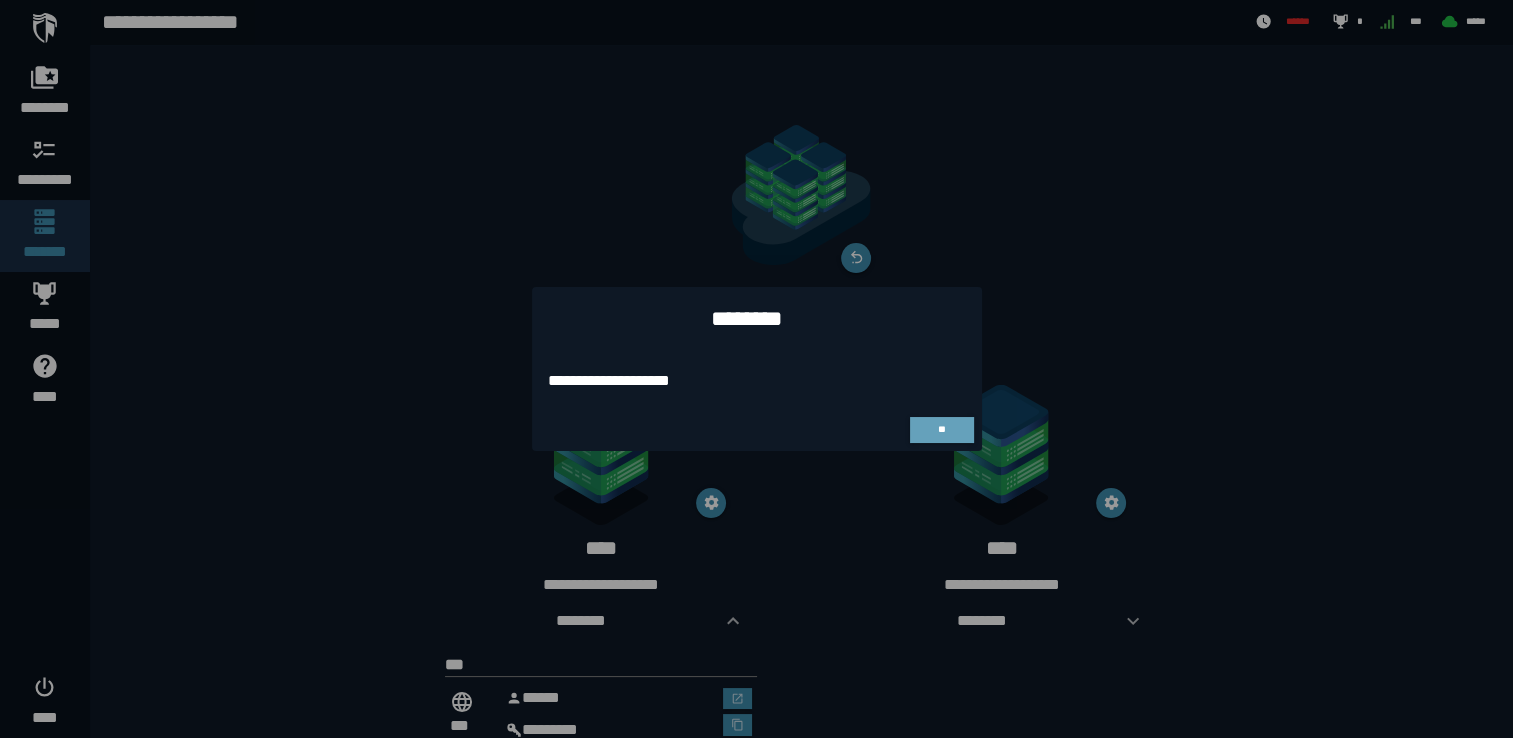 drag, startPoint x: 1071, startPoint y: 620, endPoint x: 939, endPoint y: 508, distance: 173.11269 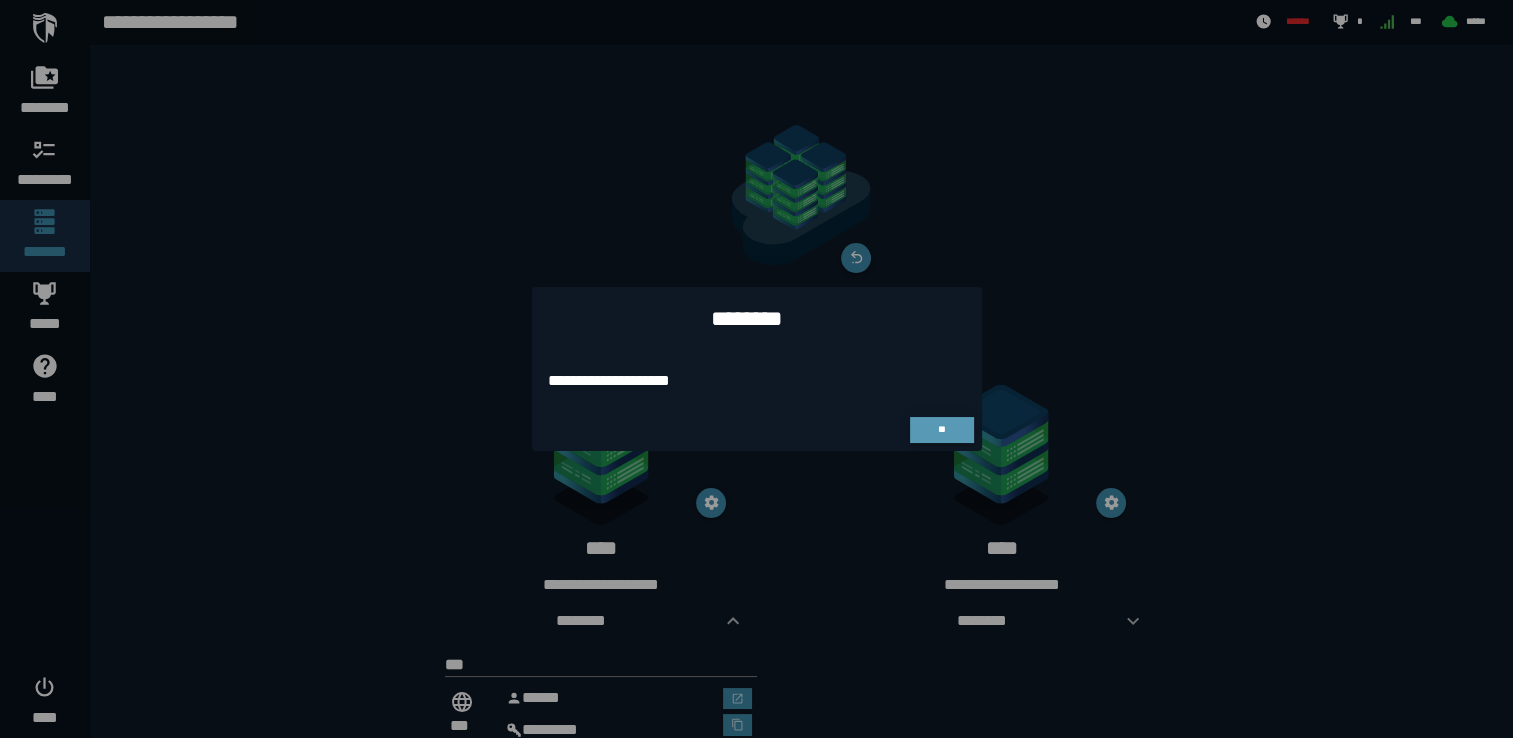 click on "**" at bounding box center [942, 430] 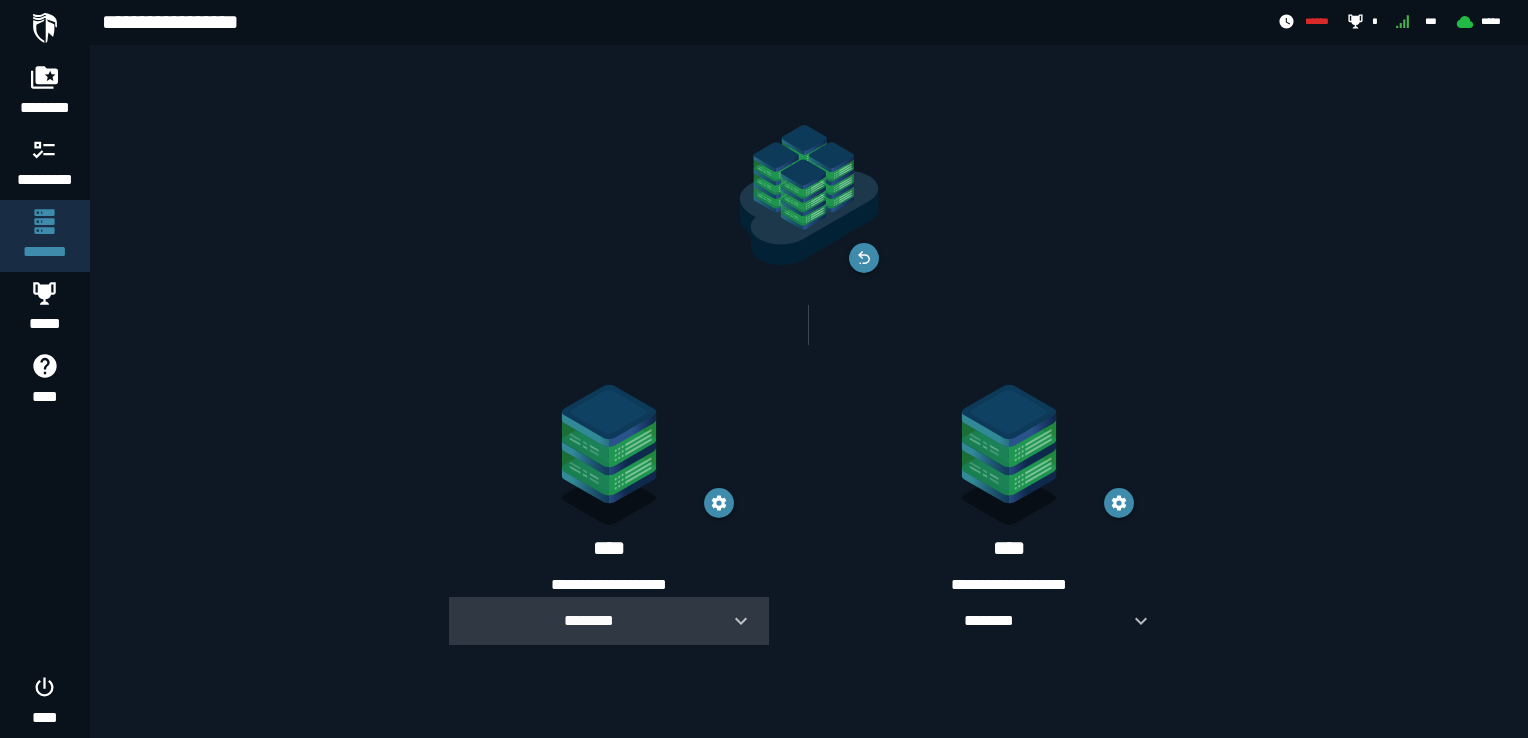 scroll, scrollTop: 0, scrollLeft: 0, axis: both 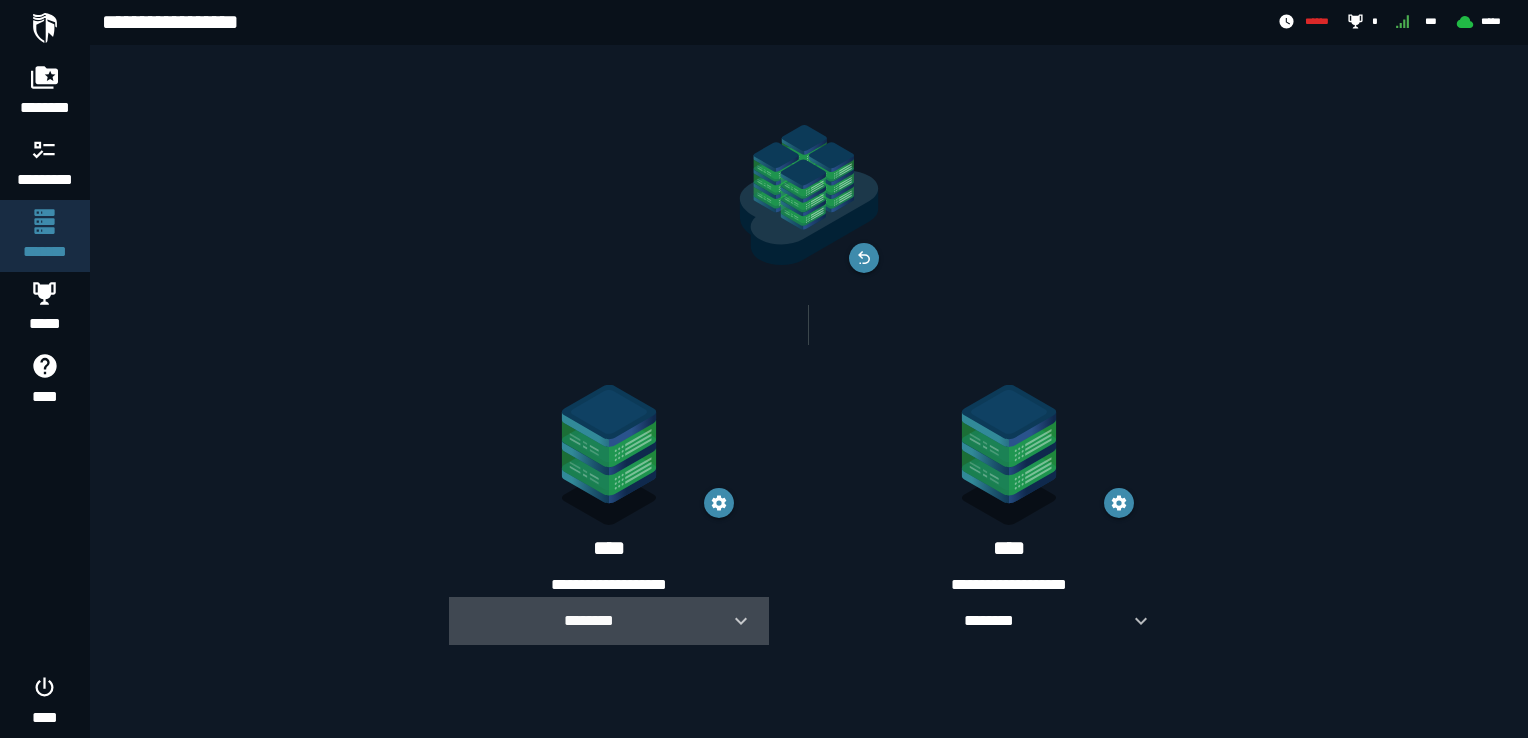 click 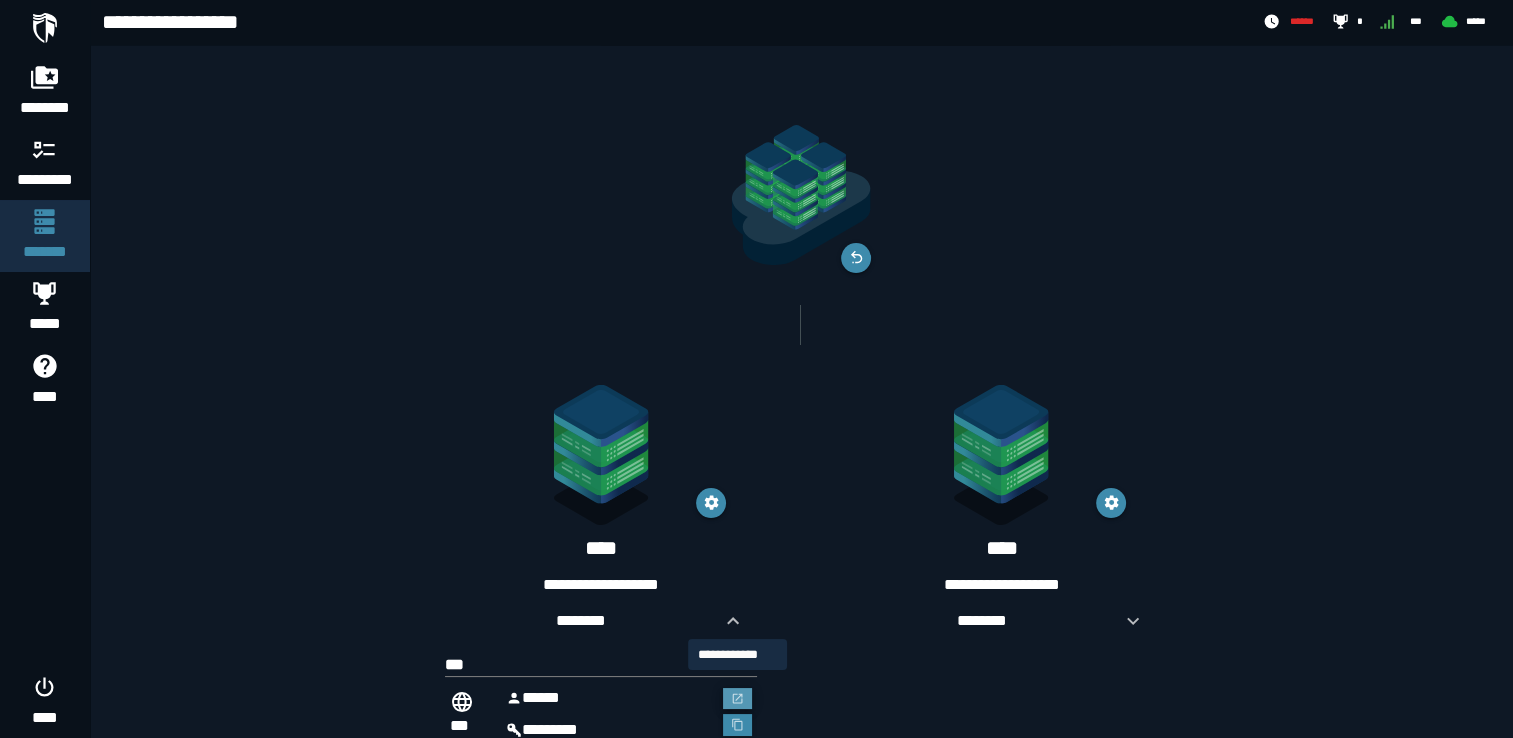 click 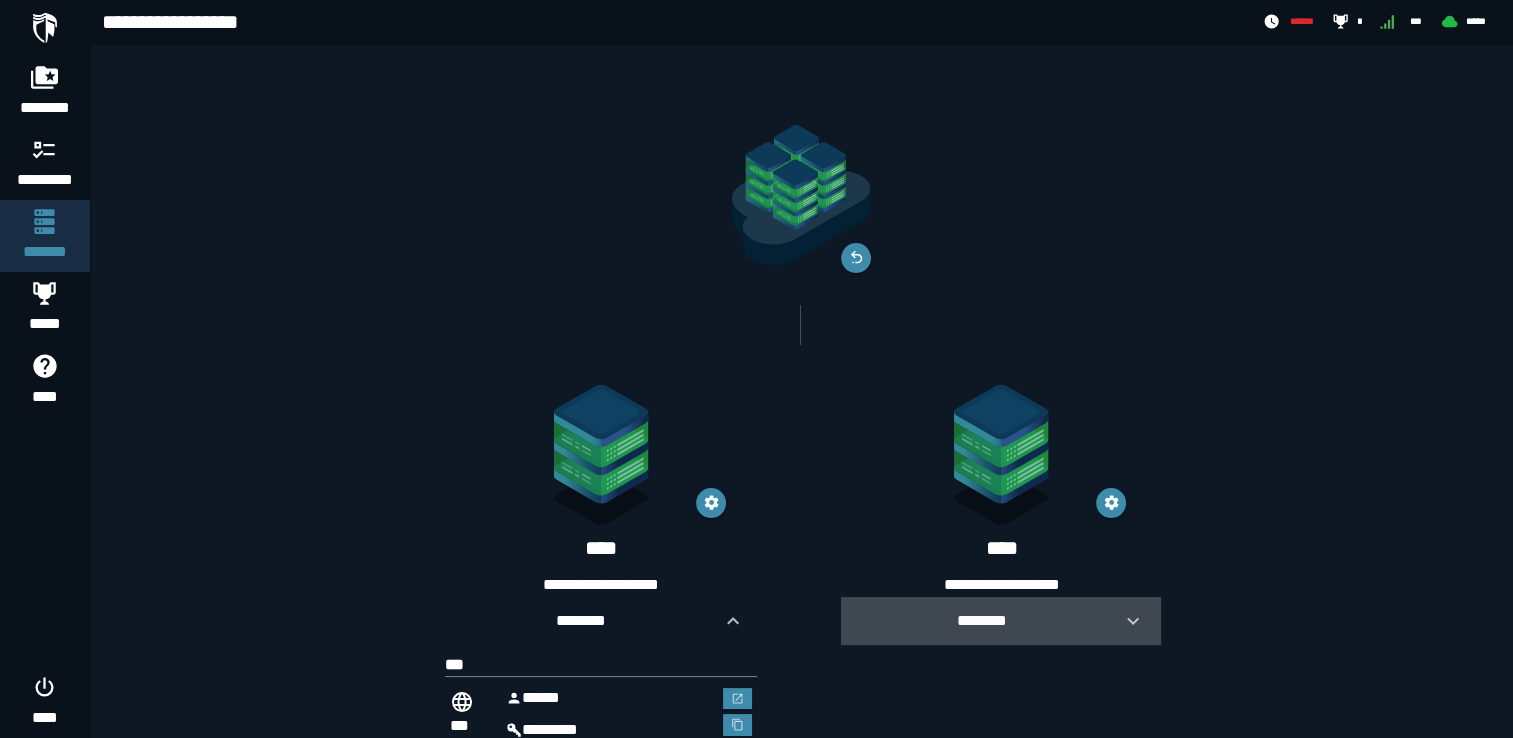click on "********" at bounding box center [1001, 621] 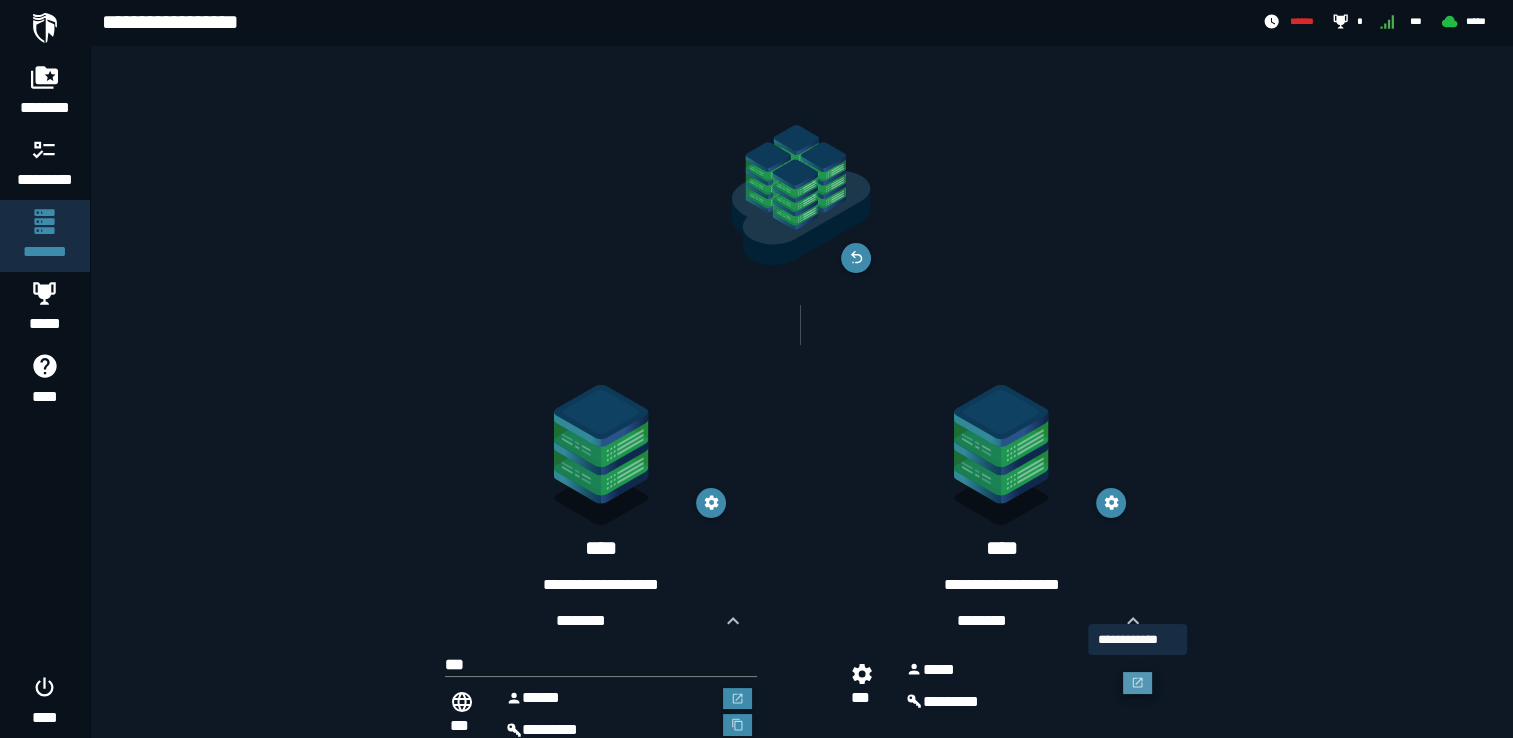 click 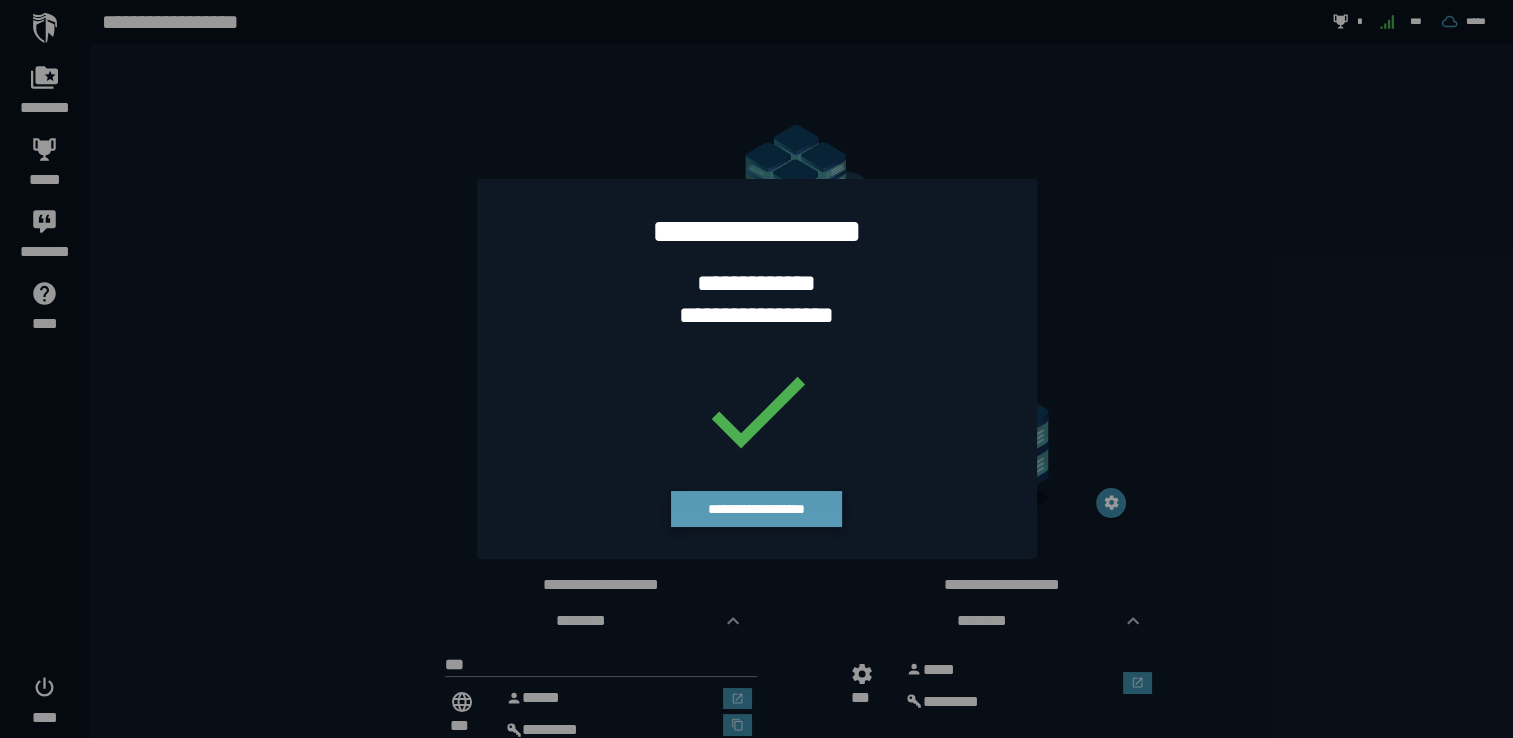 click on "**********" at bounding box center (756, 509) 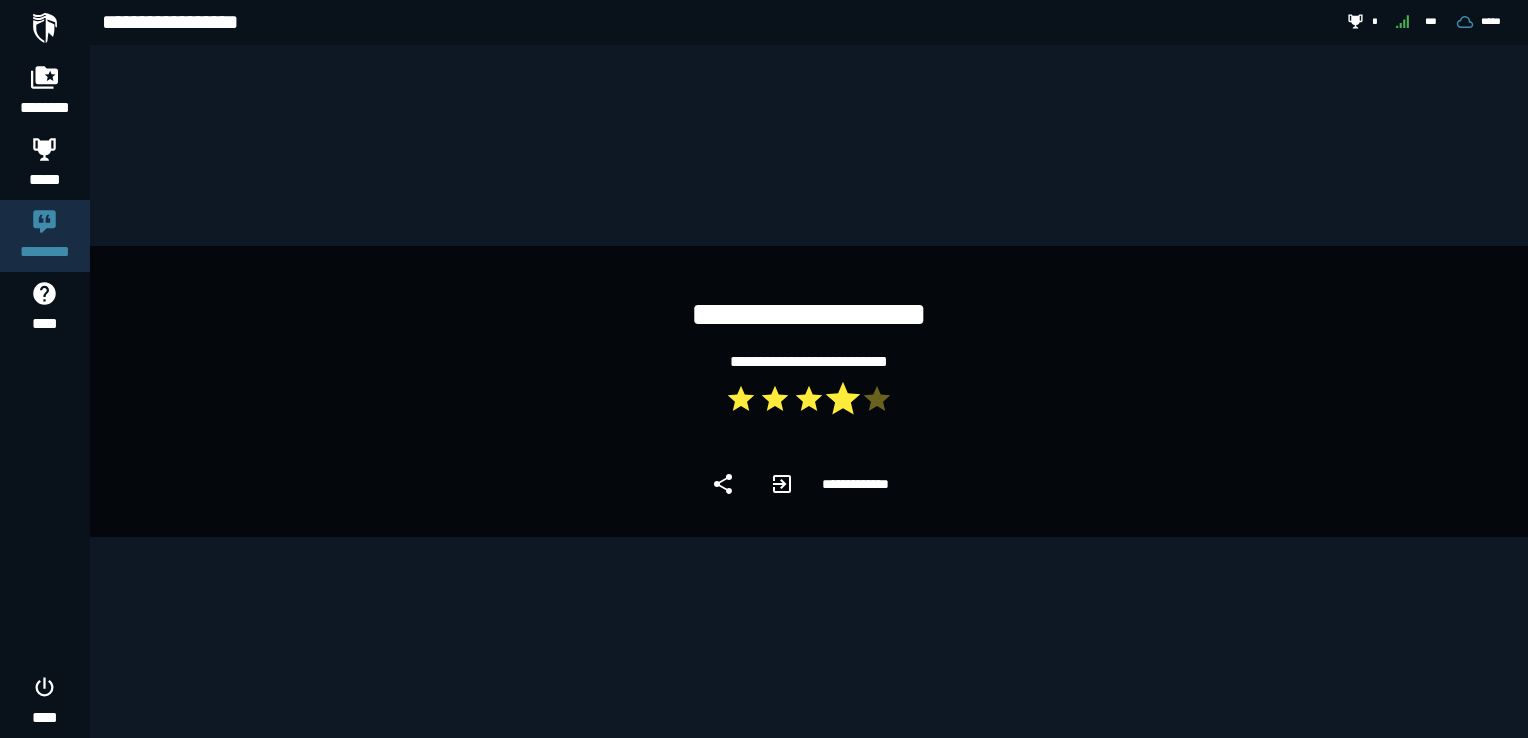click 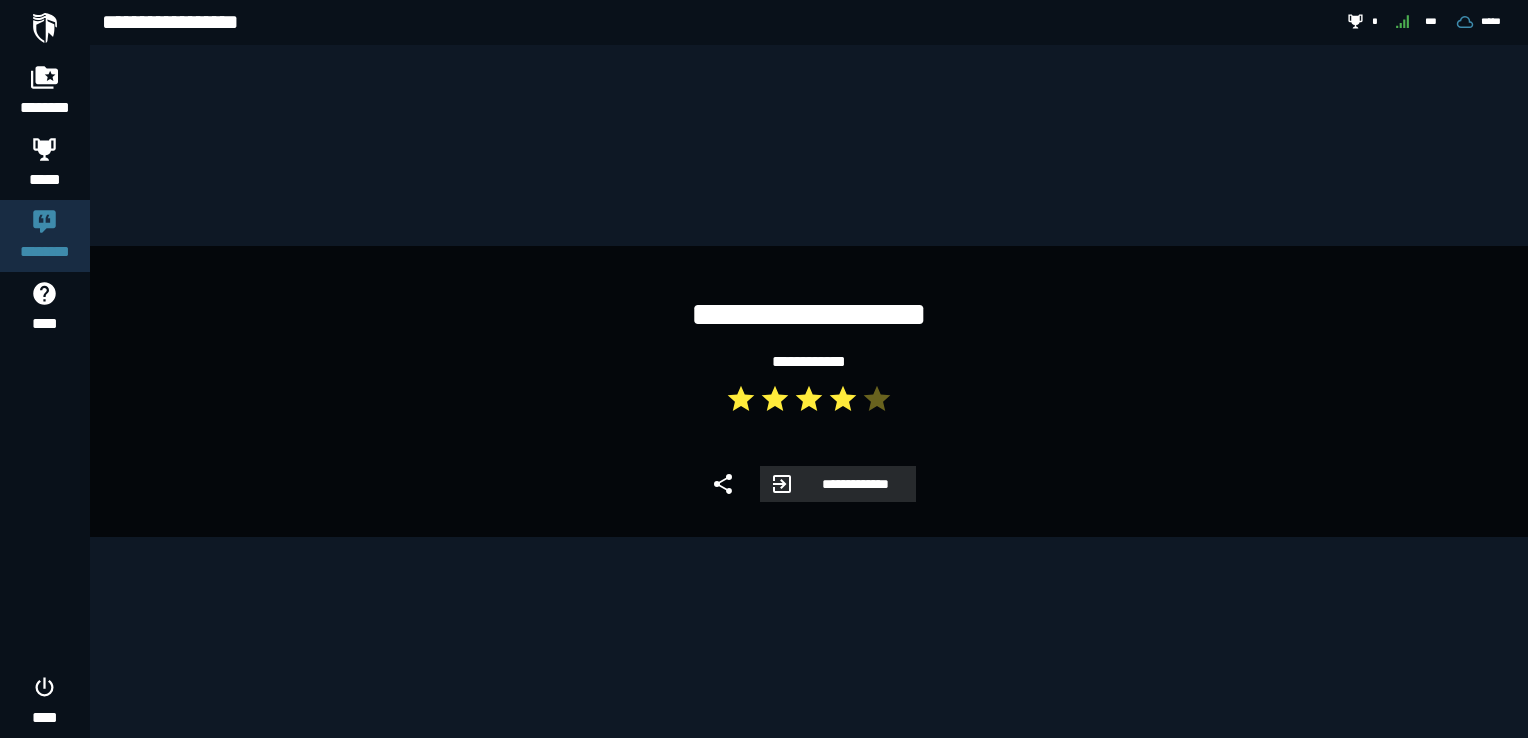 click on "**********" at bounding box center [855, 484] 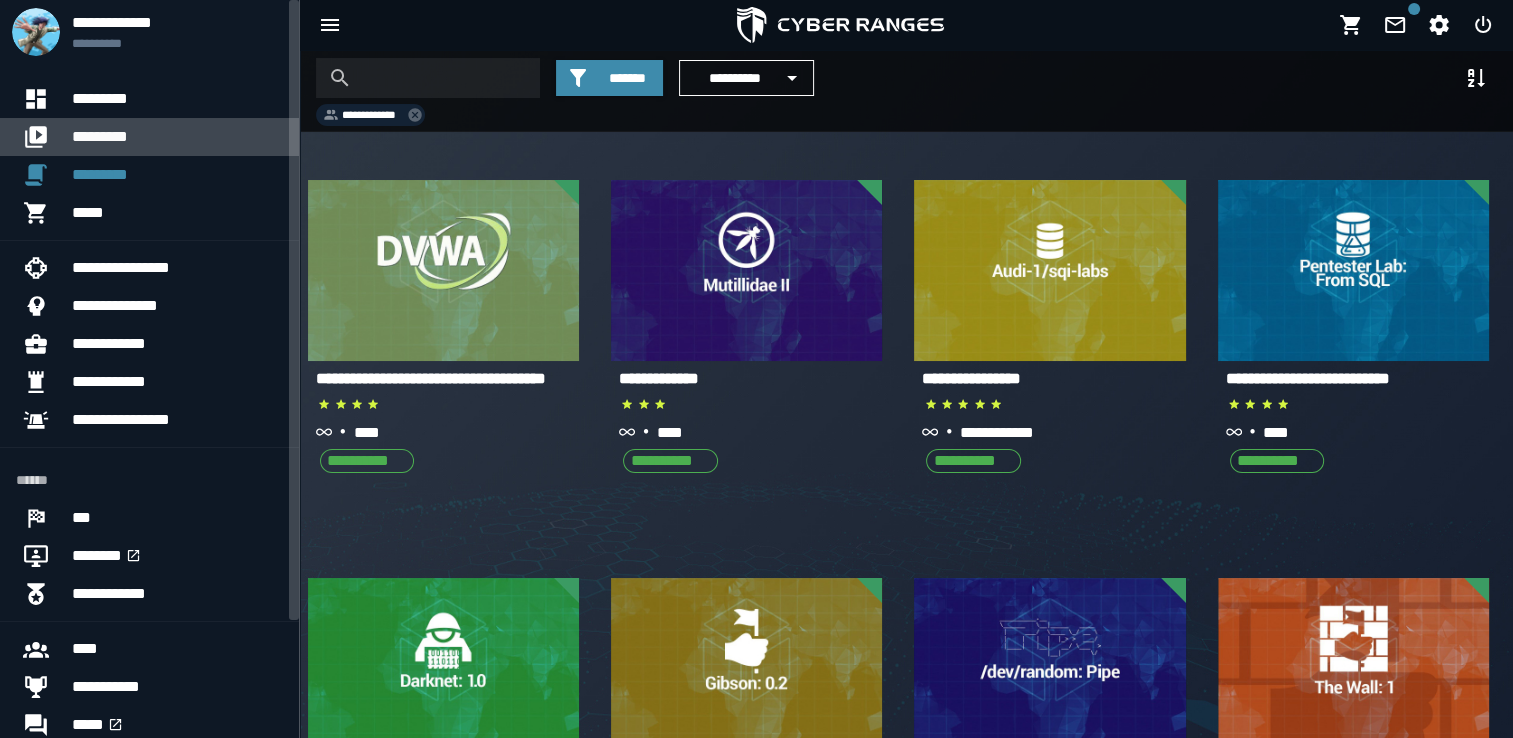 click on "*********" at bounding box center (177, 137) 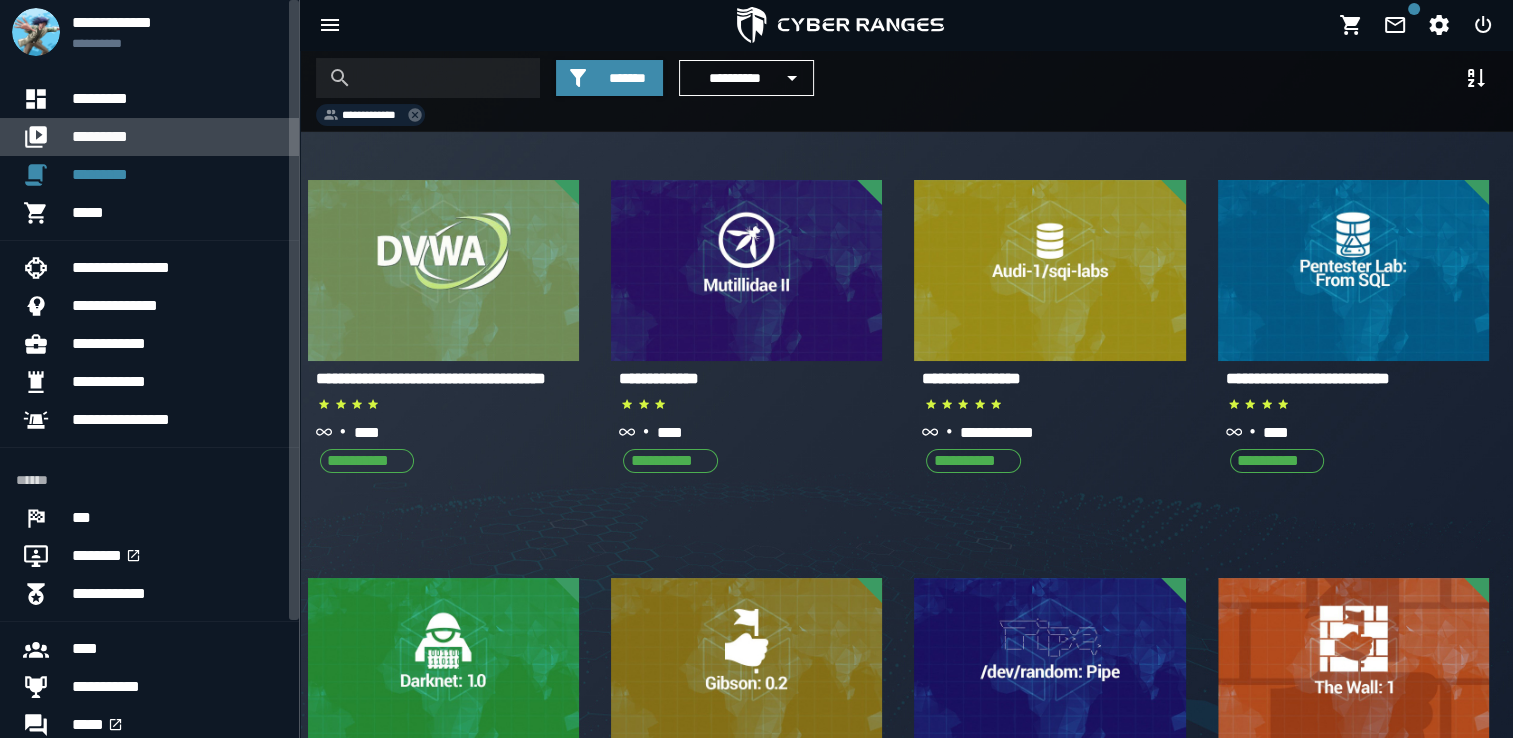 click on "*********" at bounding box center [177, 137] 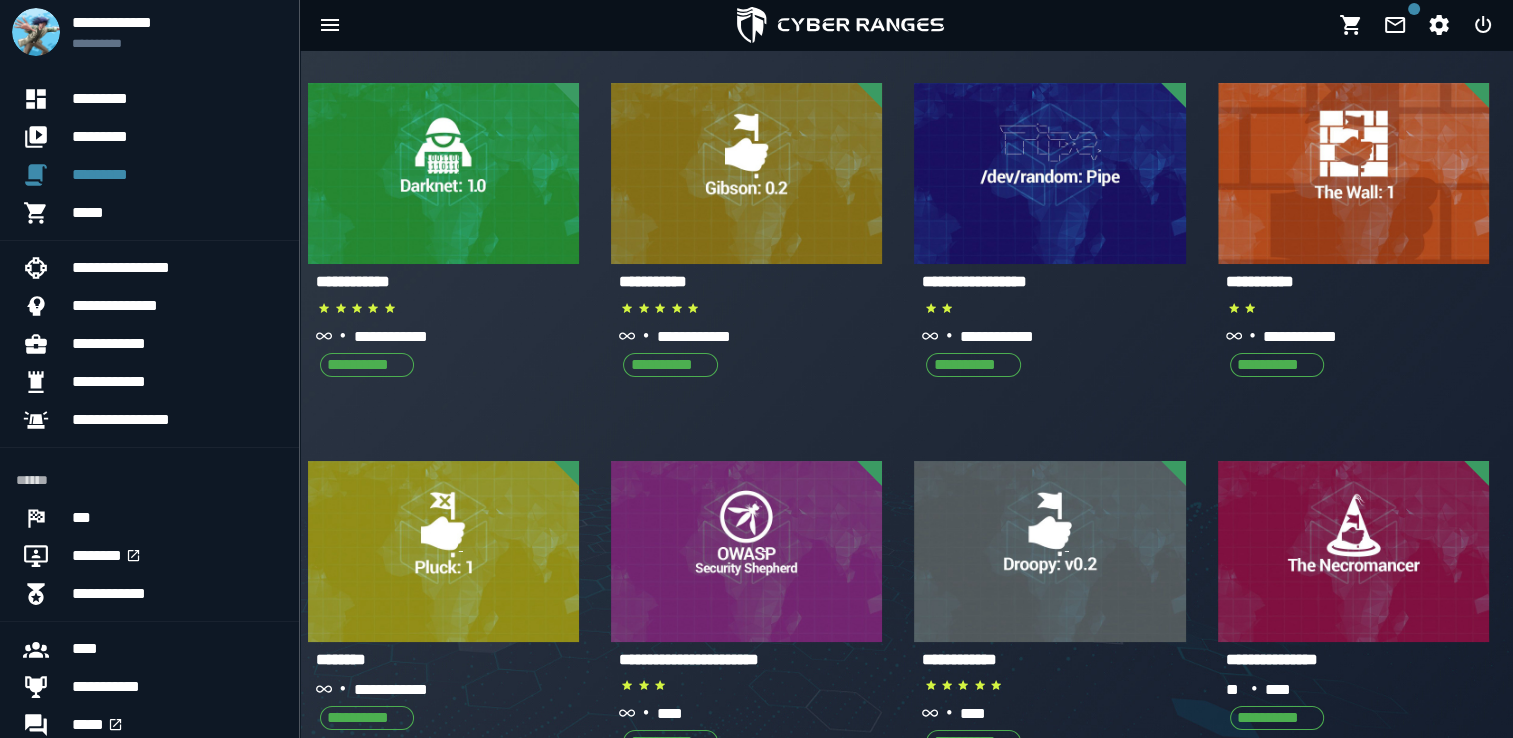 scroll, scrollTop: 500, scrollLeft: 0, axis: vertical 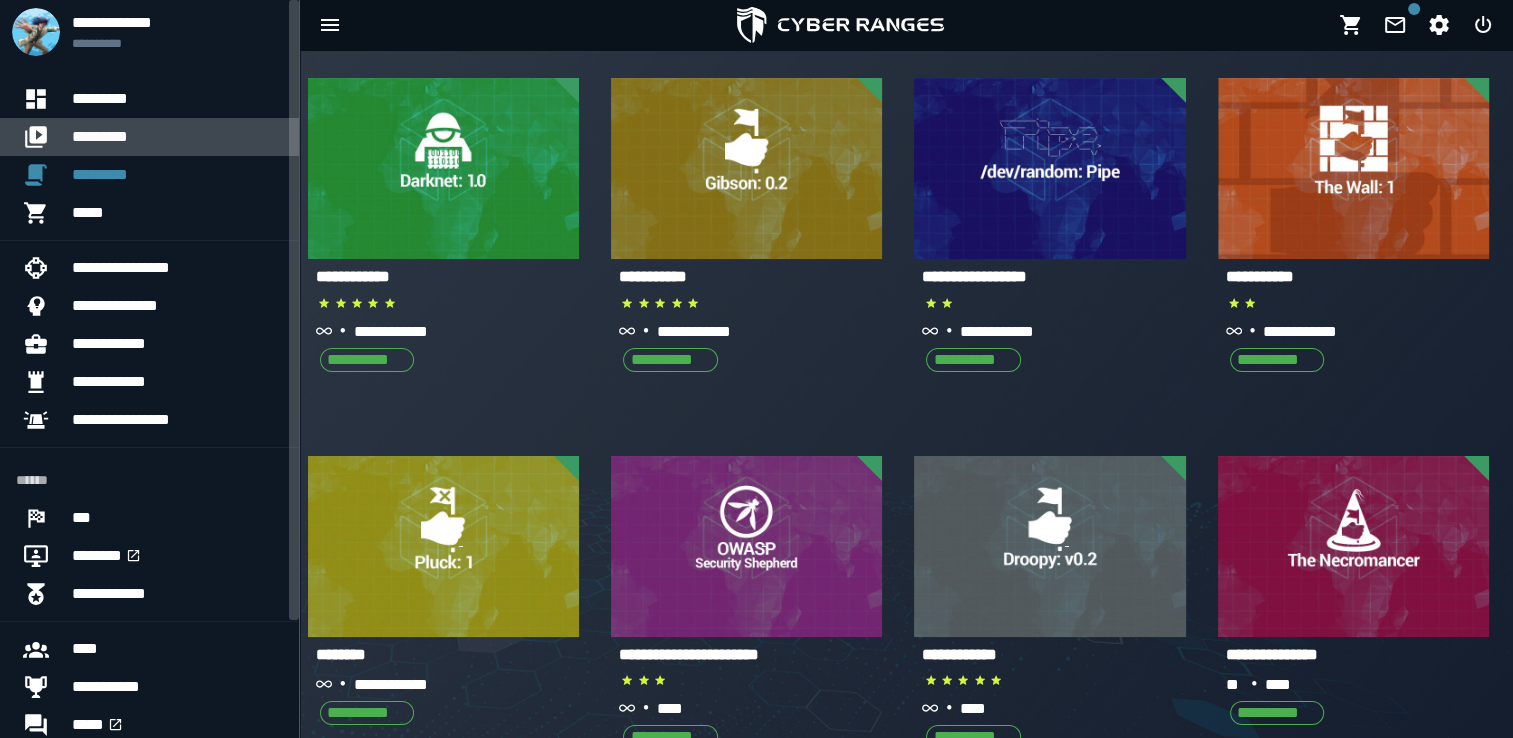 drag, startPoint x: 100, startPoint y: 142, endPoint x: 56, endPoint y: 126, distance: 46.818798 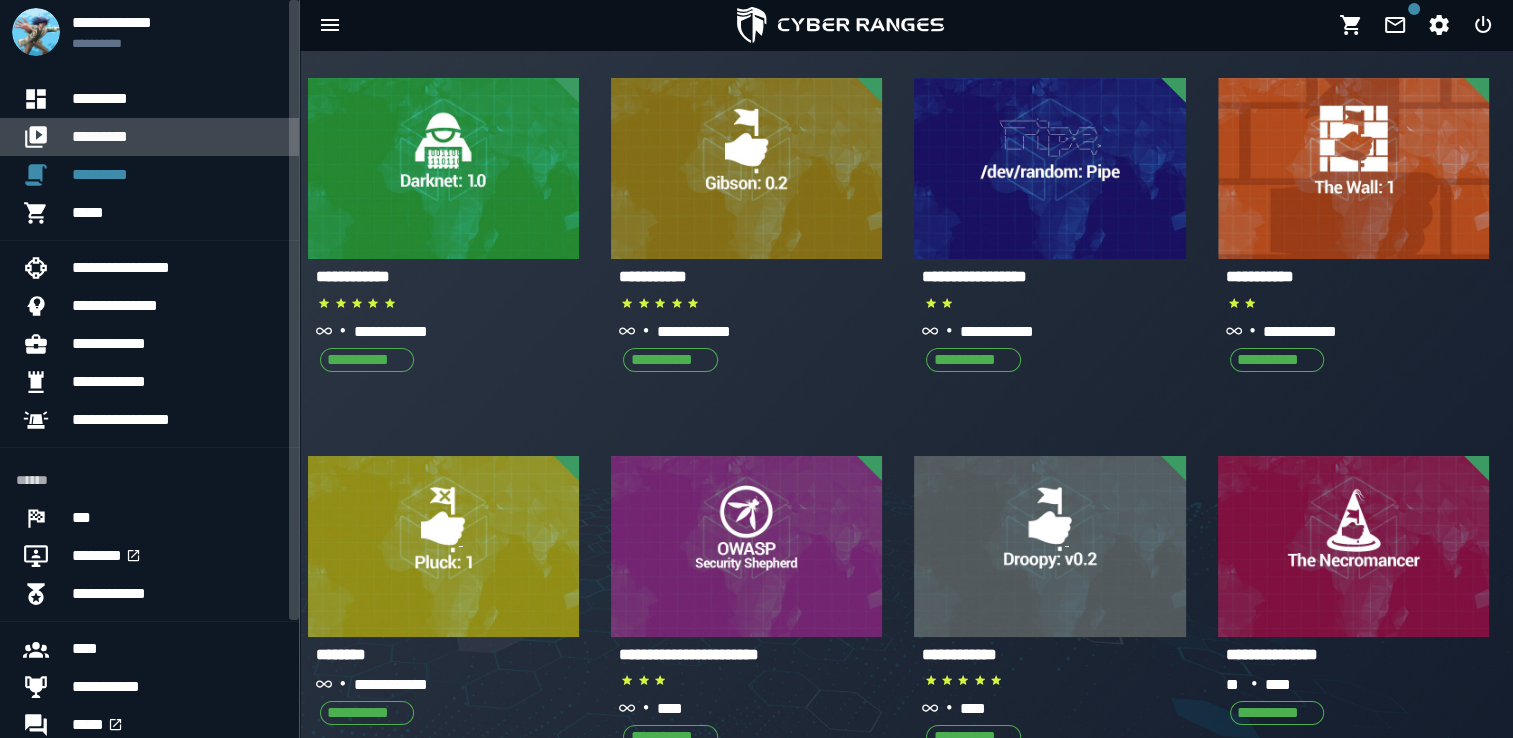 drag, startPoint x: 56, startPoint y: 126, endPoint x: 34, endPoint y: 135, distance: 23.769728 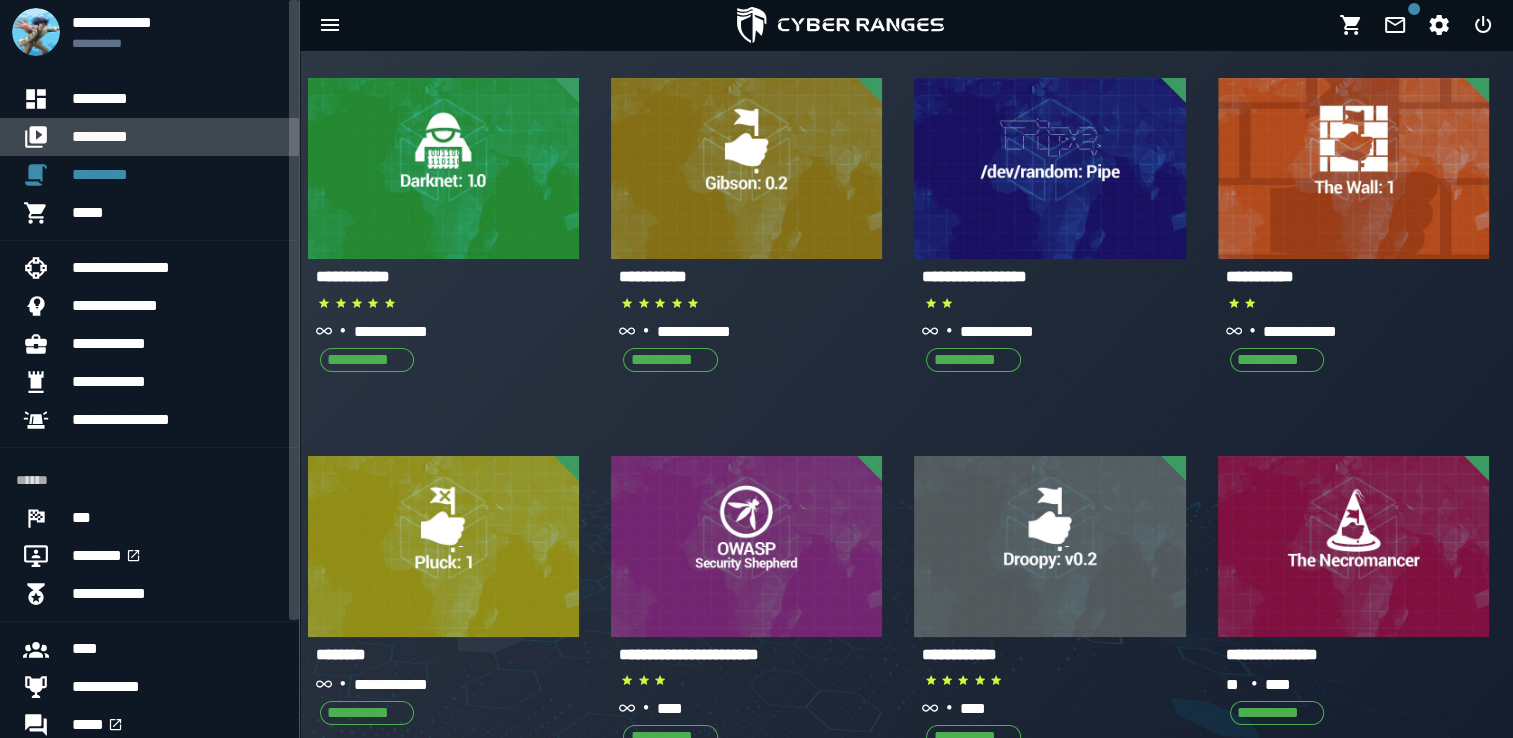 click 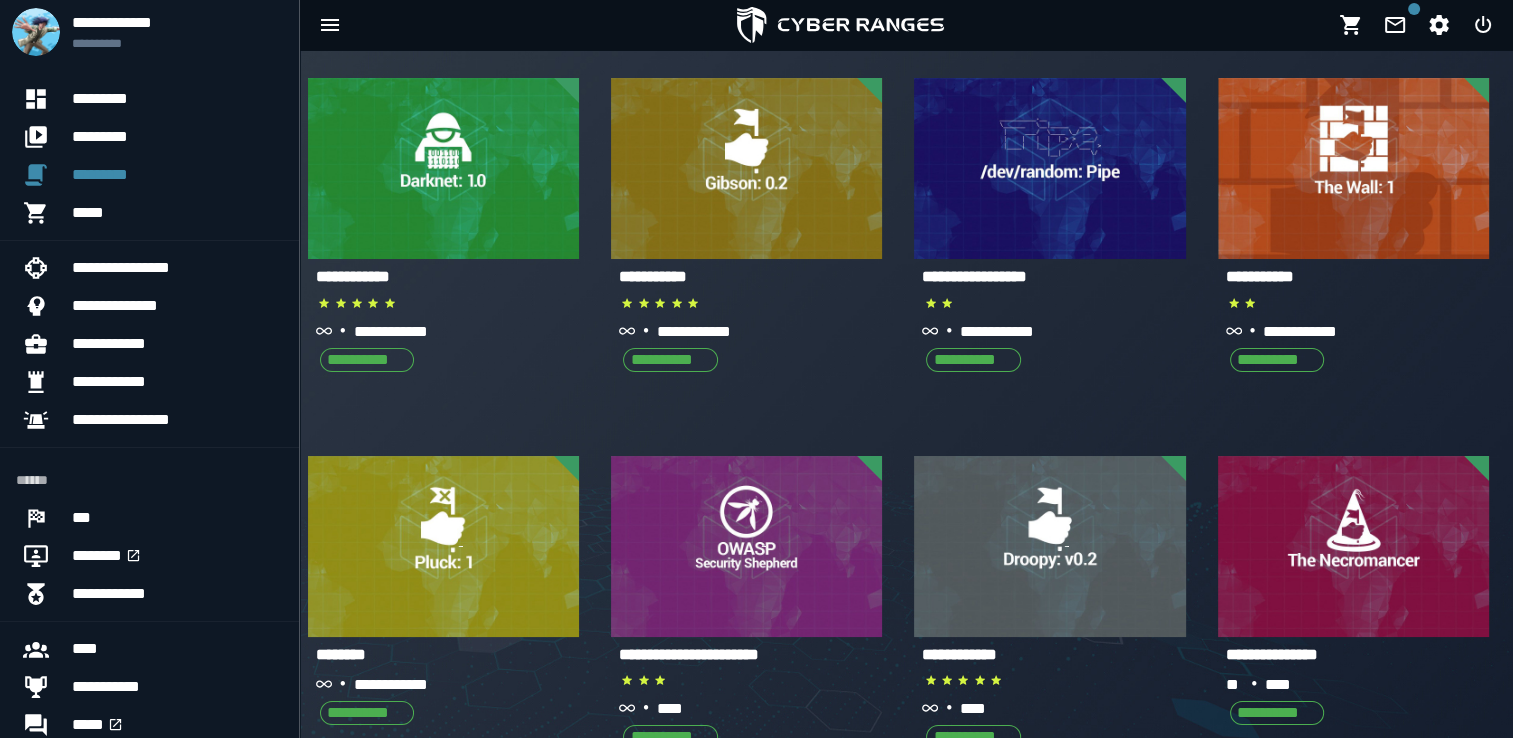 scroll, scrollTop: 0, scrollLeft: 0, axis: both 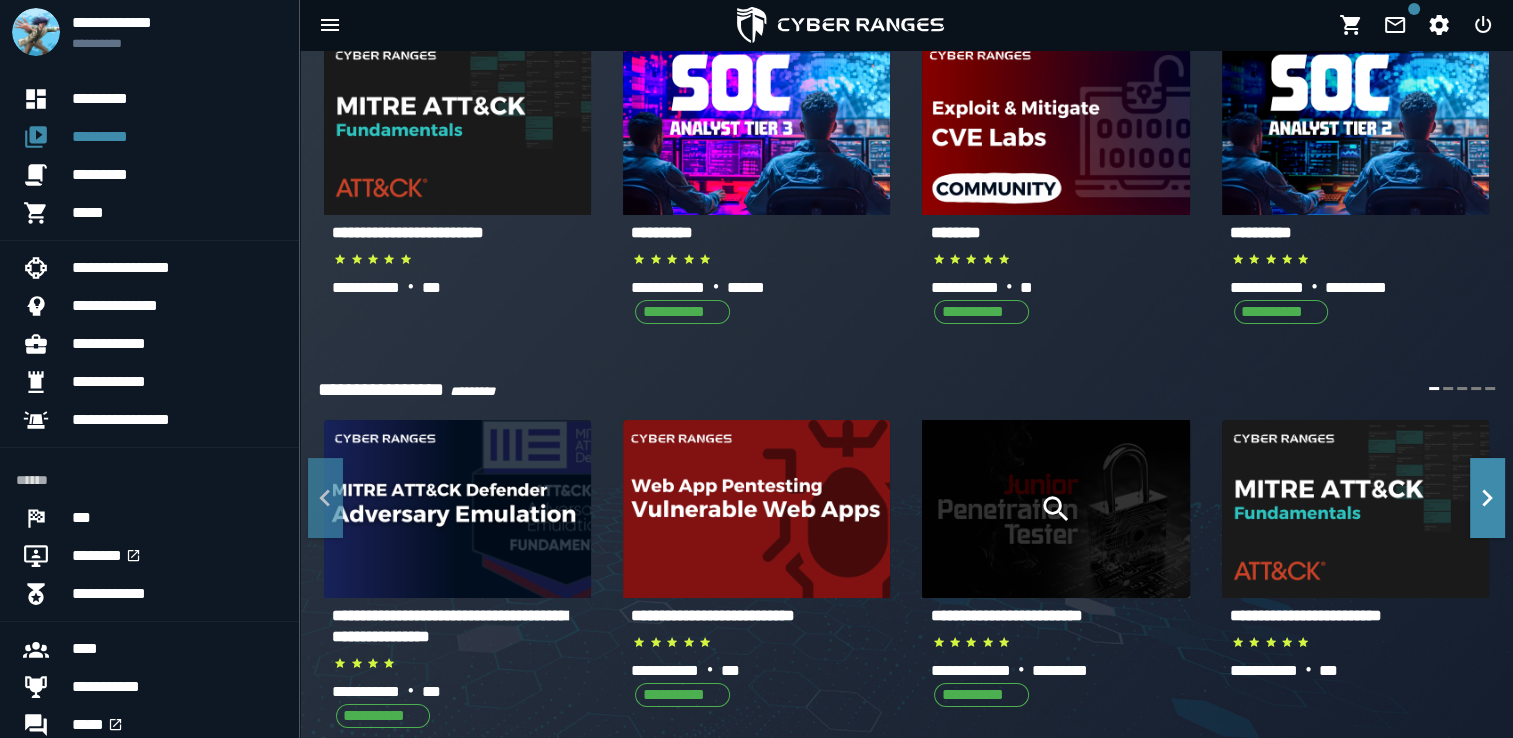 click 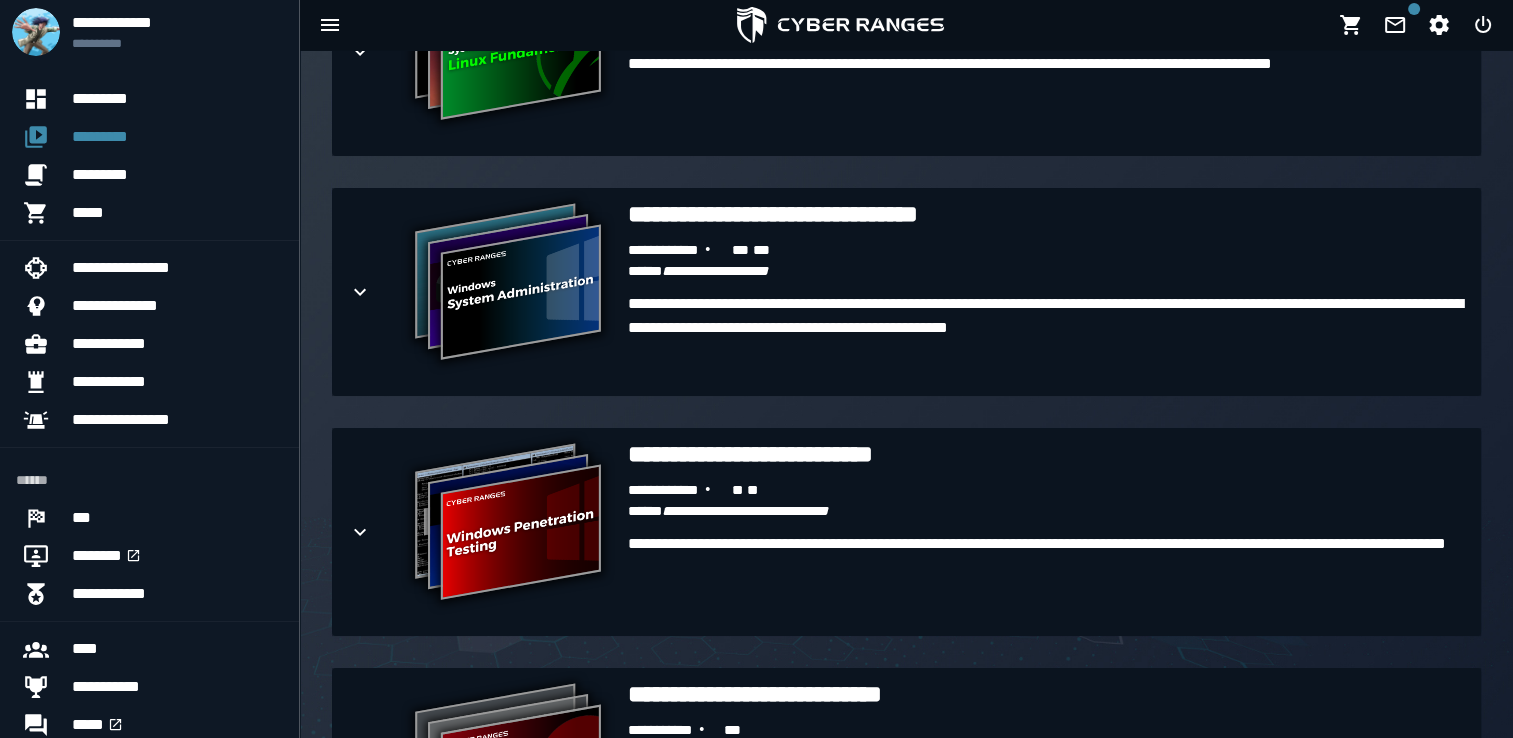 scroll, scrollTop: 1588, scrollLeft: 0, axis: vertical 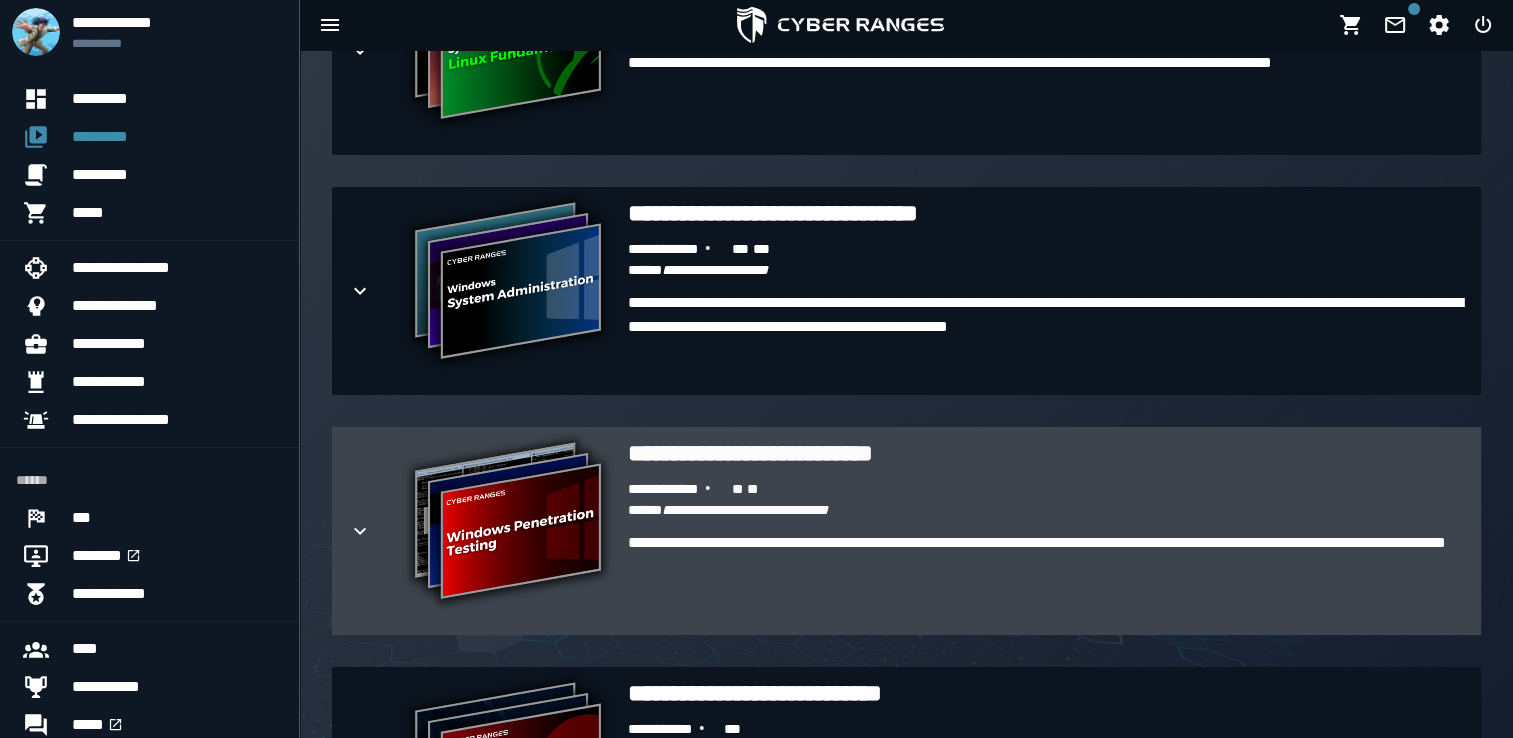 click on "**********" at bounding box center (1046, 511) 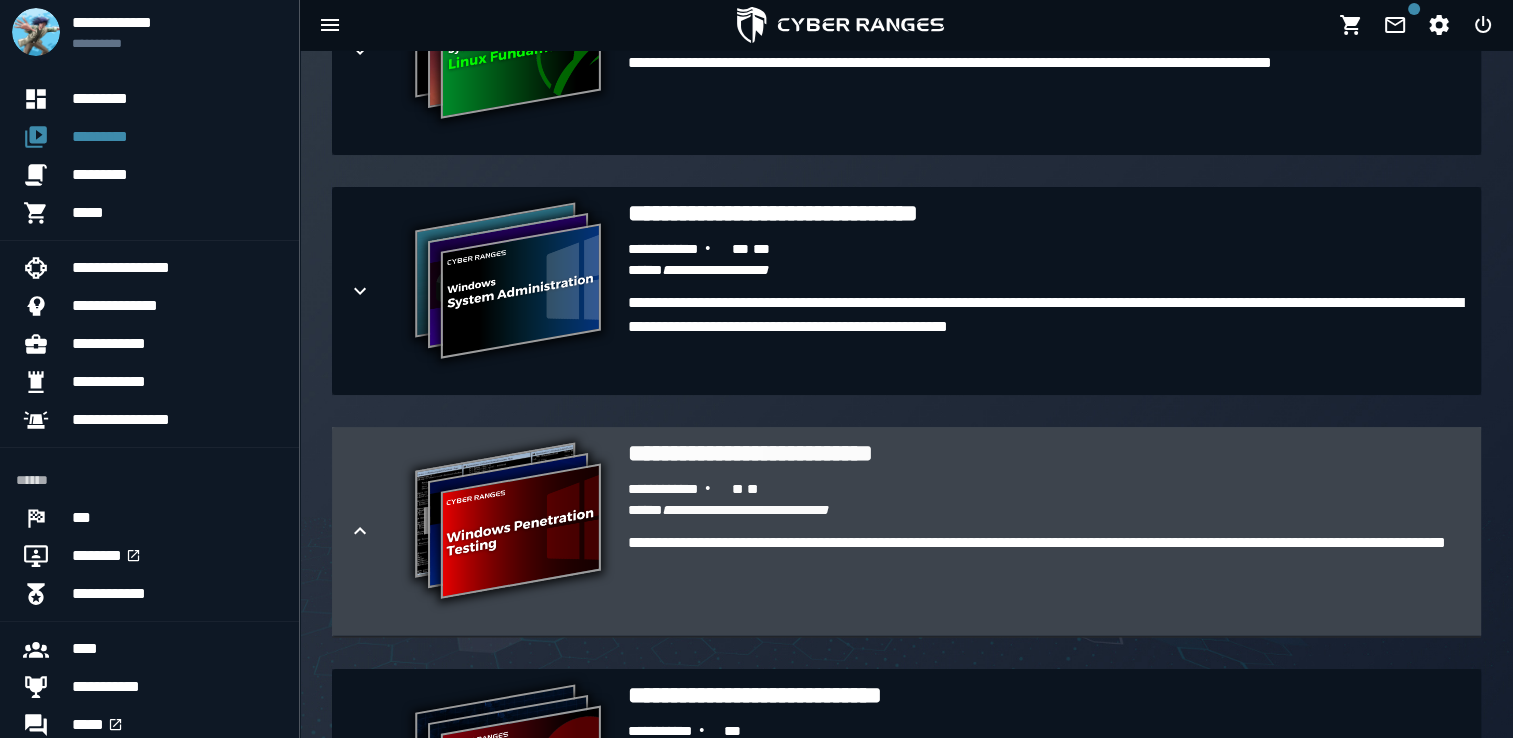click on "**********" at bounding box center (1046, 511) 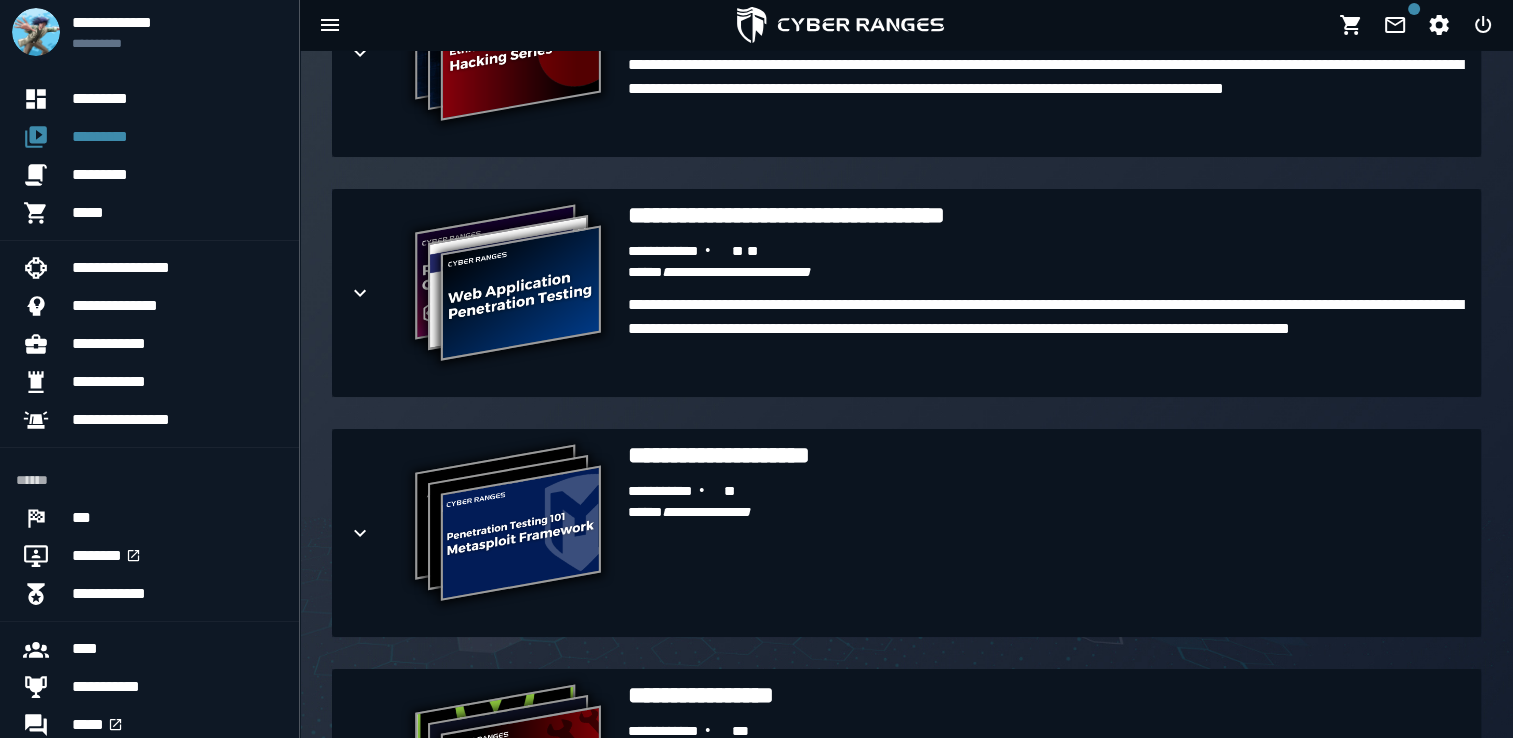 scroll, scrollTop: 2302, scrollLeft: 0, axis: vertical 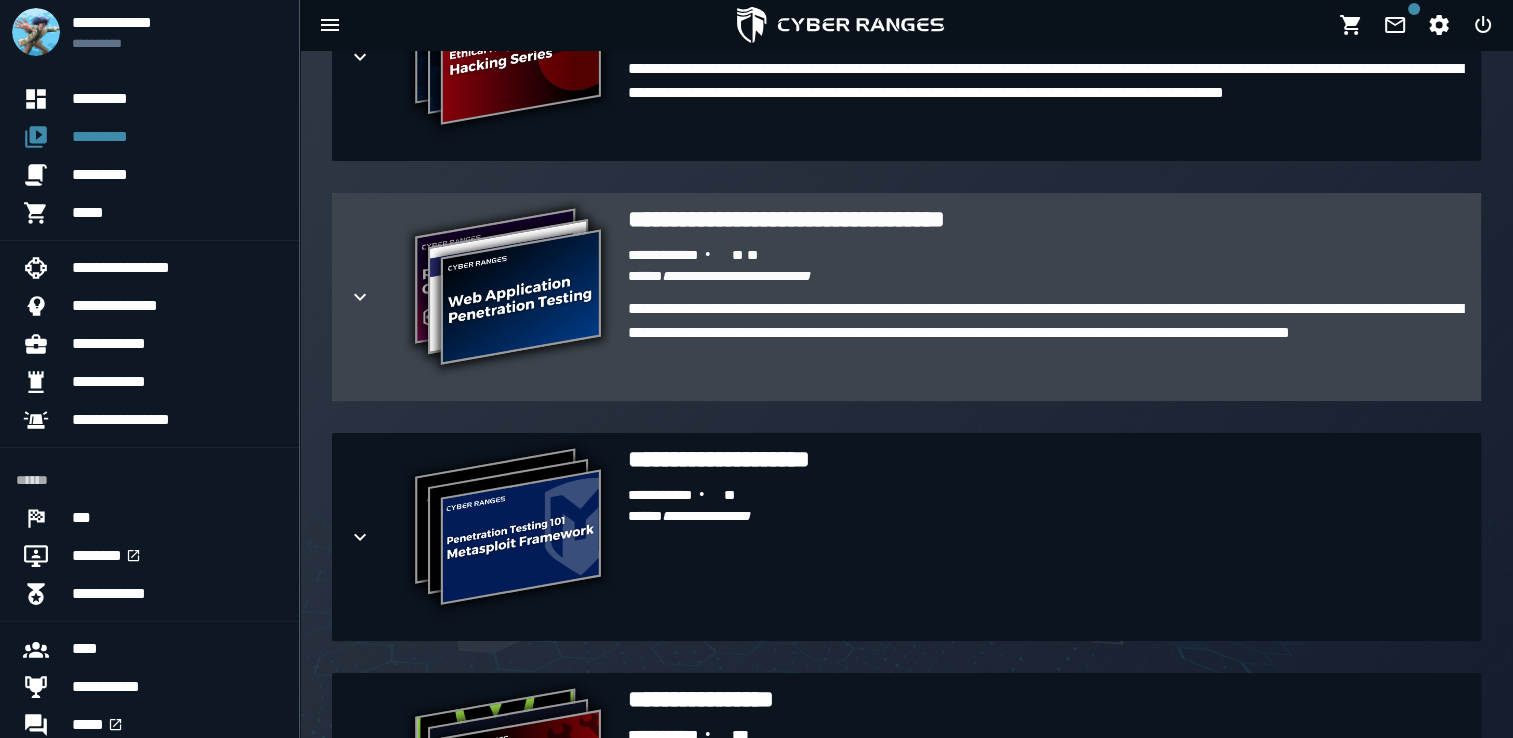 click on "**********" at bounding box center [508, 289] 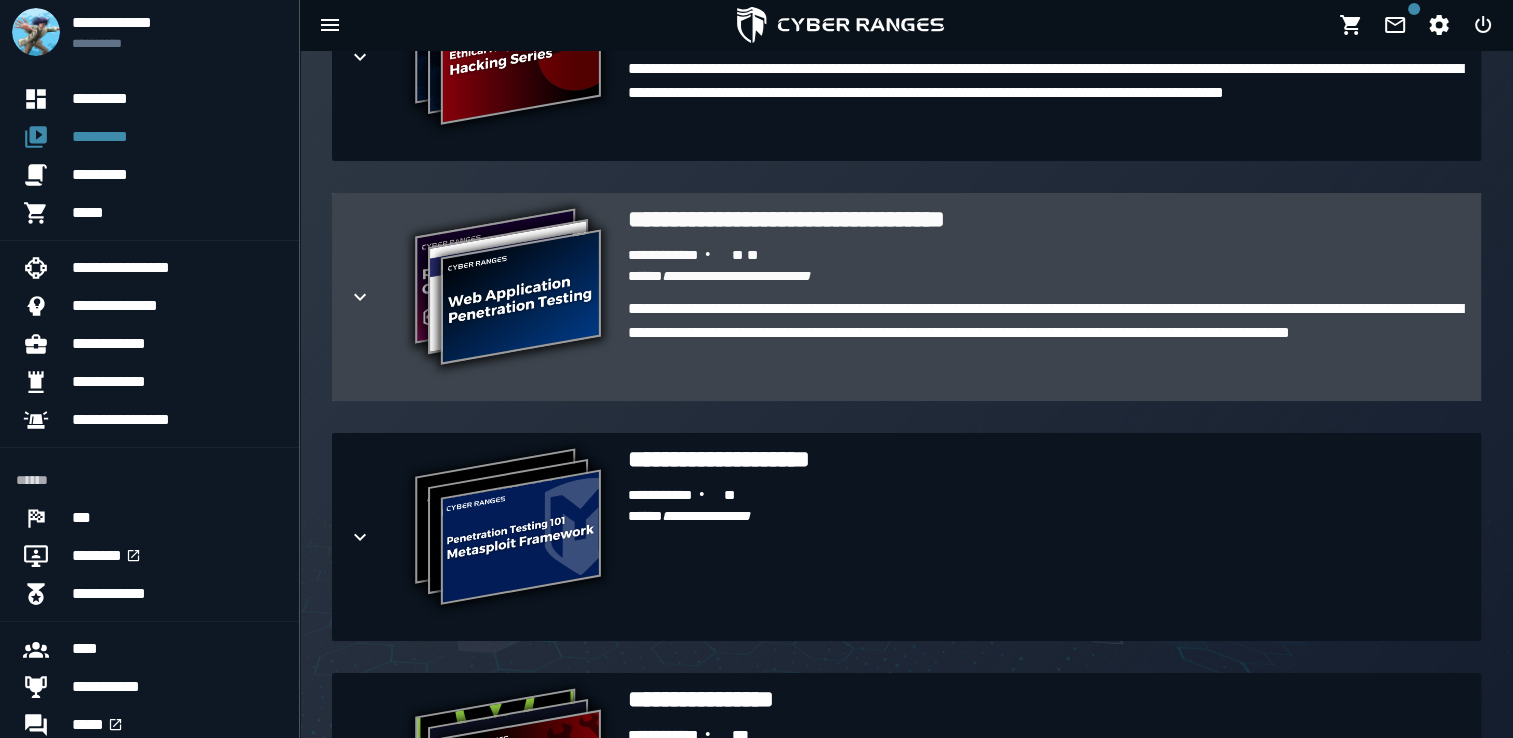 click 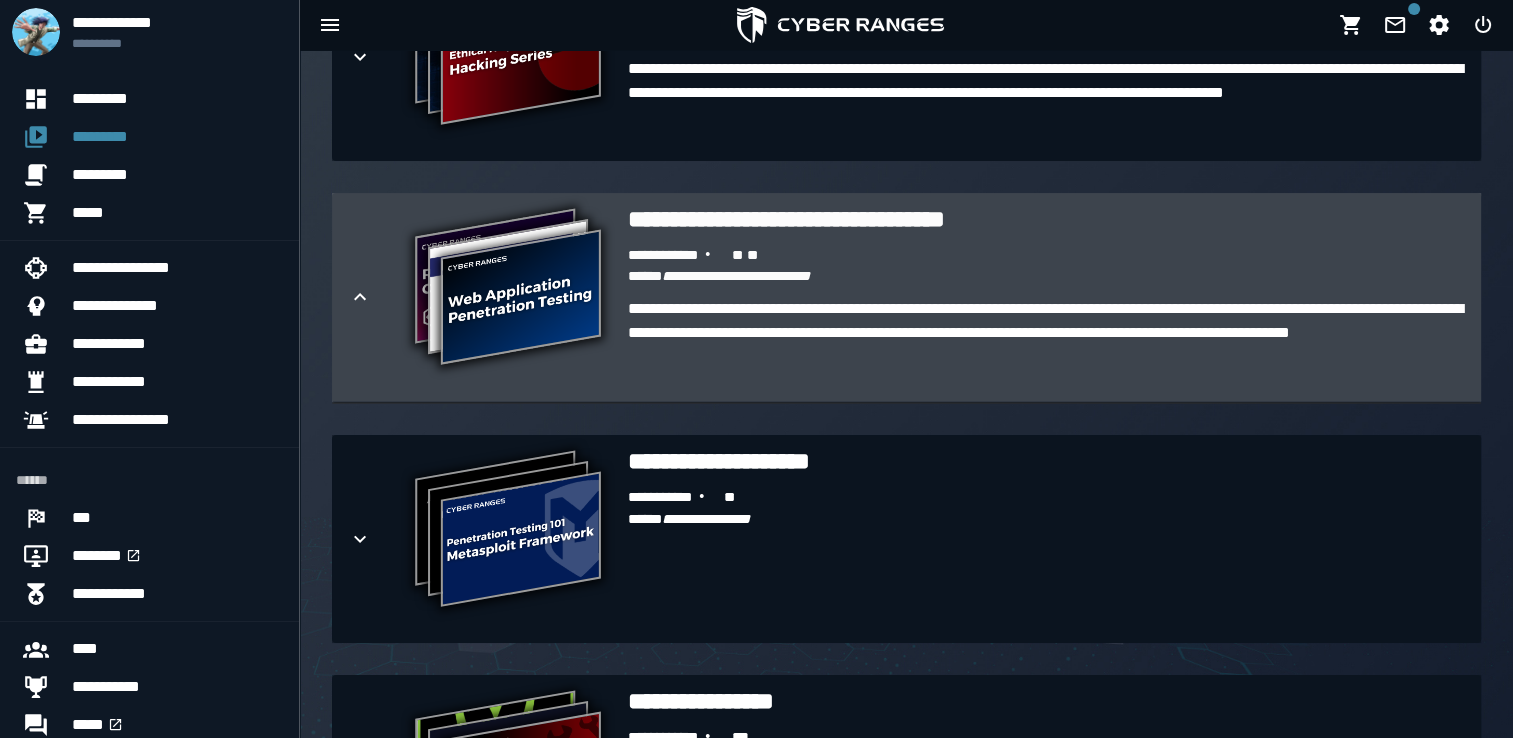 click 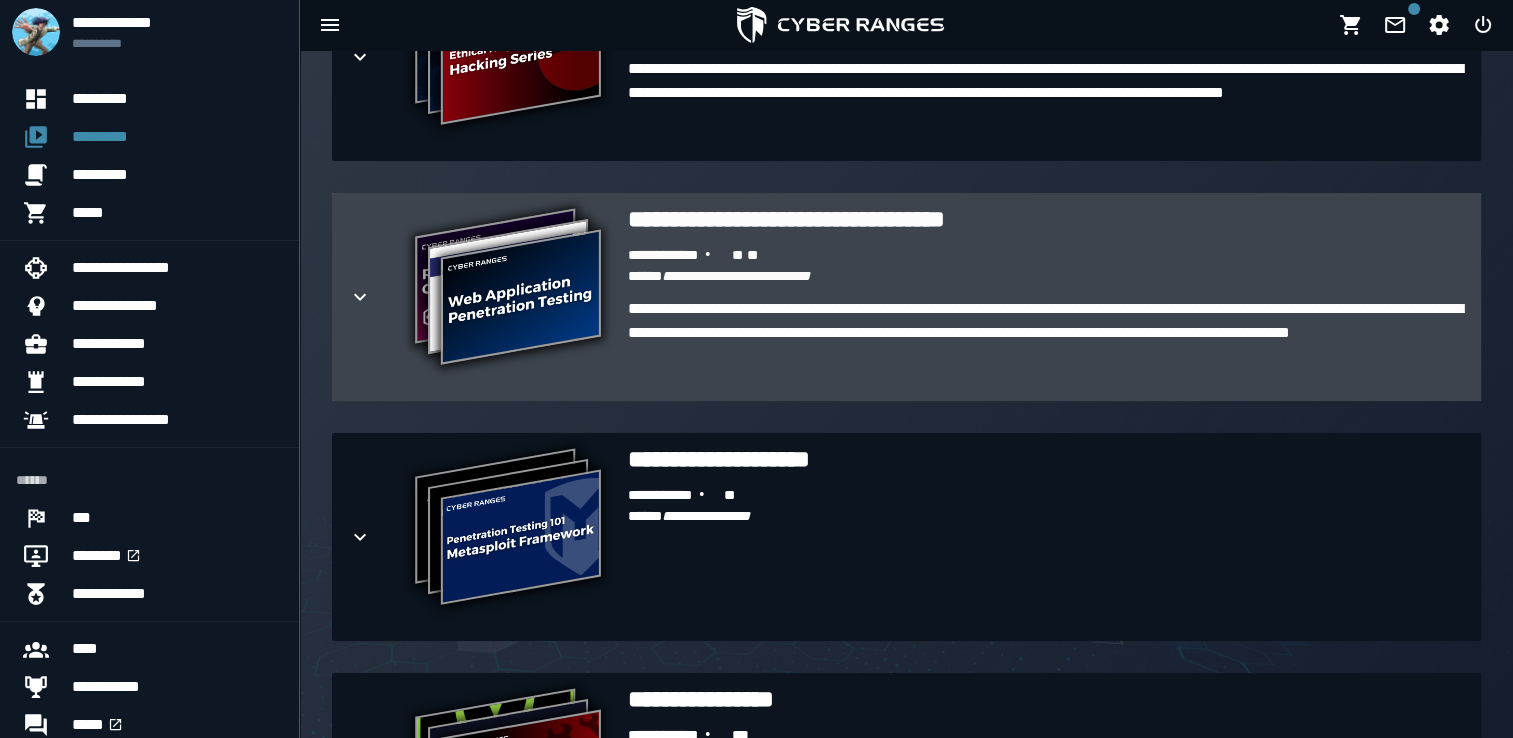 click on "**********" at bounding box center [508, 289] 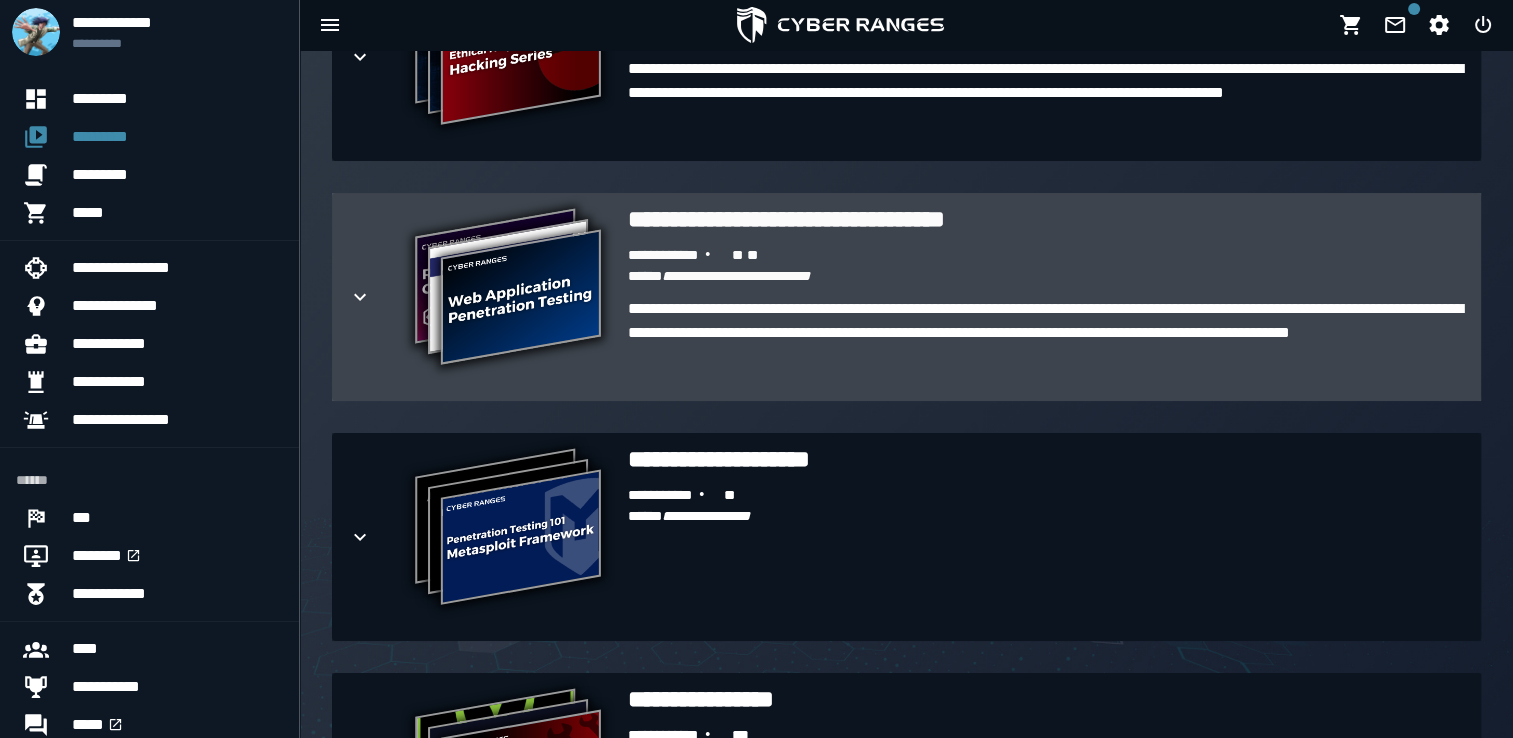 drag, startPoint x: 585, startPoint y: 375, endPoint x: 553, endPoint y: 333, distance: 52.801514 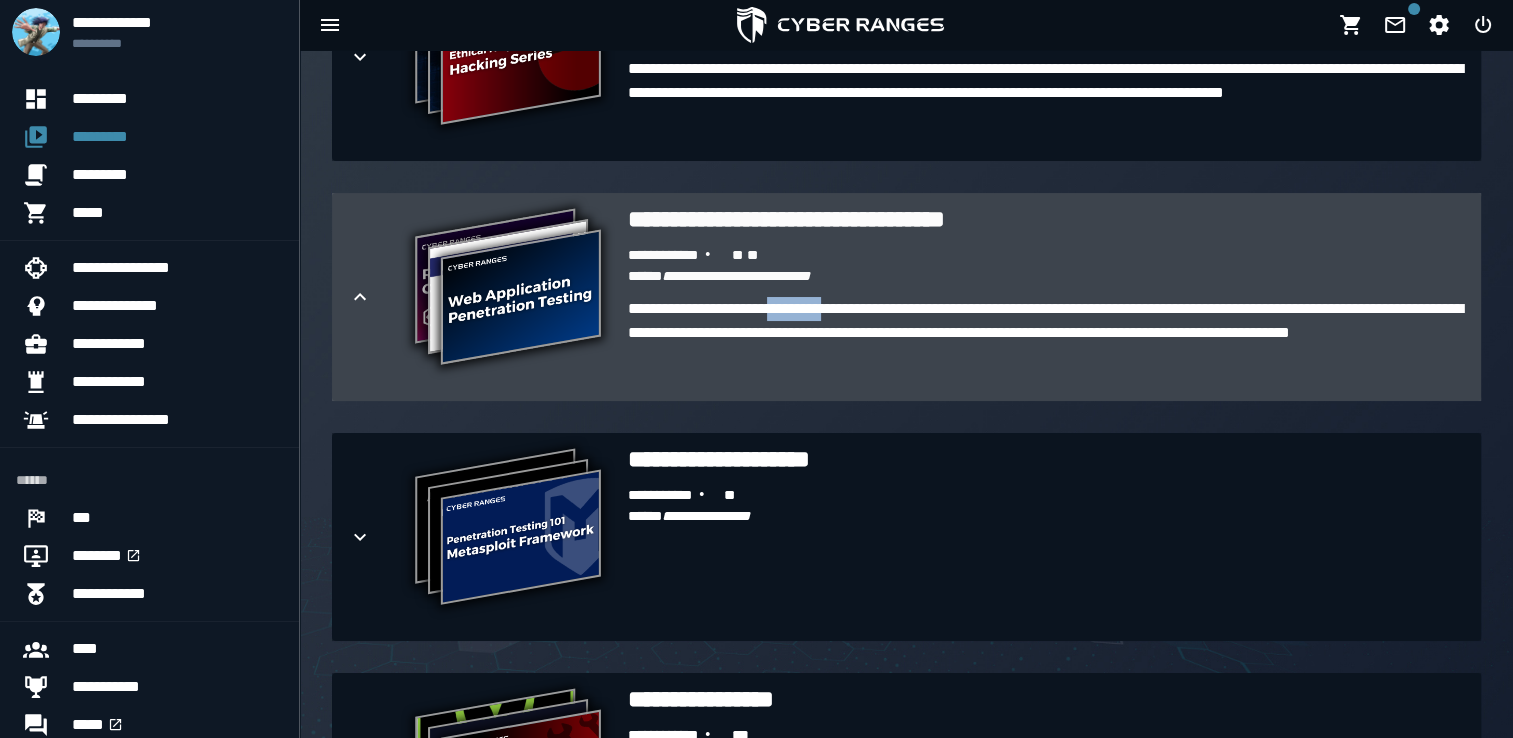 click on "**********" at bounding box center (1046, 345) 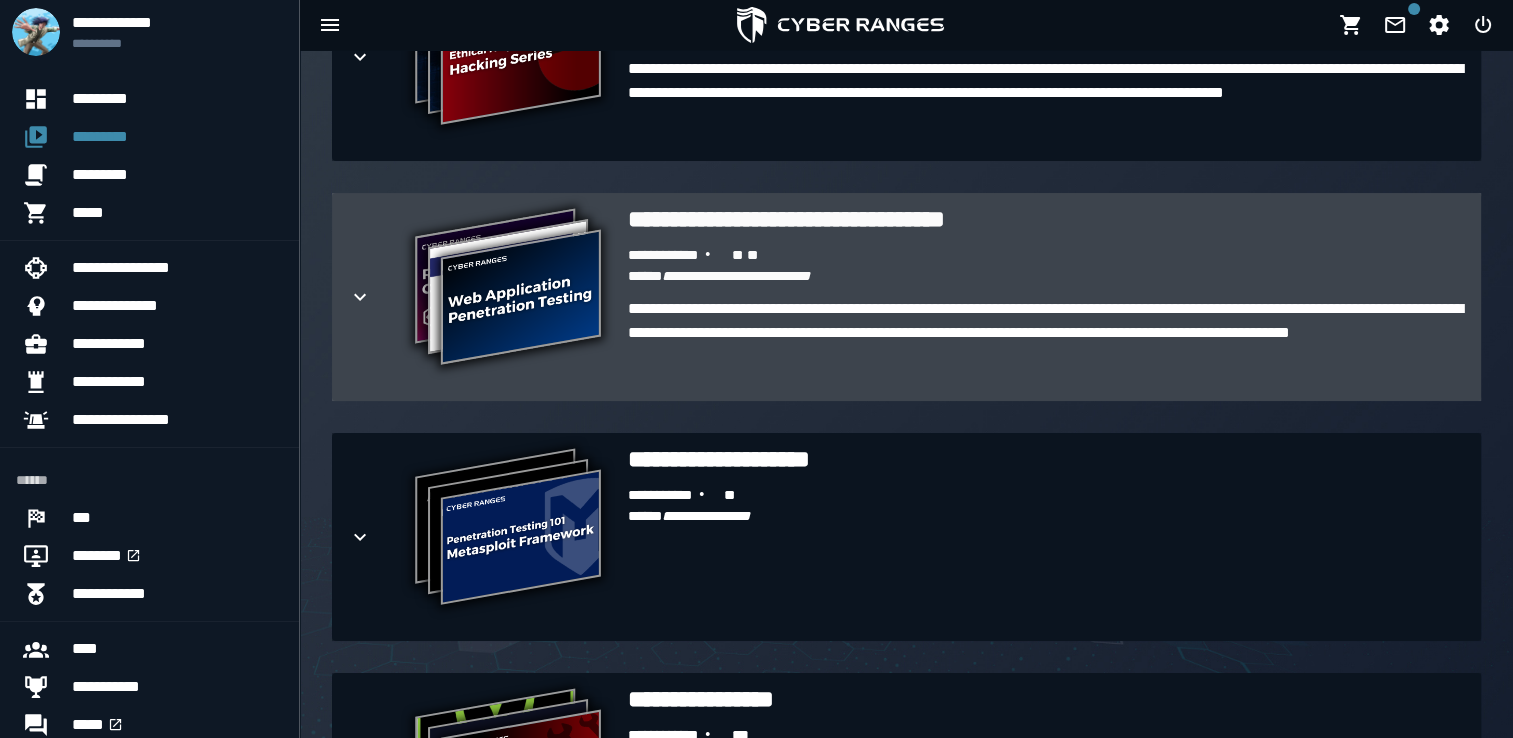 click on "**********" at bounding box center (1046, 256) 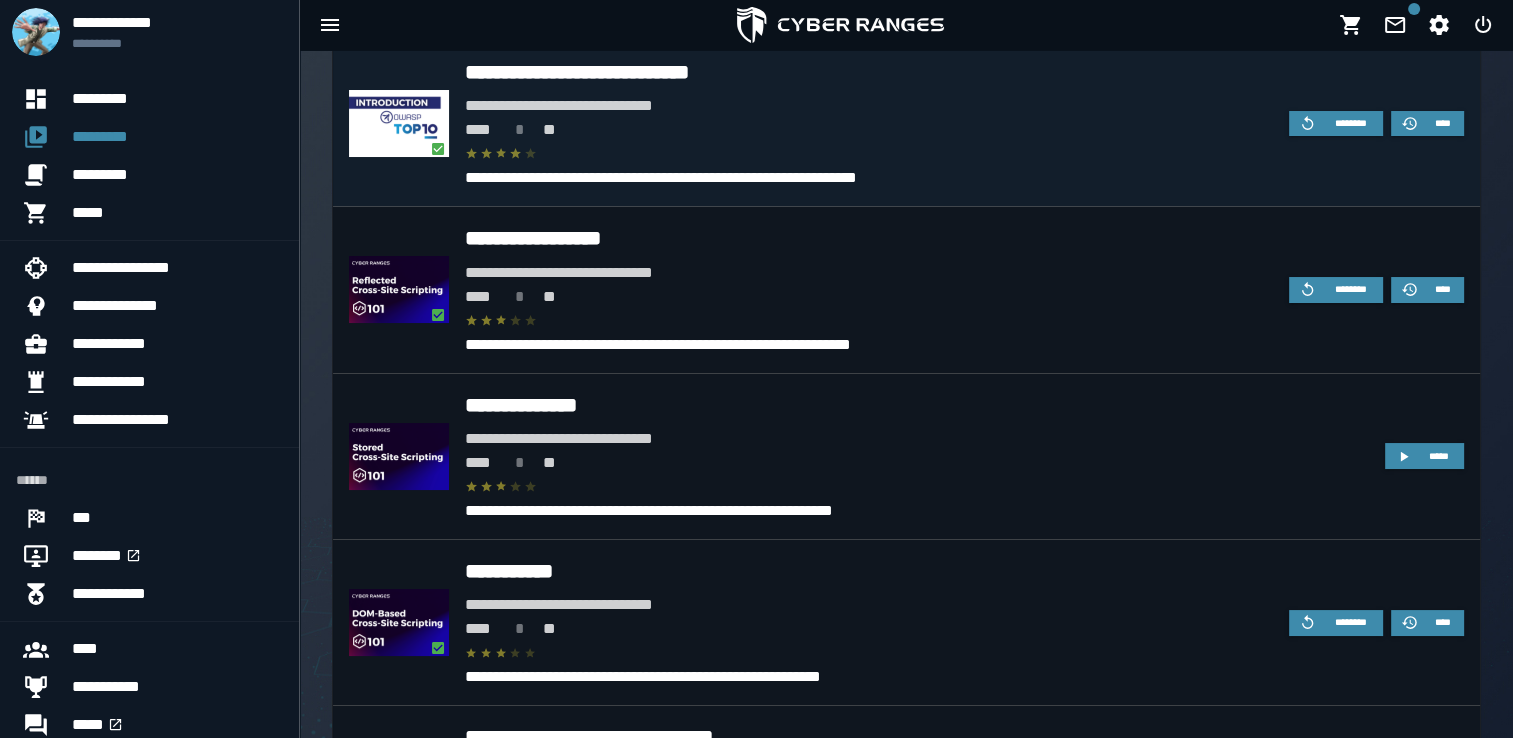 scroll, scrollTop: 2696, scrollLeft: 0, axis: vertical 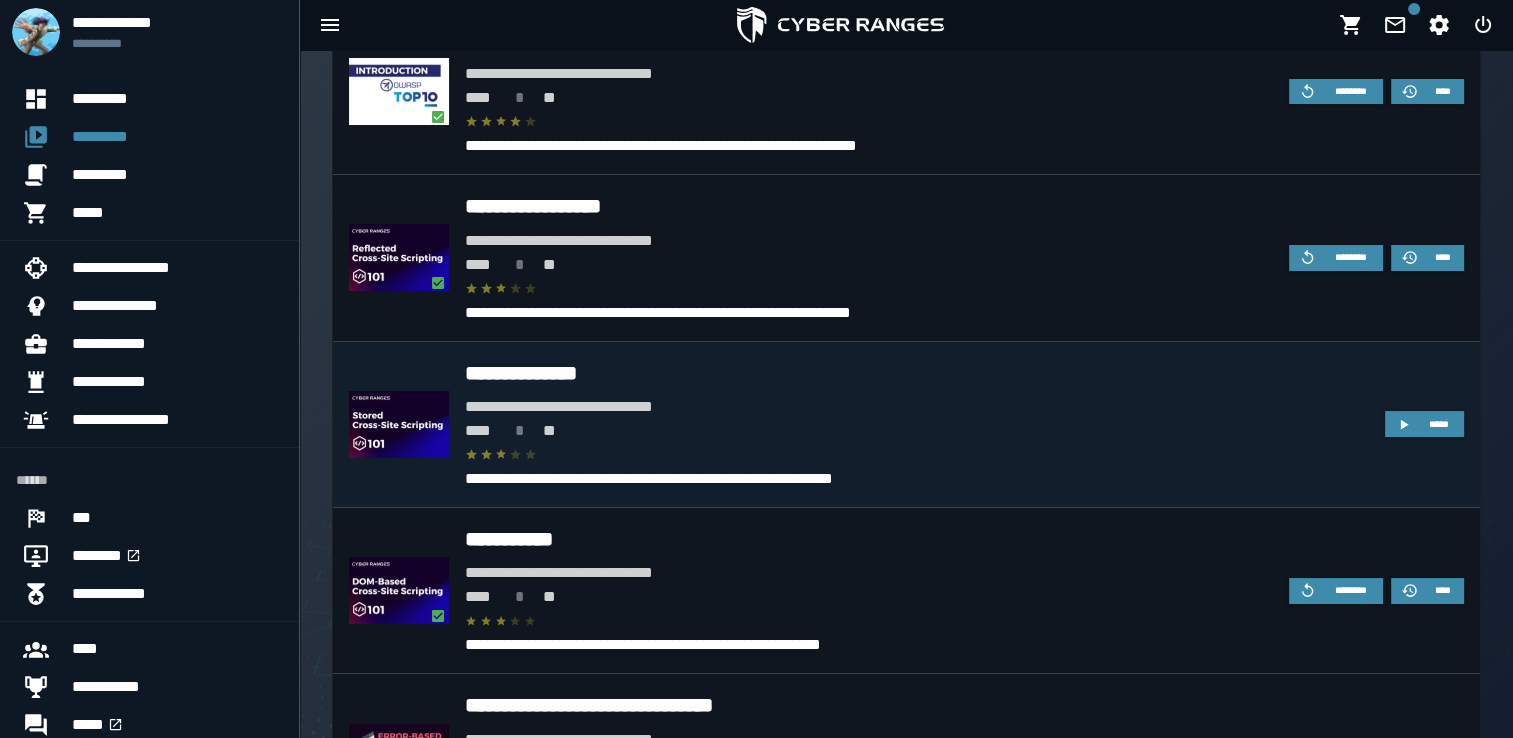 click on "**** * **" at bounding box center [917, 431] 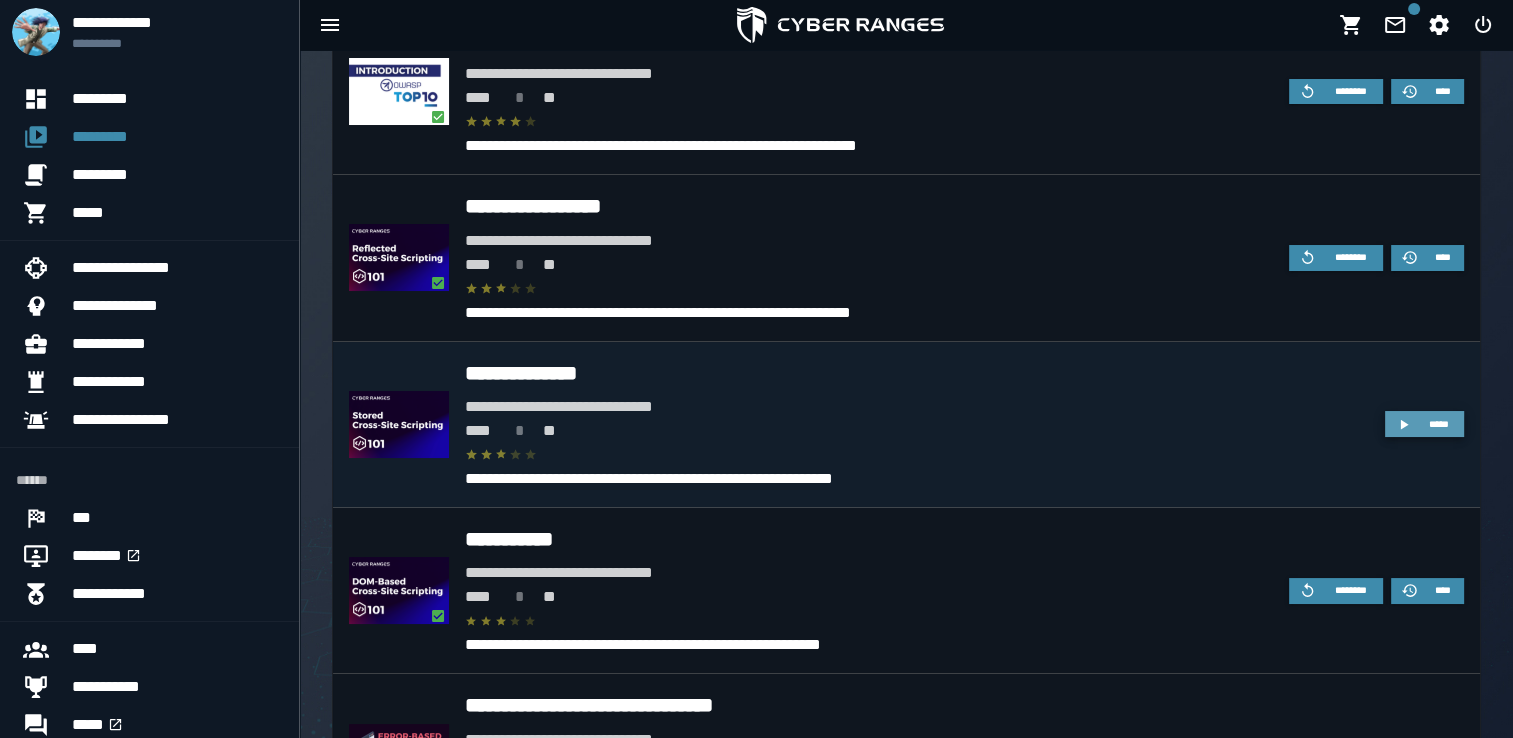 click on "*****" at bounding box center [1439, 424] 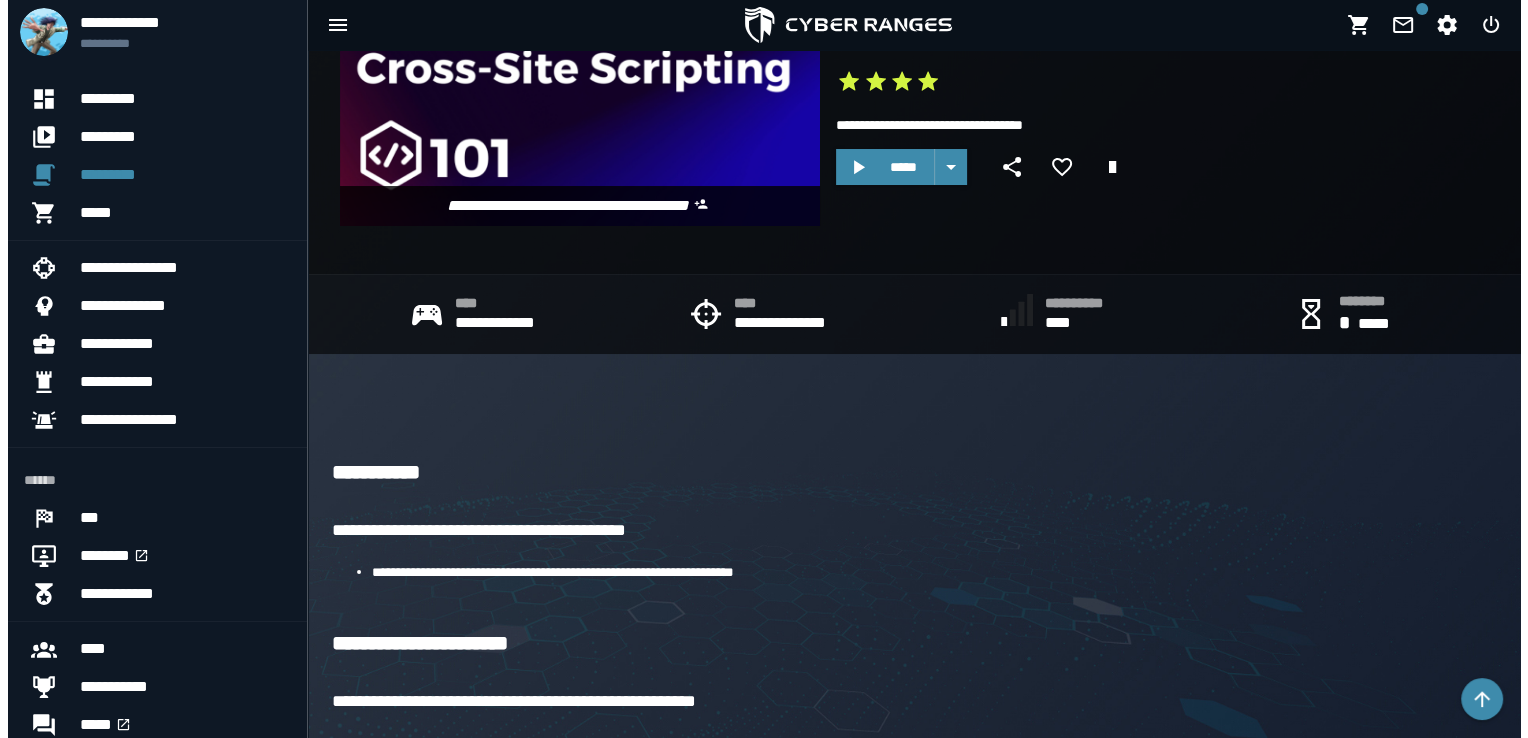scroll, scrollTop: 0, scrollLeft: 0, axis: both 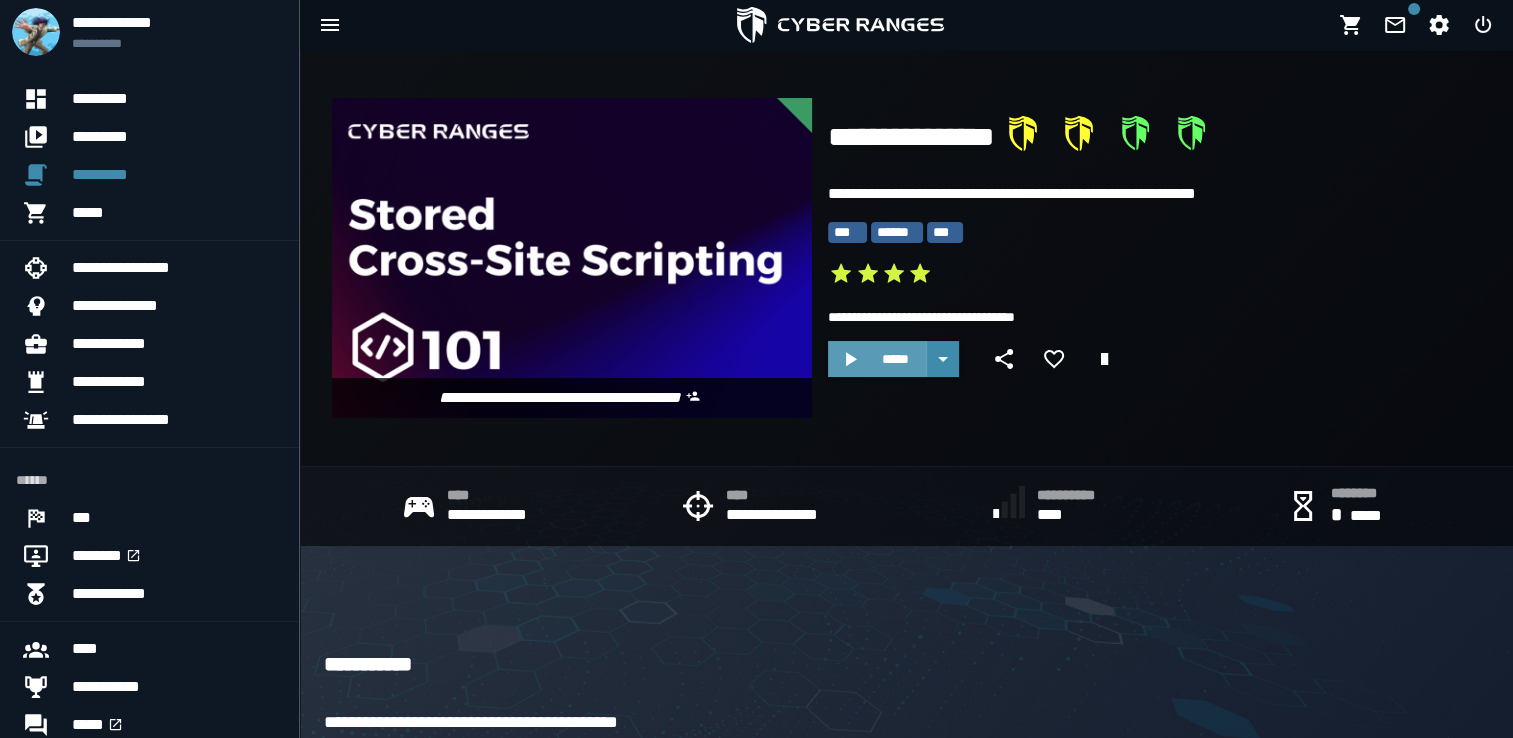 click on "*****" at bounding box center (895, 359) 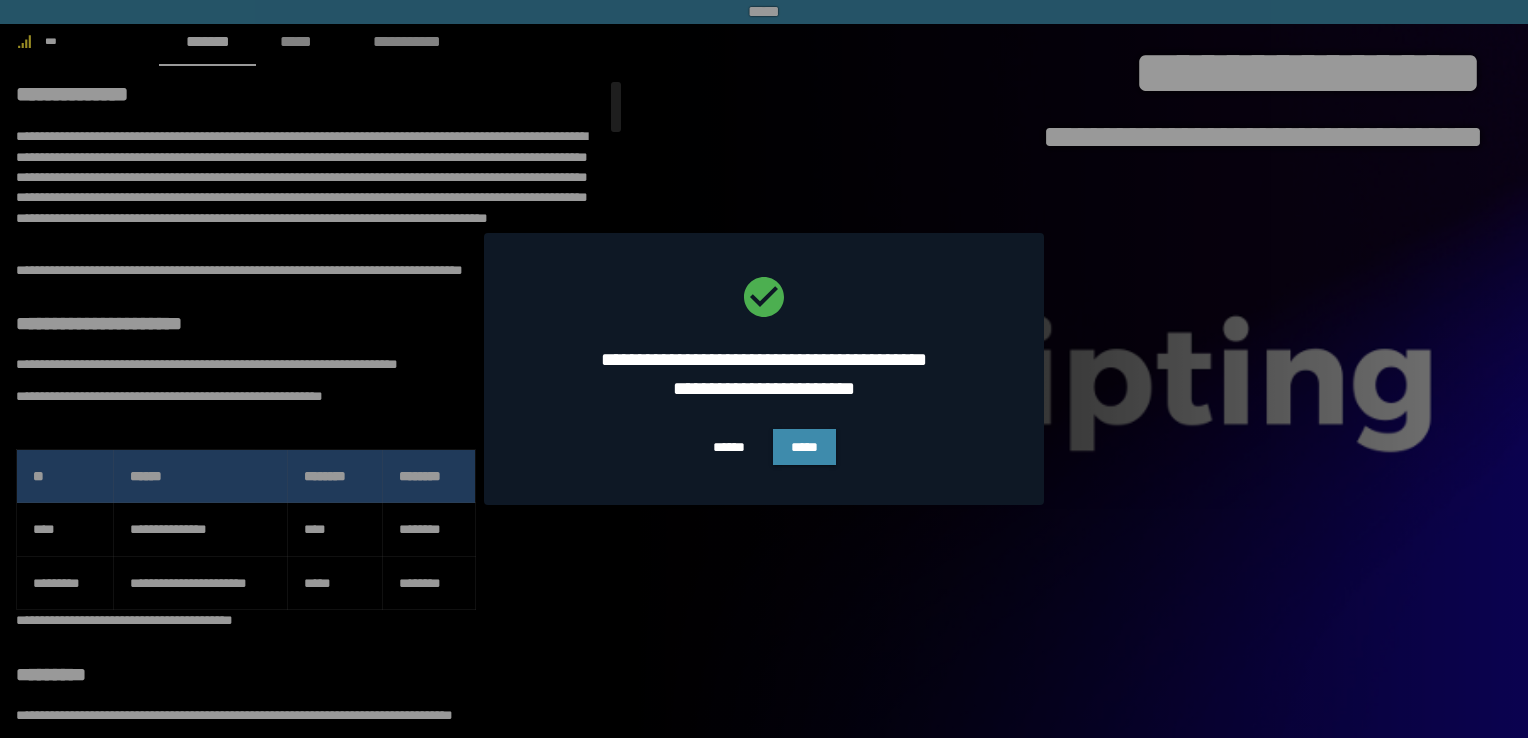 scroll, scrollTop: 0, scrollLeft: 0, axis: both 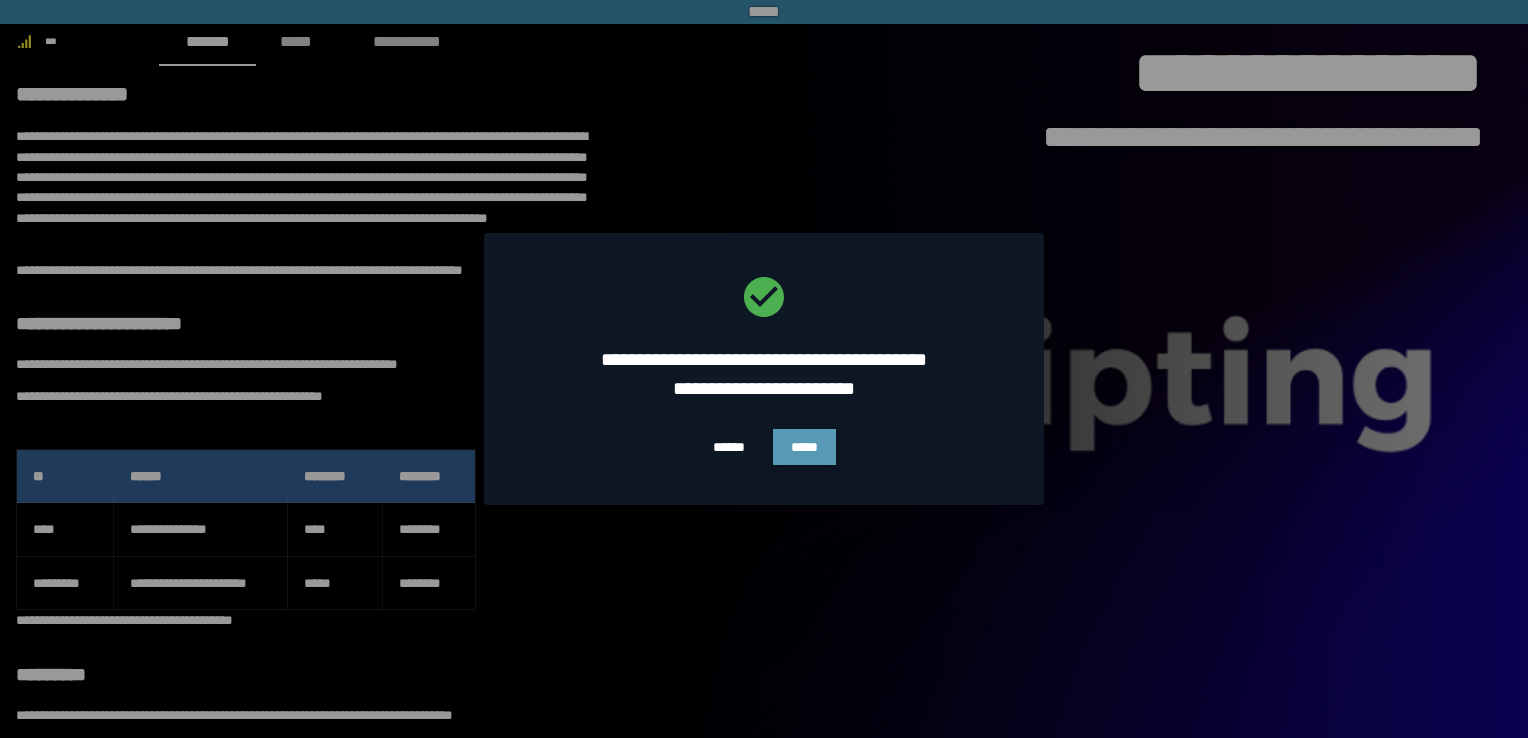 click on "*****" at bounding box center (804, 447) 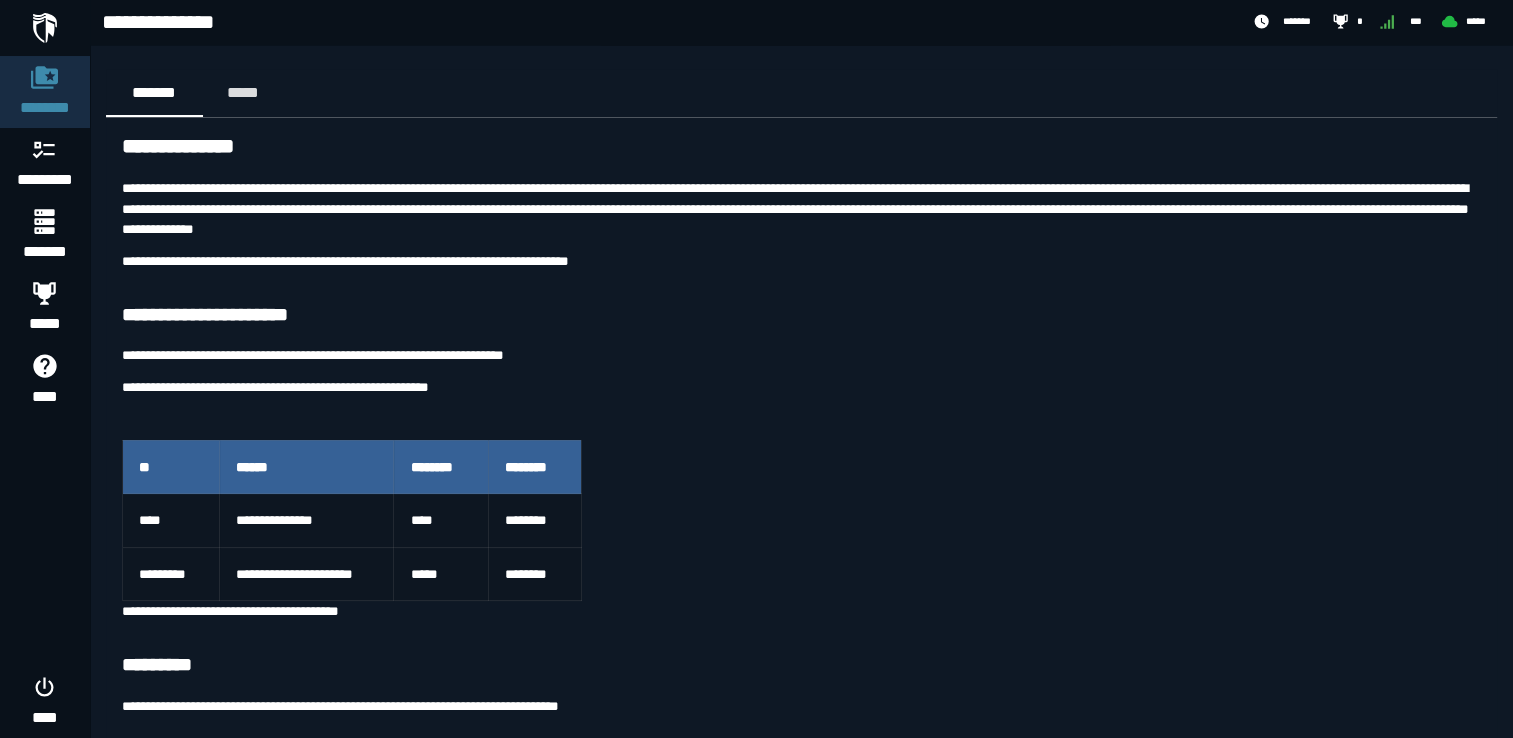 click on "**********" at bounding box center [801, 5149] 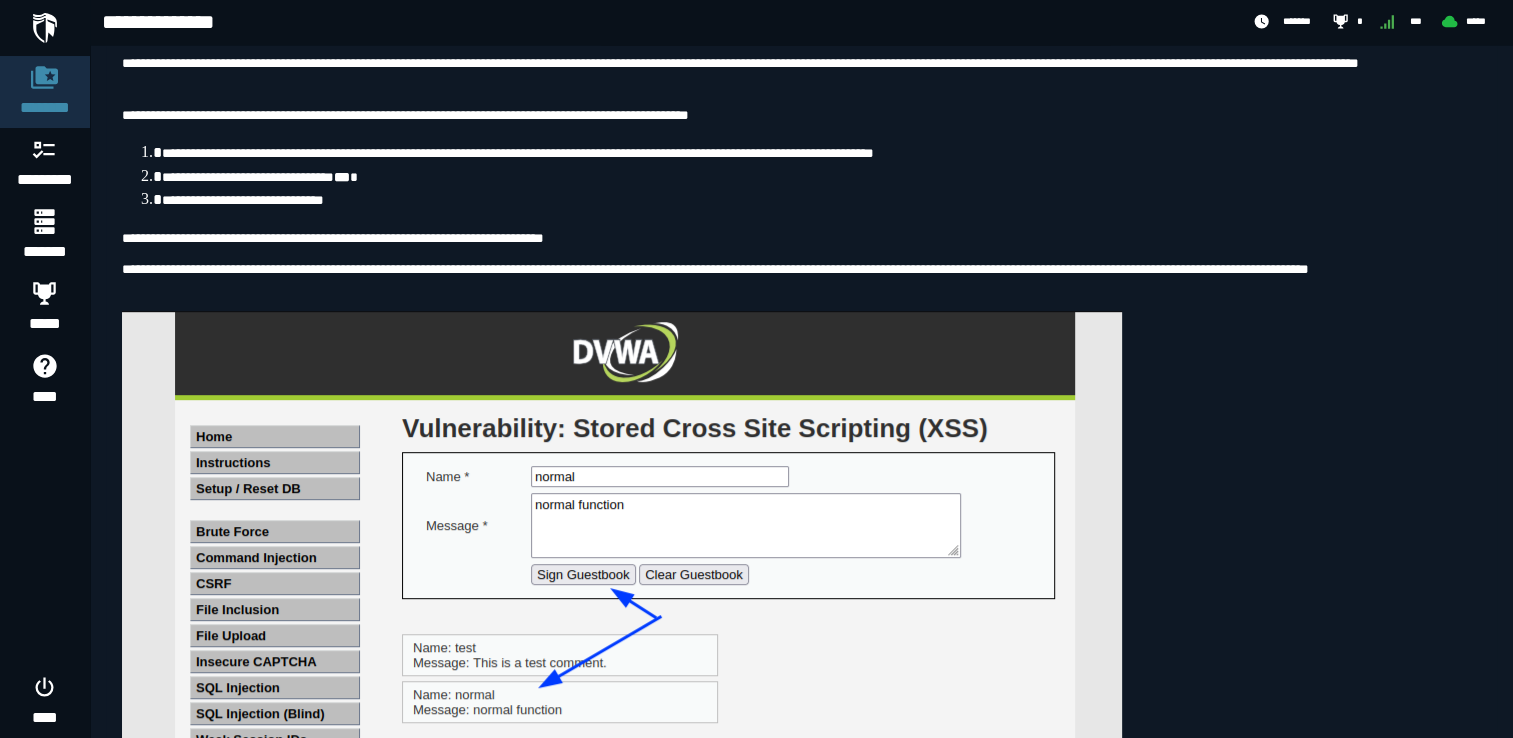 scroll, scrollTop: 791, scrollLeft: 0, axis: vertical 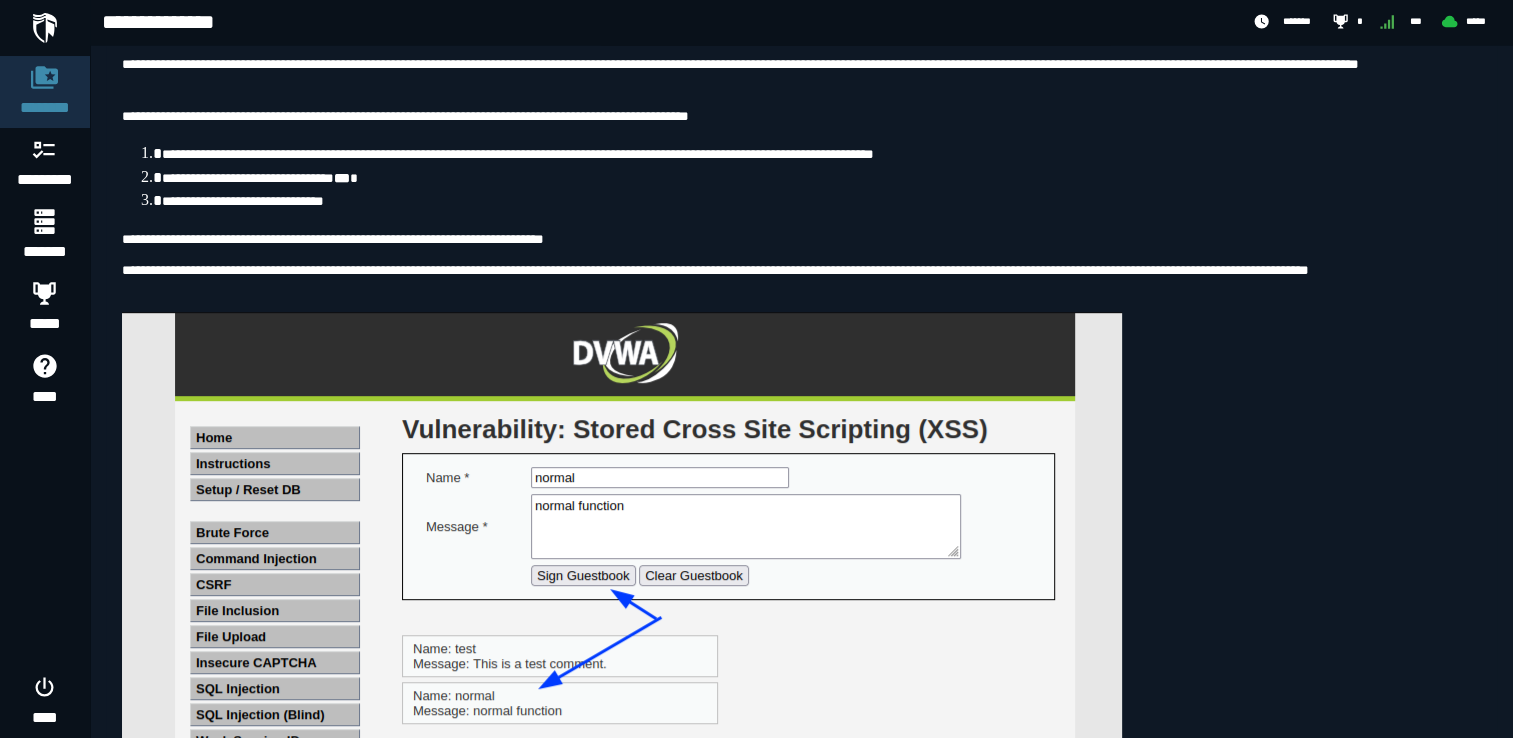 click on "**********" at bounding box center (821, 154) 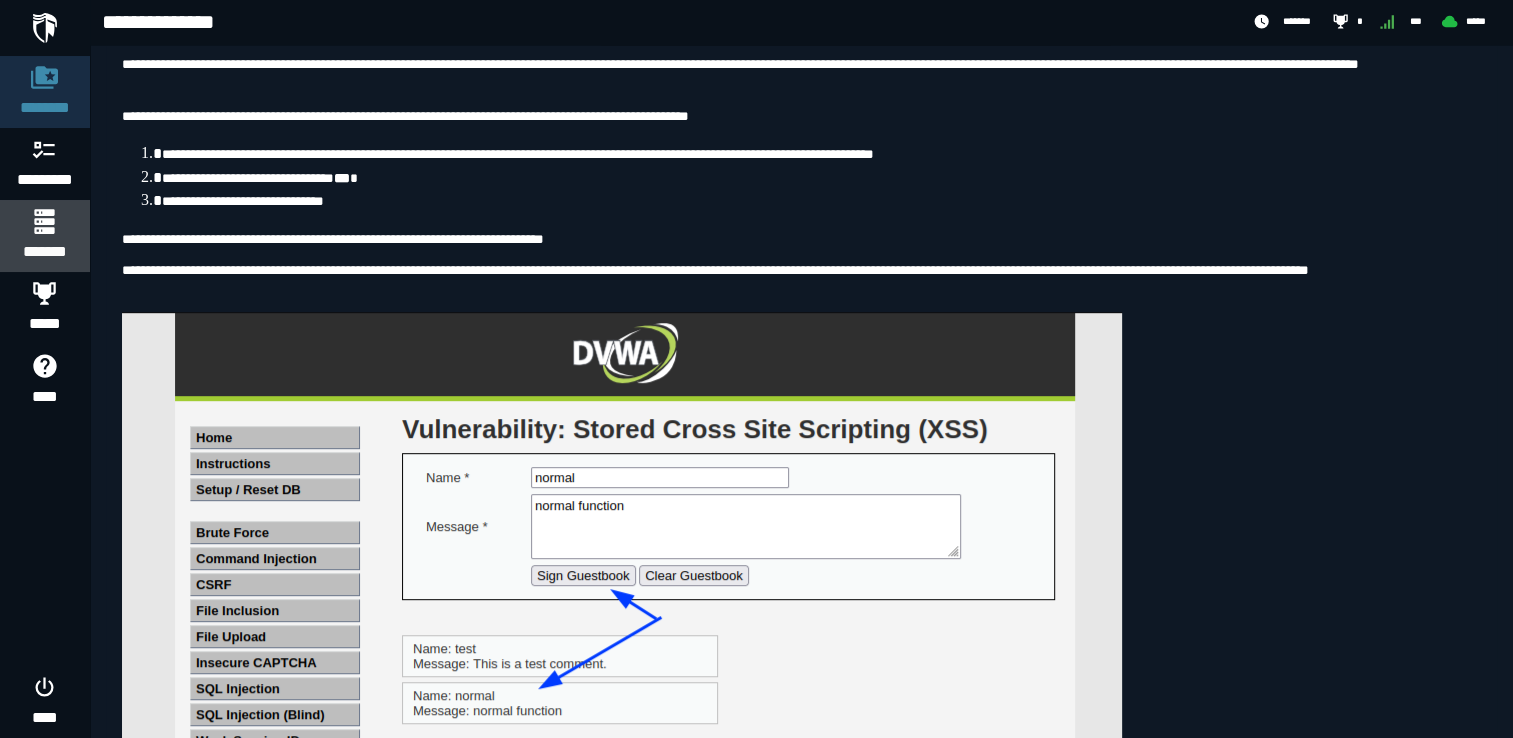 click on "*******" at bounding box center [44, 252] 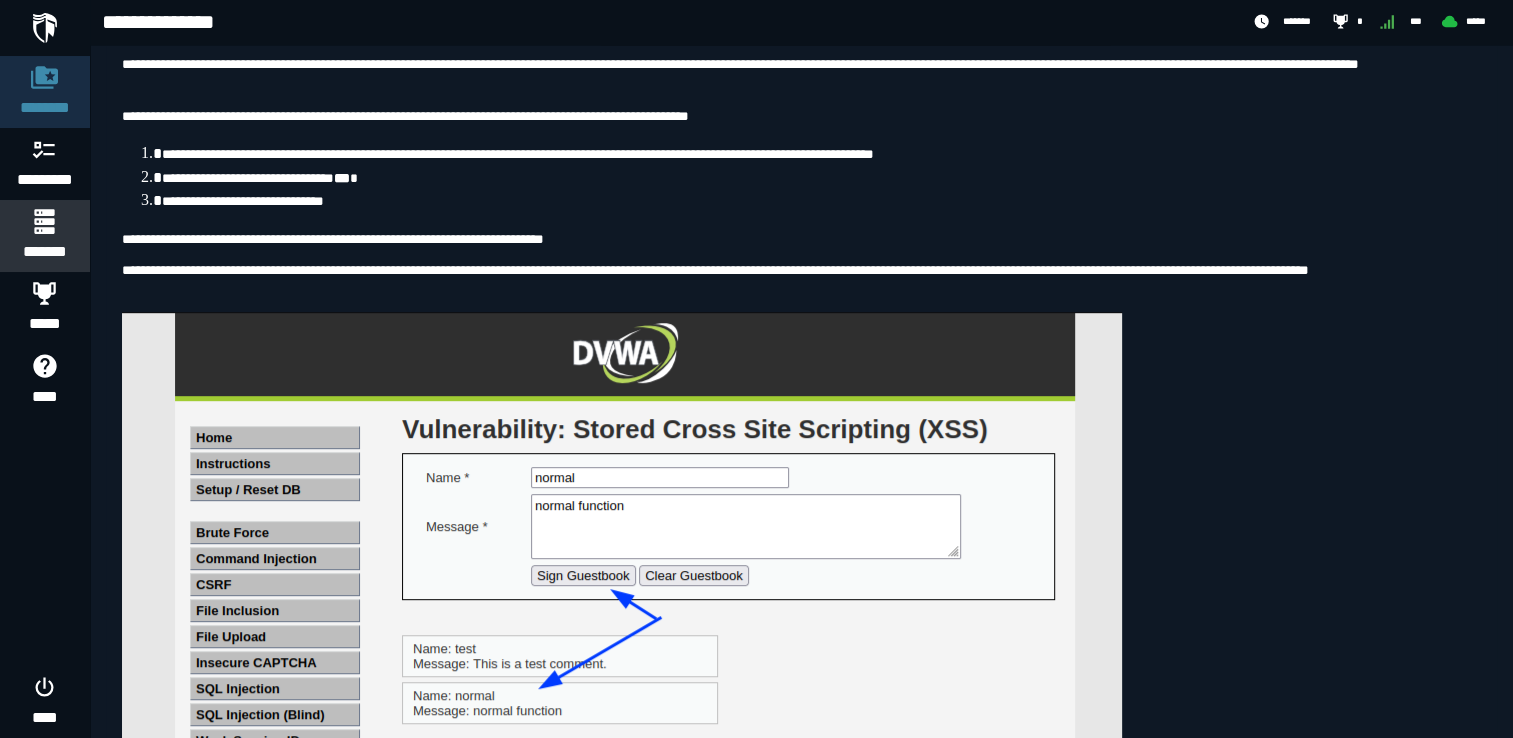 scroll, scrollTop: 0, scrollLeft: 0, axis: both 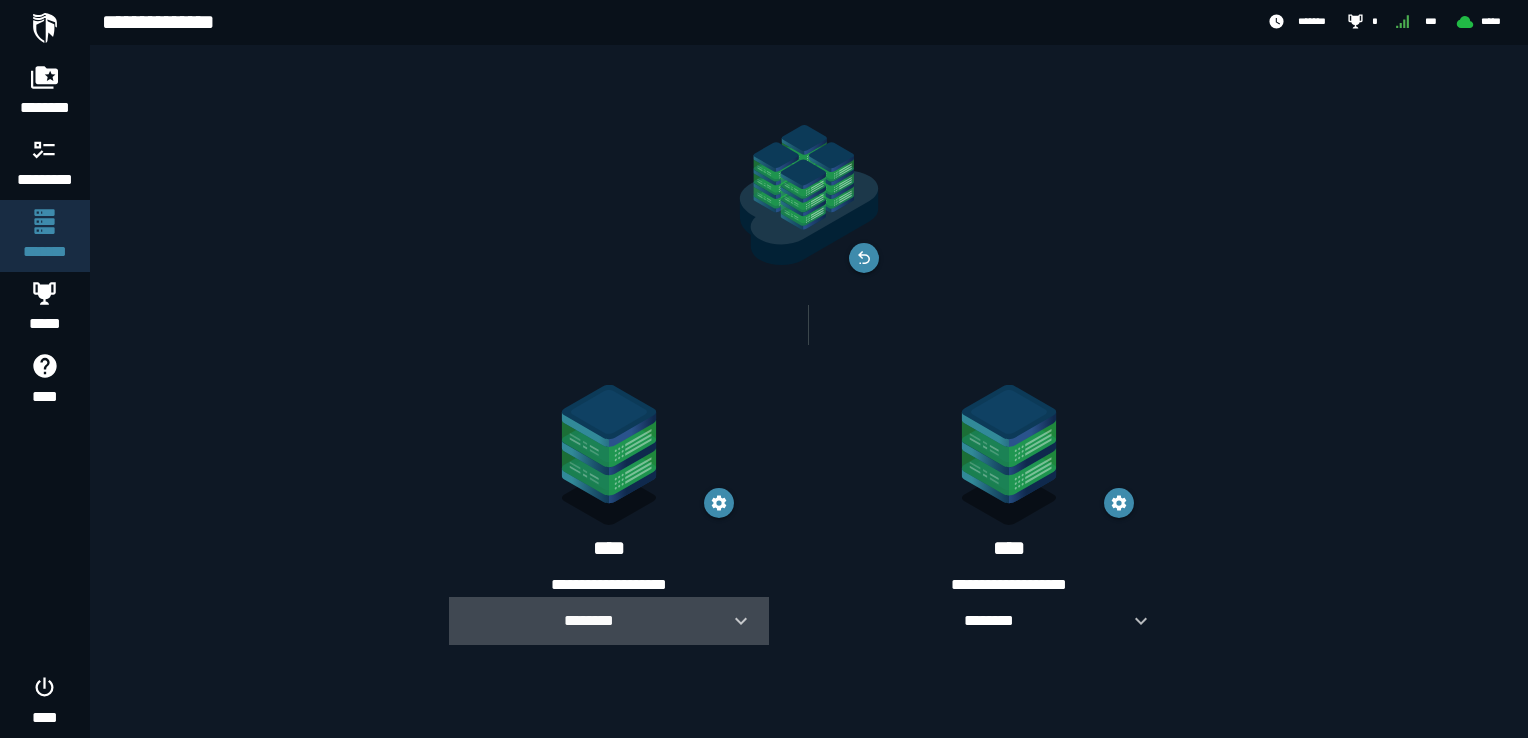 click 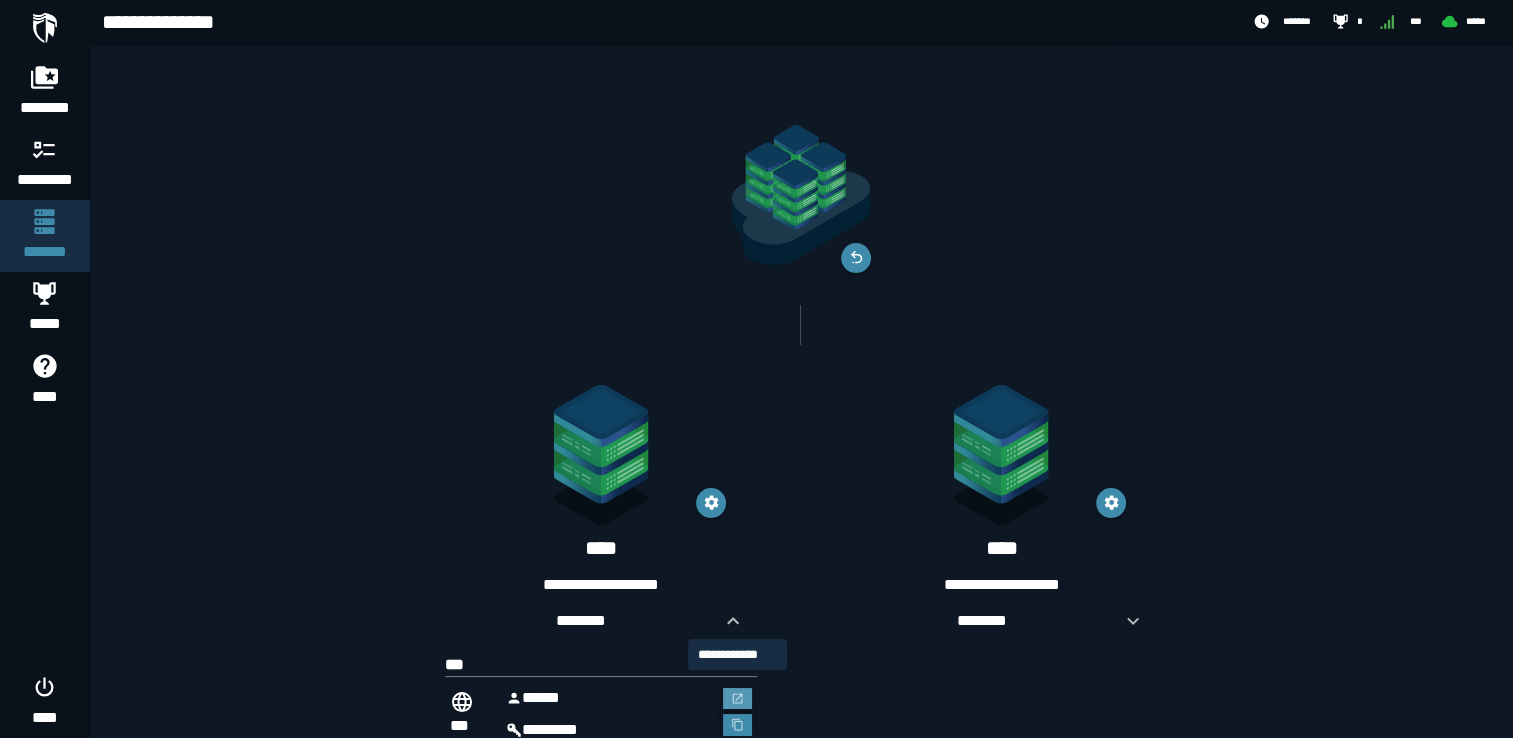 click 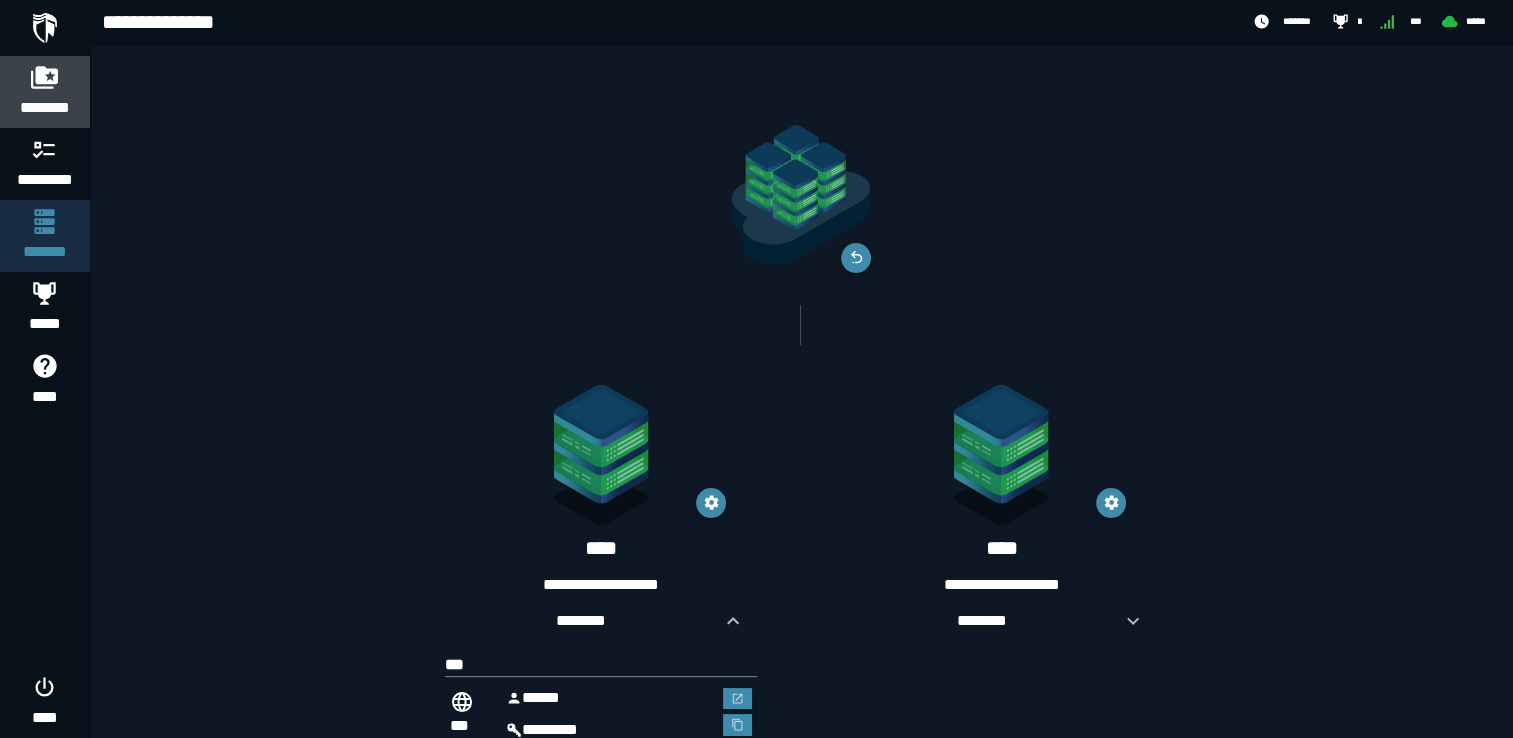 click on "********" at bounding box center (45, 108) 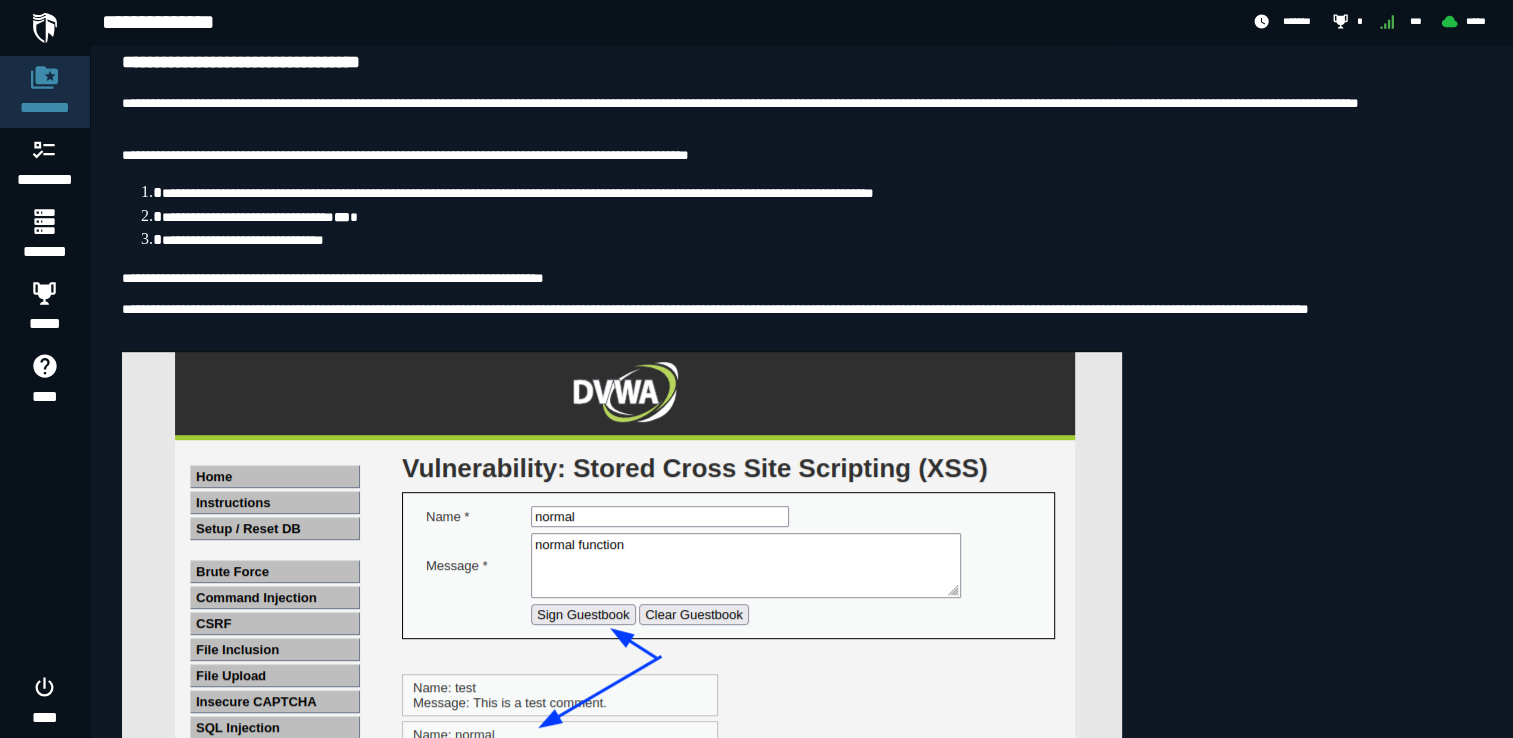 scroll, scrollTop: 747, scrollLeft: 0, axis: vertical 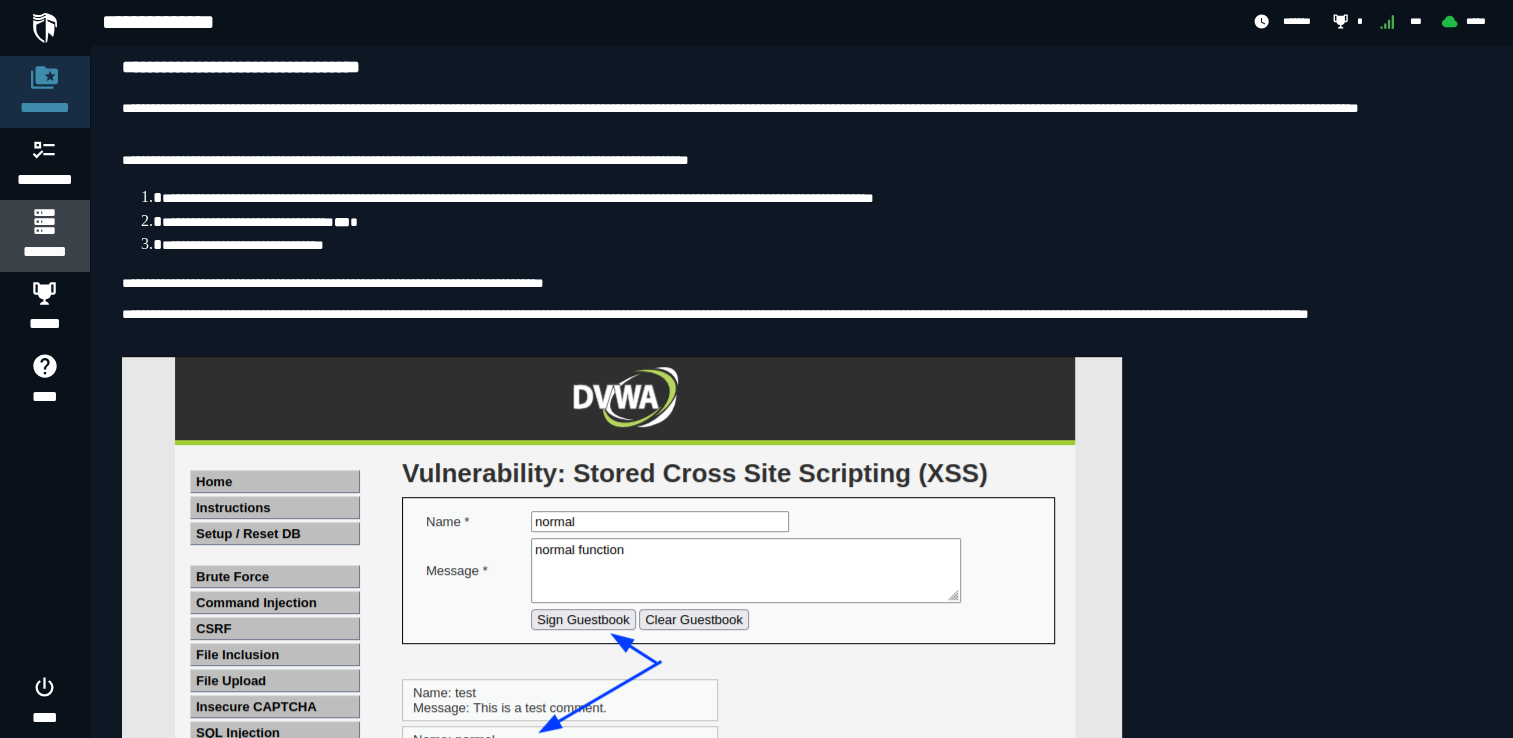 click on "*******" at bounding box center (44, 236) 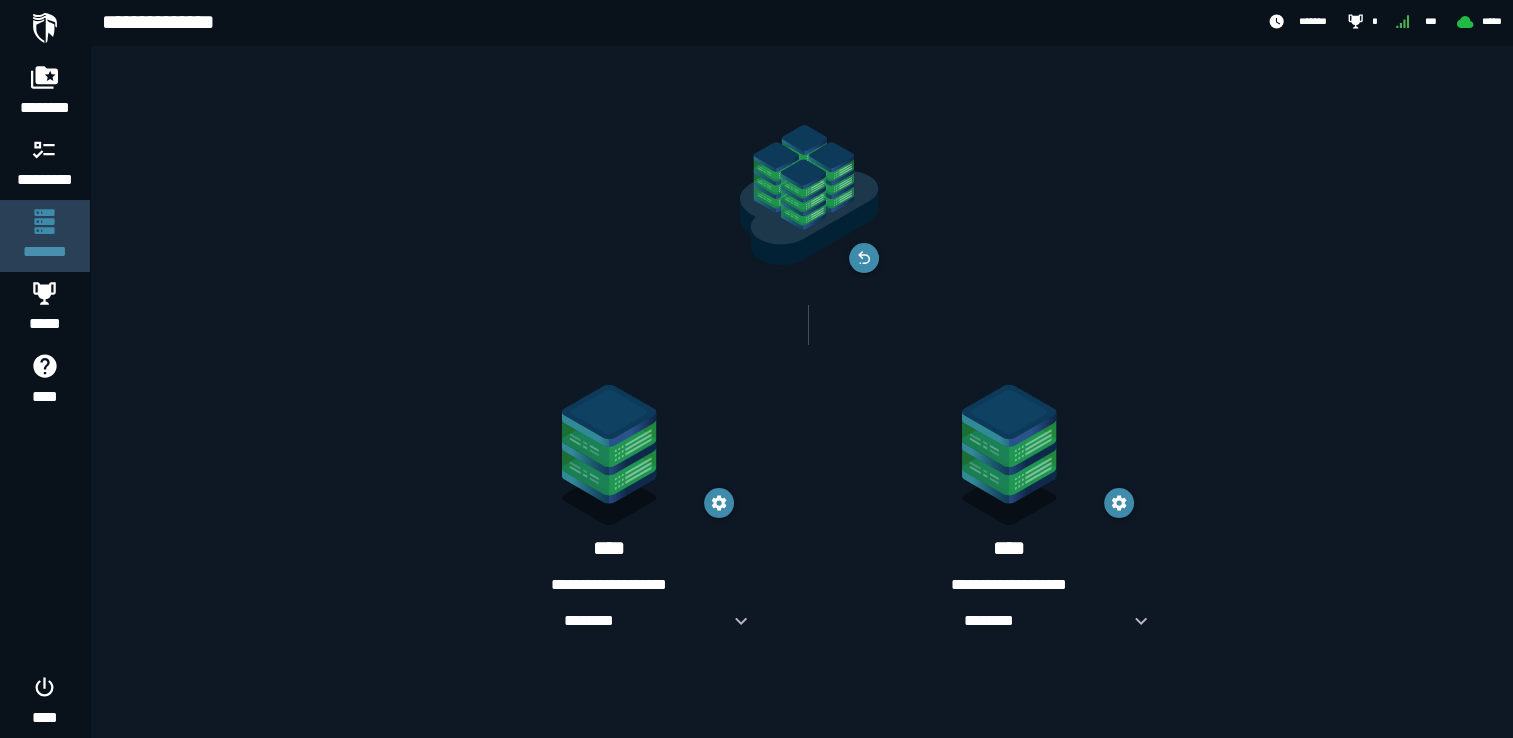 scroll, scrollTop: 0, scrollLeft: 0, axis: both 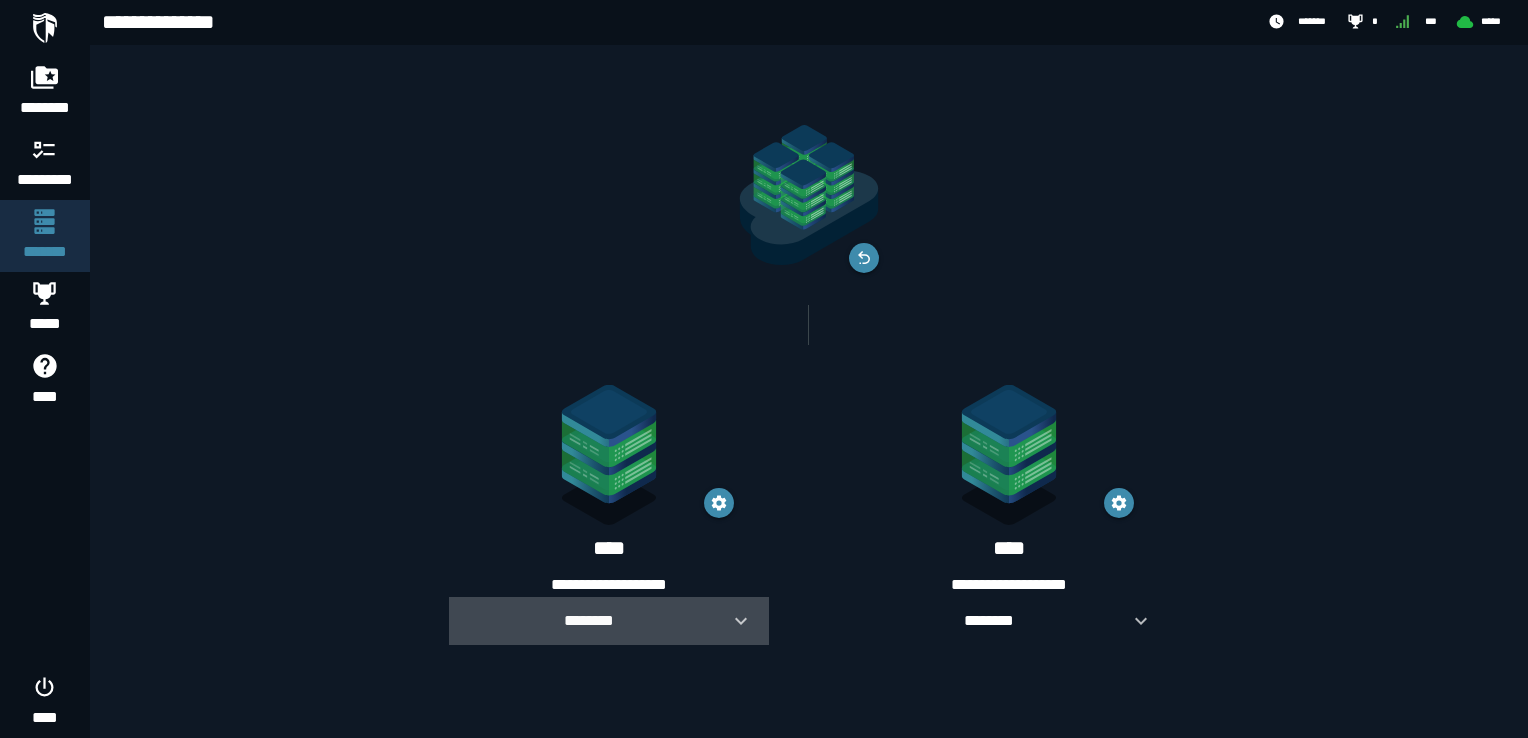 click 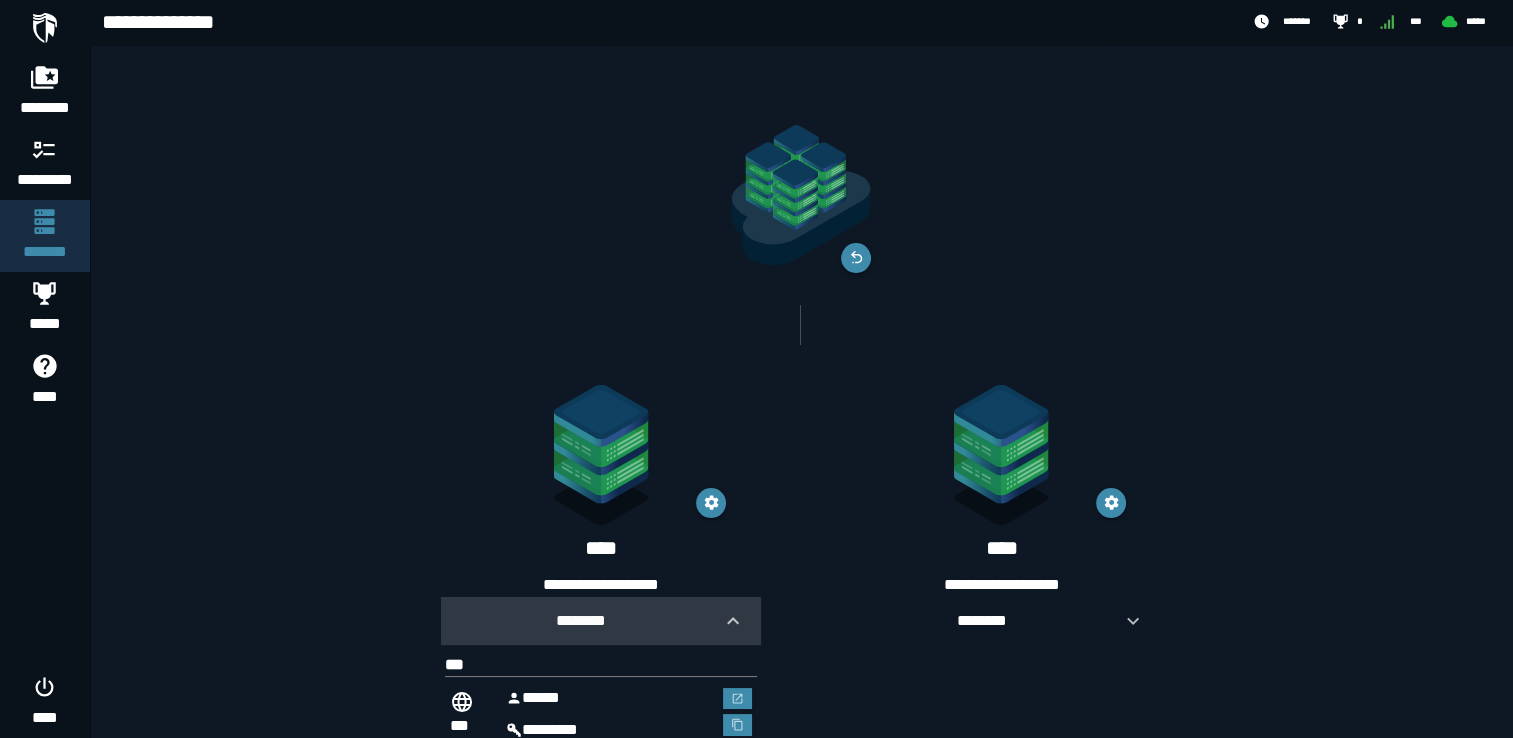scroll, scrollTop: 61, scrollLeft: 0, axis: vertical 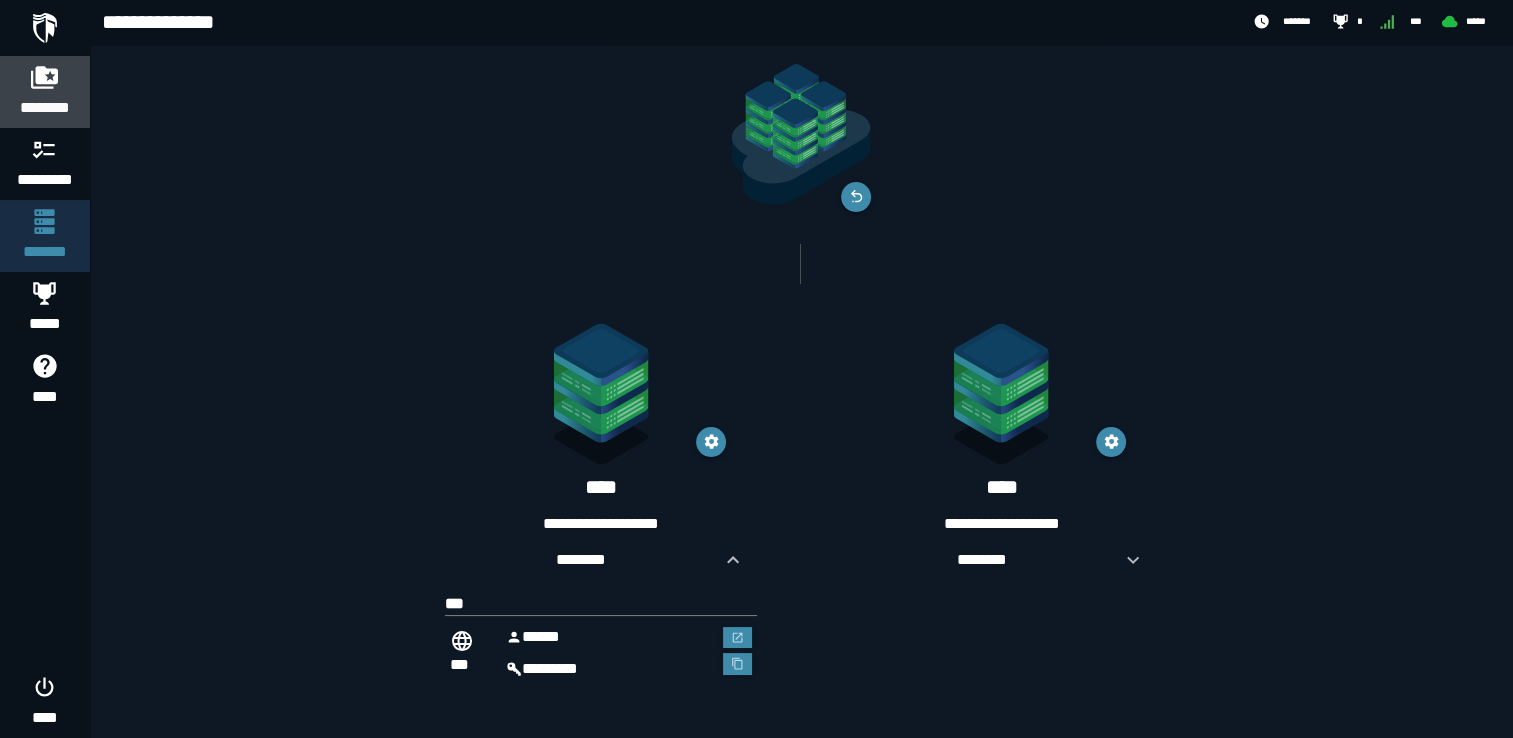 click on "********" at bounding box center (45, 92) 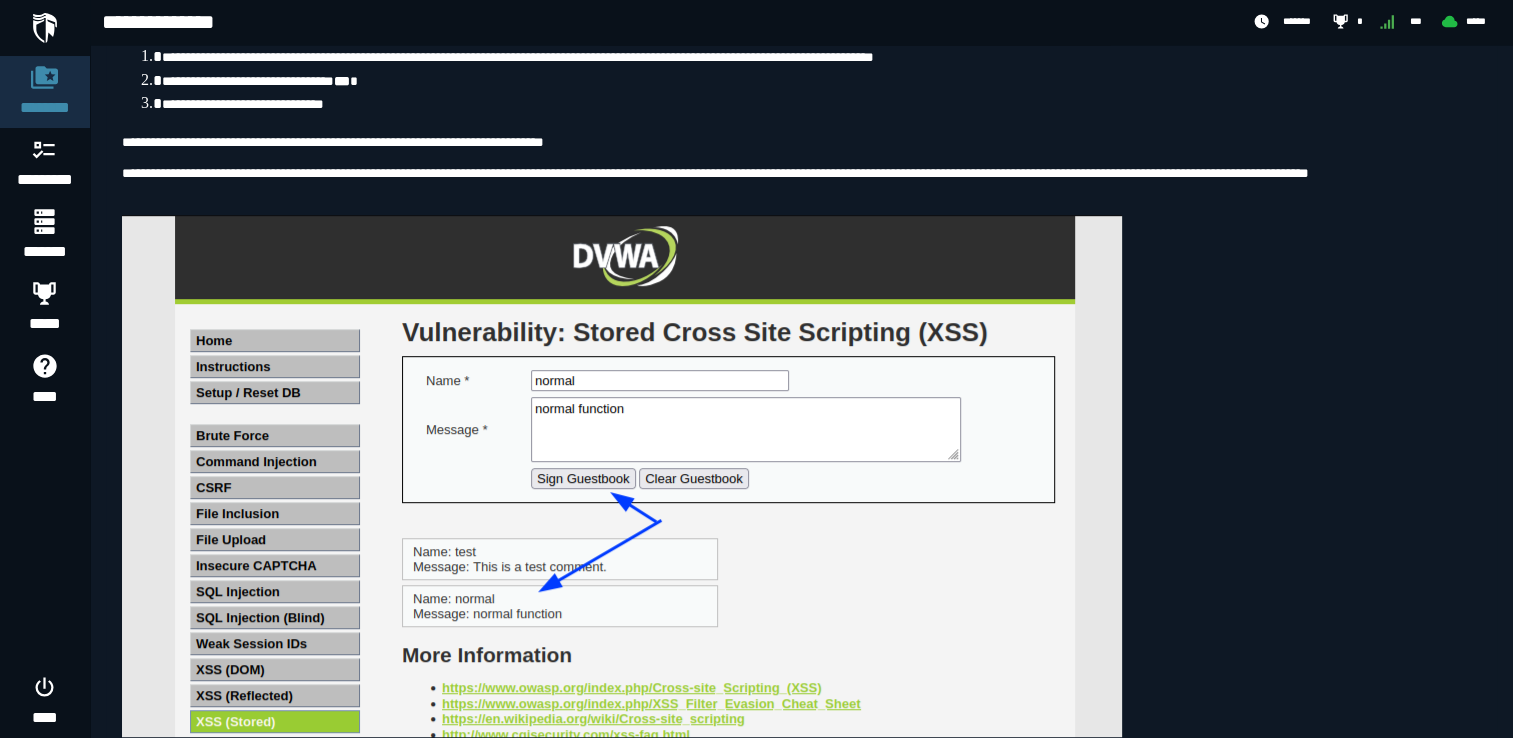scroll, scrollTop: 887, scrollLeft: 0, axis: vertical 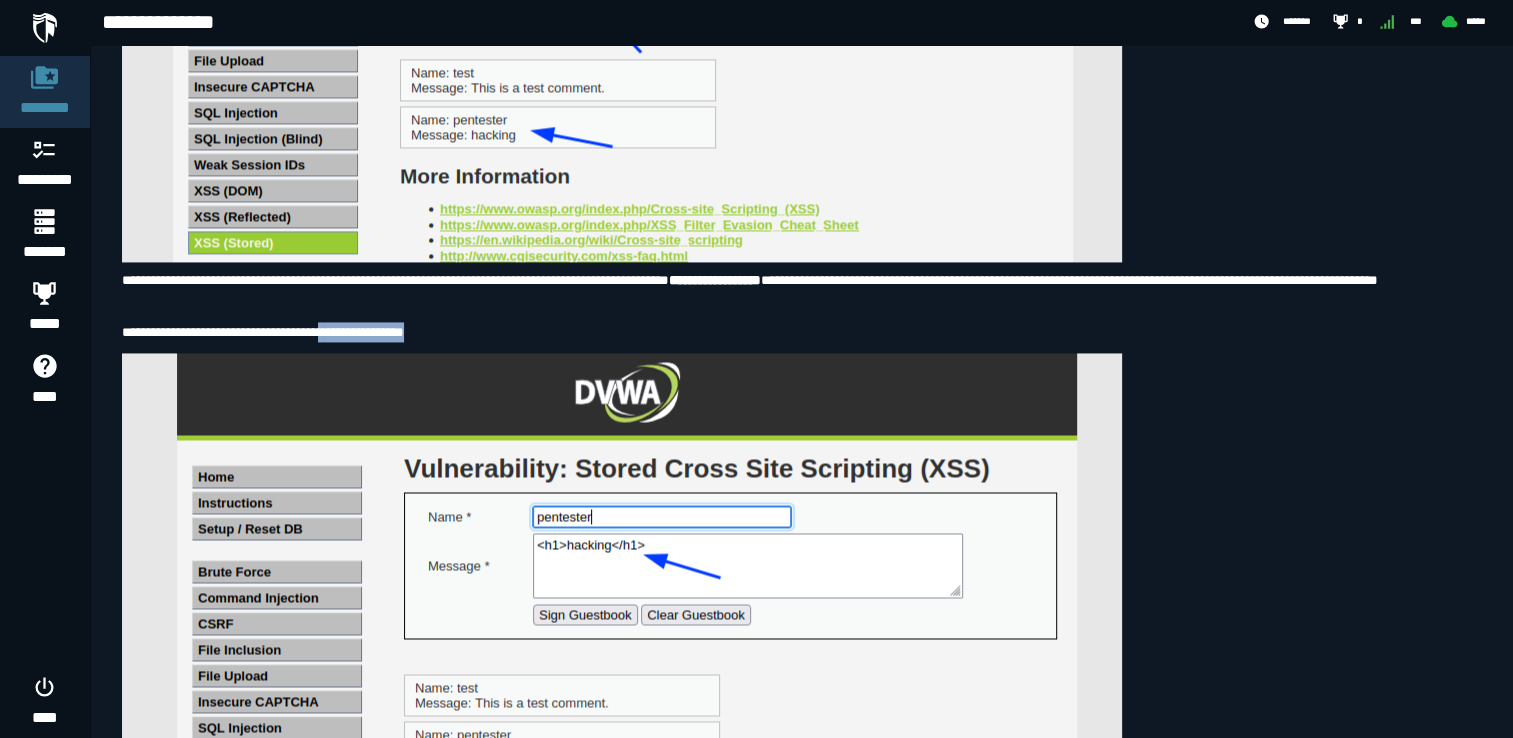 drag, startPoint x: 354, startPoint y: 450, endPoint x: 480, endPoint y: 450, distance: 126 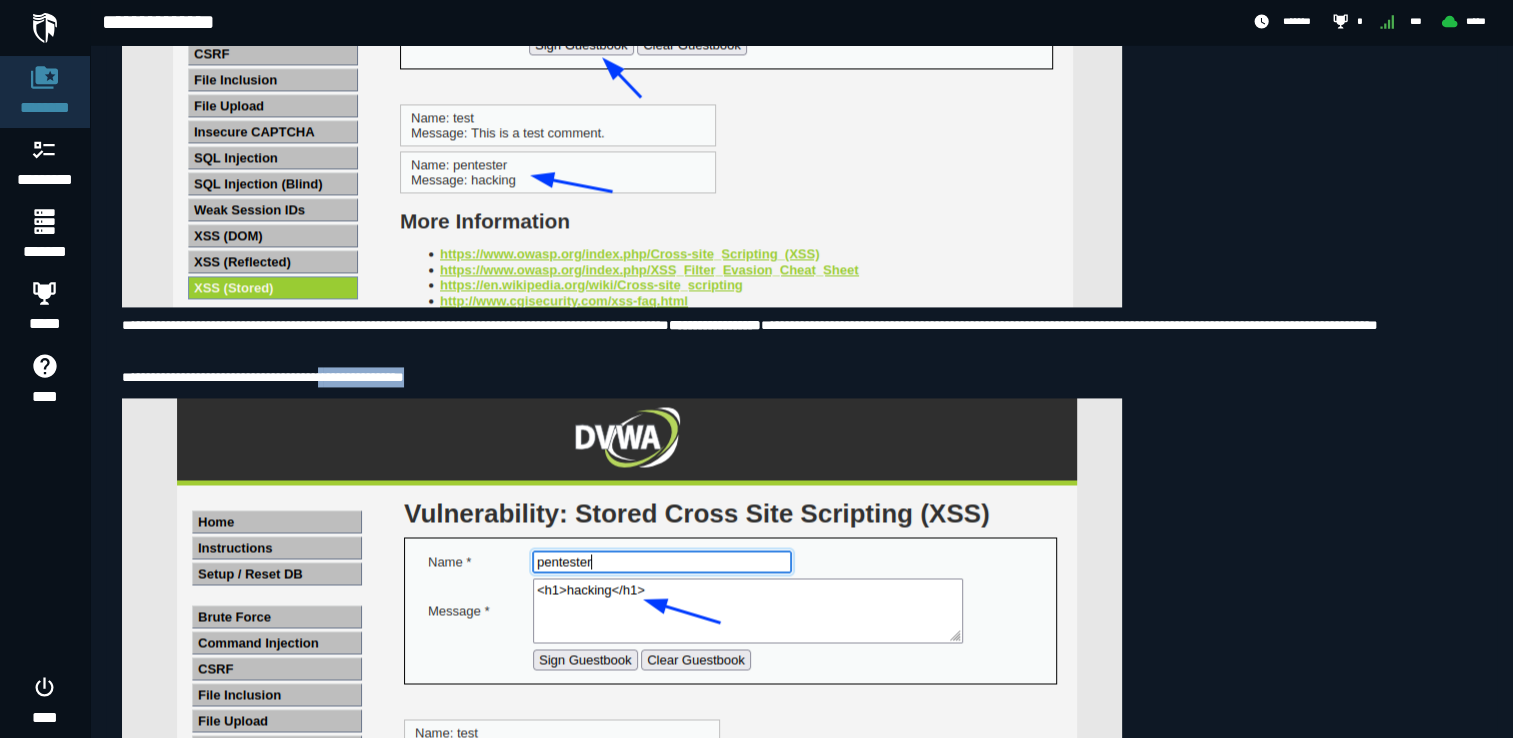 scroll, scrollTop: 2931, scrollLeft: 0, axis: vertical 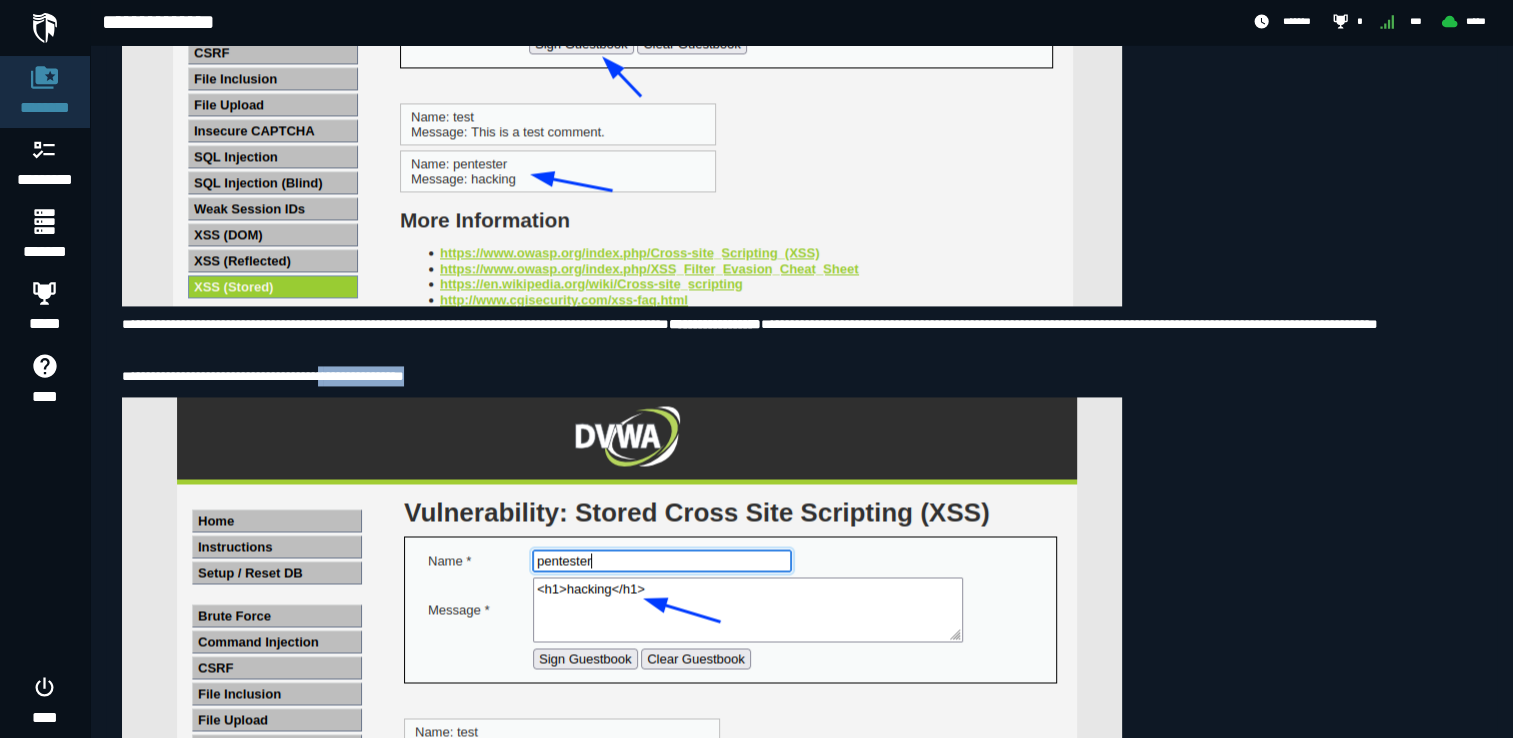 click at bounding box center (622, 42) 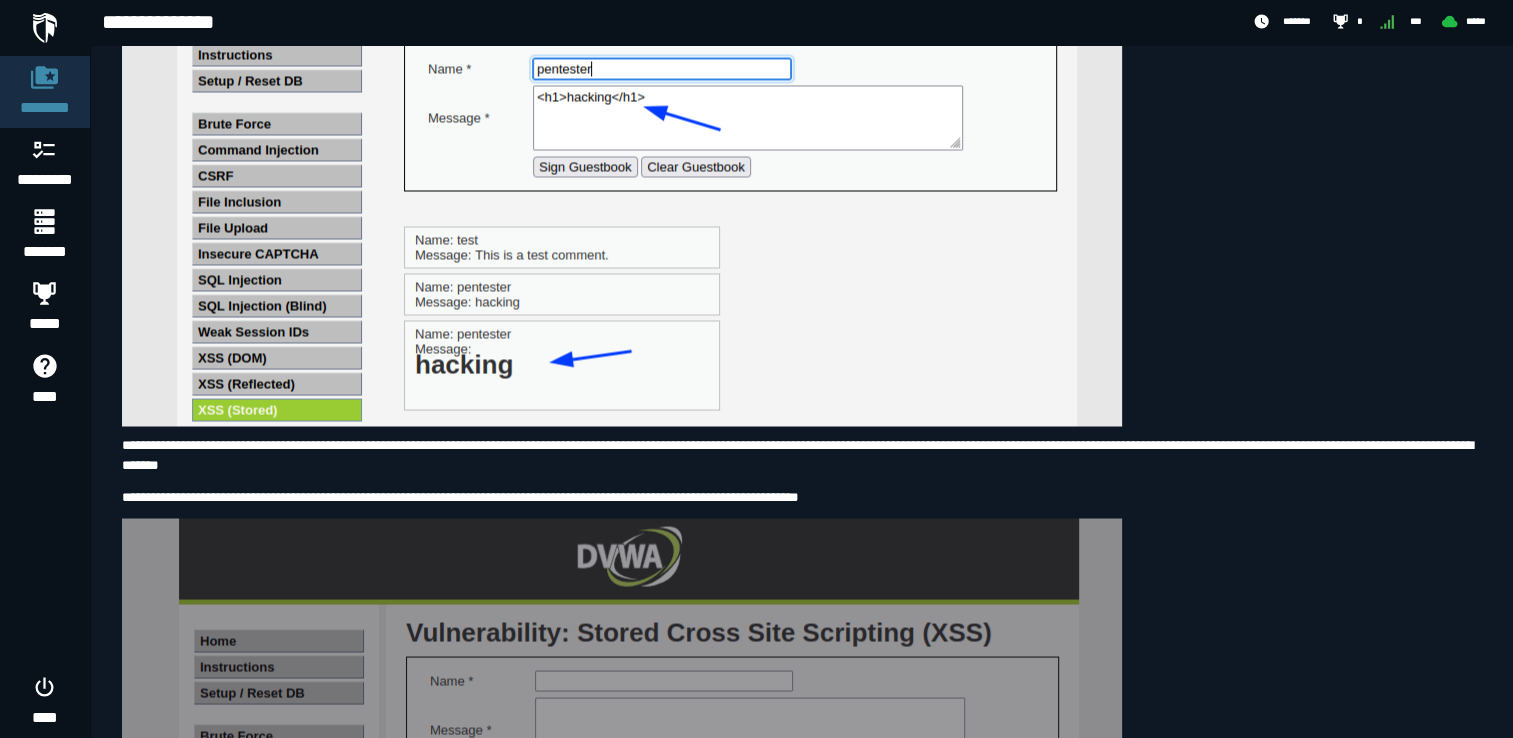 scroll, scrollTop: 3422, scrollLeft: 0, axis: vertical 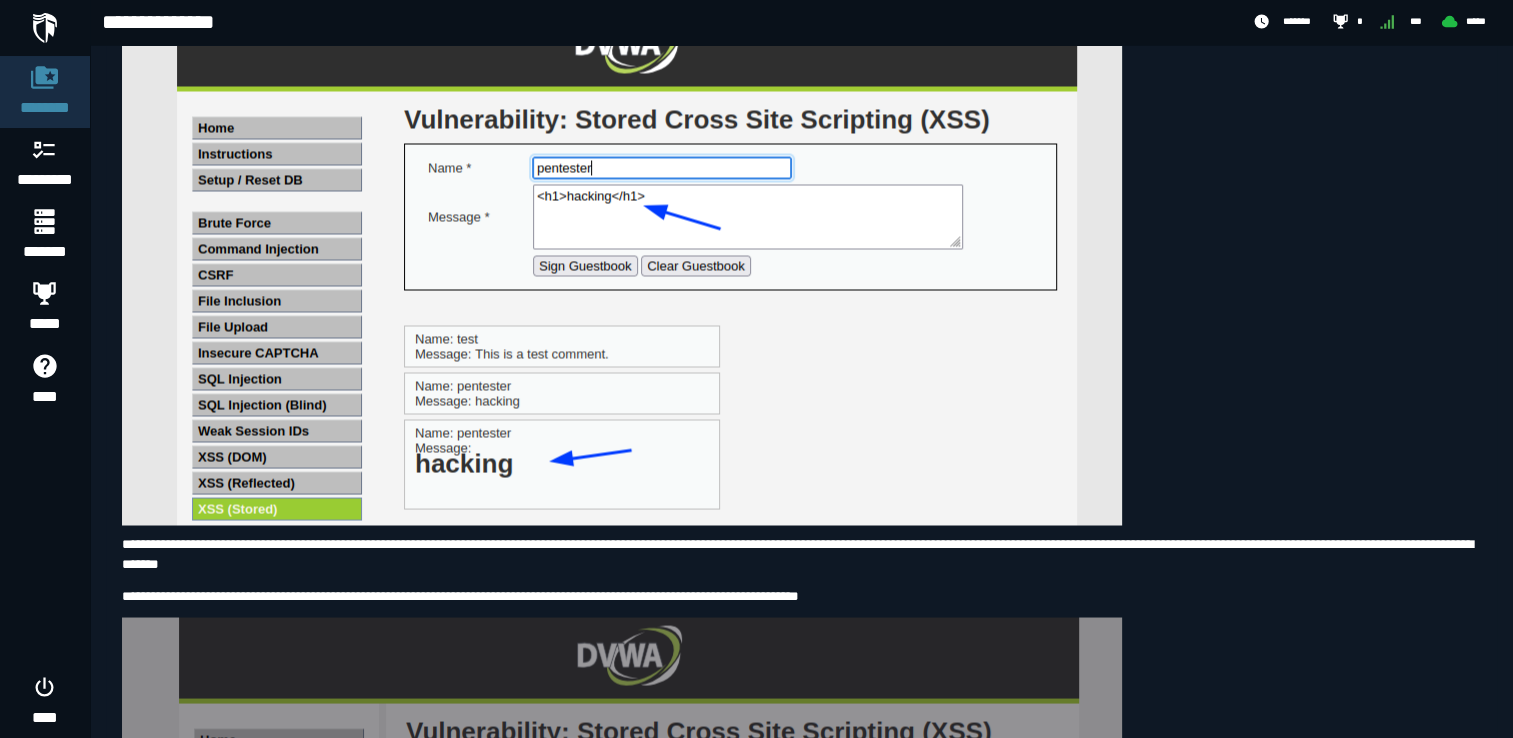 click at bounding box center (622, 264) 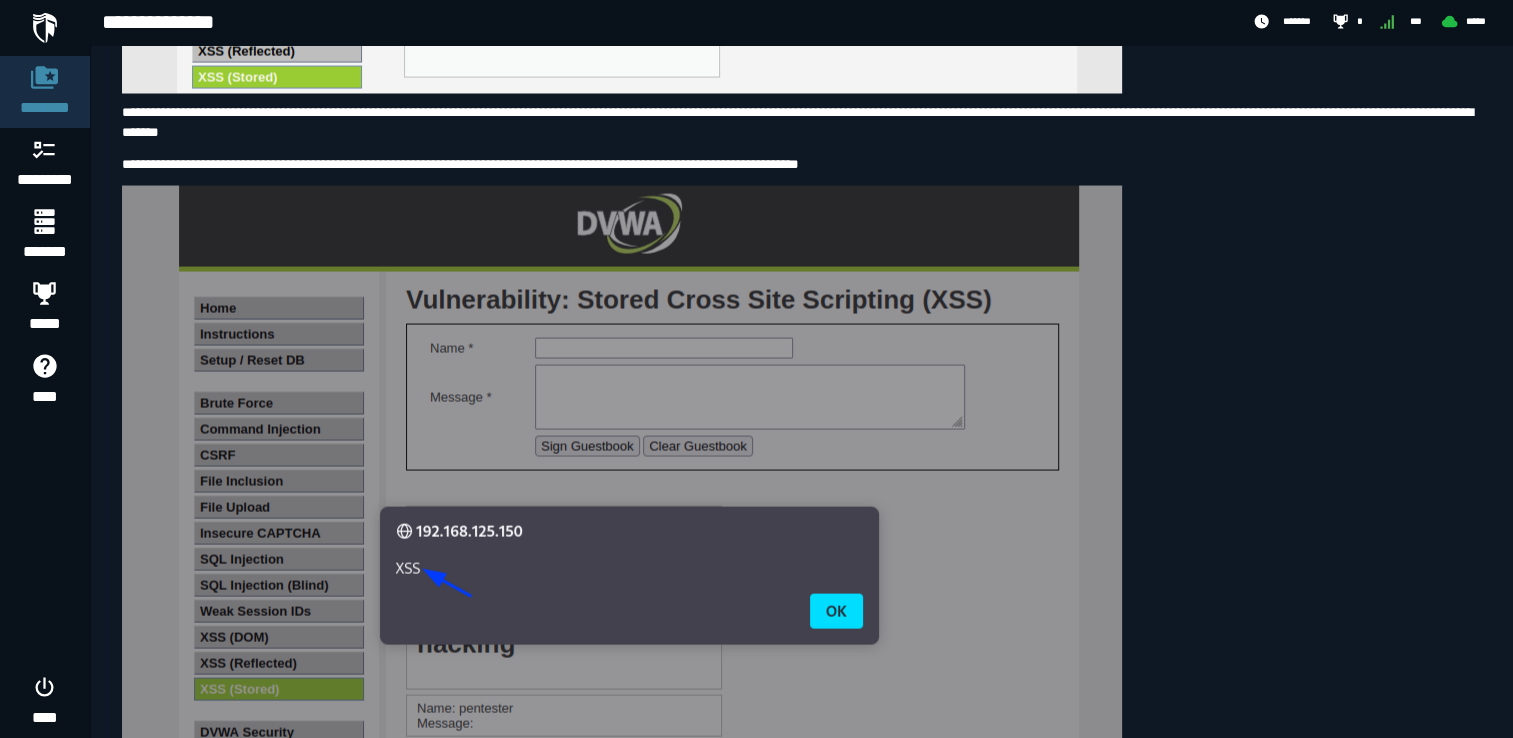 scroll, scrollTop: 3753, scrollLeft: 0, axis: vertical 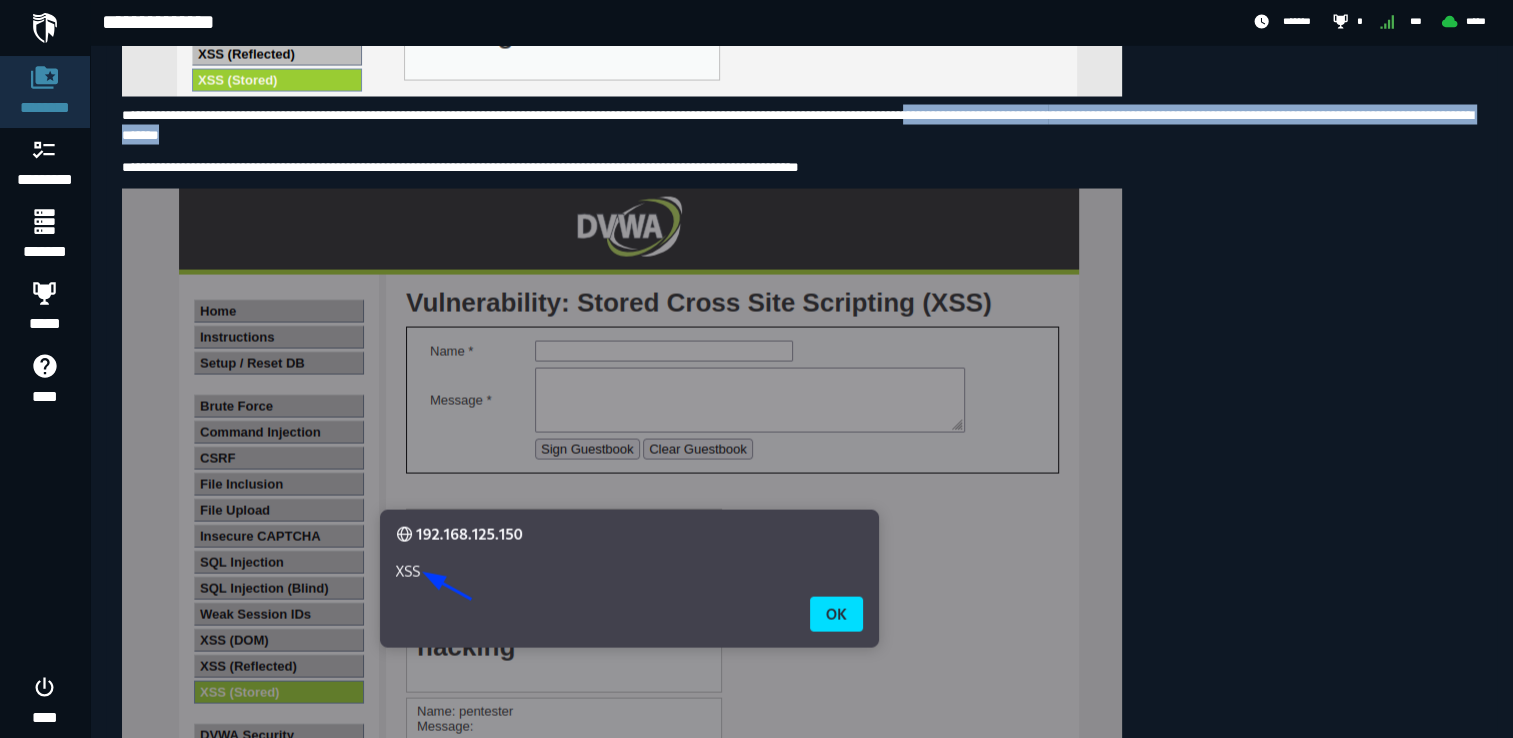 drag, startPoint x: 1048, startPoint y: 234, endPoint x: 1223, endPoint y: 241, distance: 175.13994 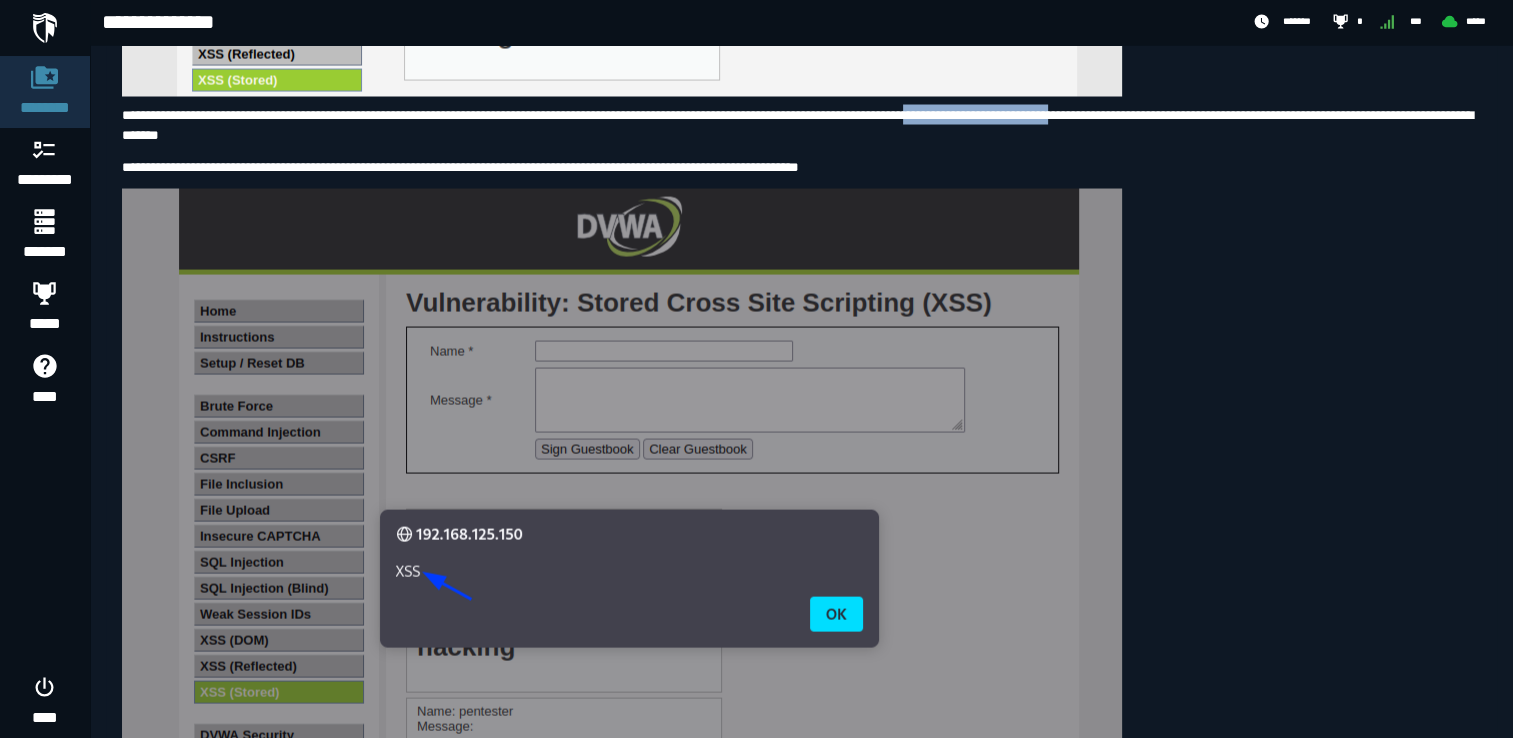drag, startPoint x: 1260, startPoint y: 234, endPoint x: 1047, endPoint y: 224, distance: 213.23462 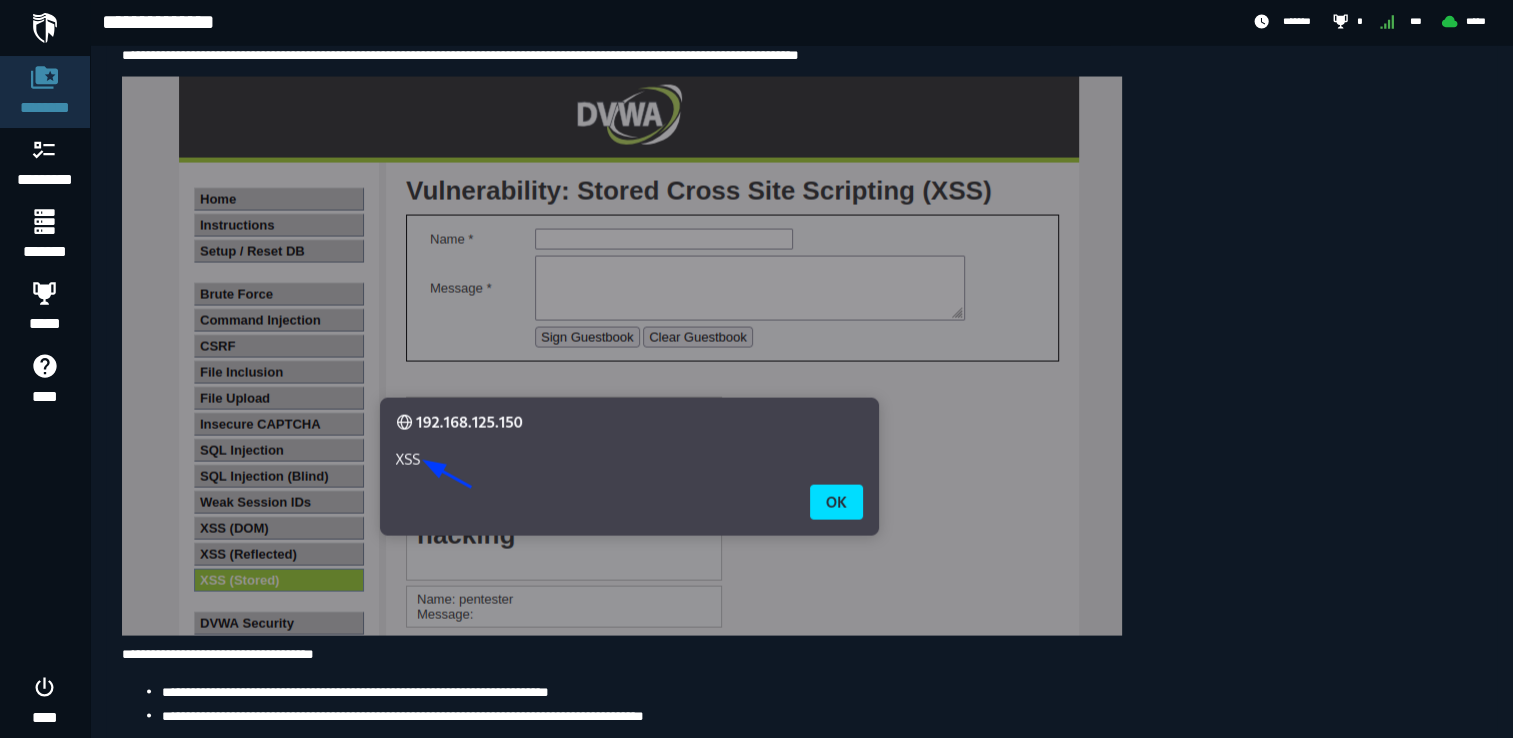 scroll, scrollTop: 3864, scrollLeft: 0, axis: vertical 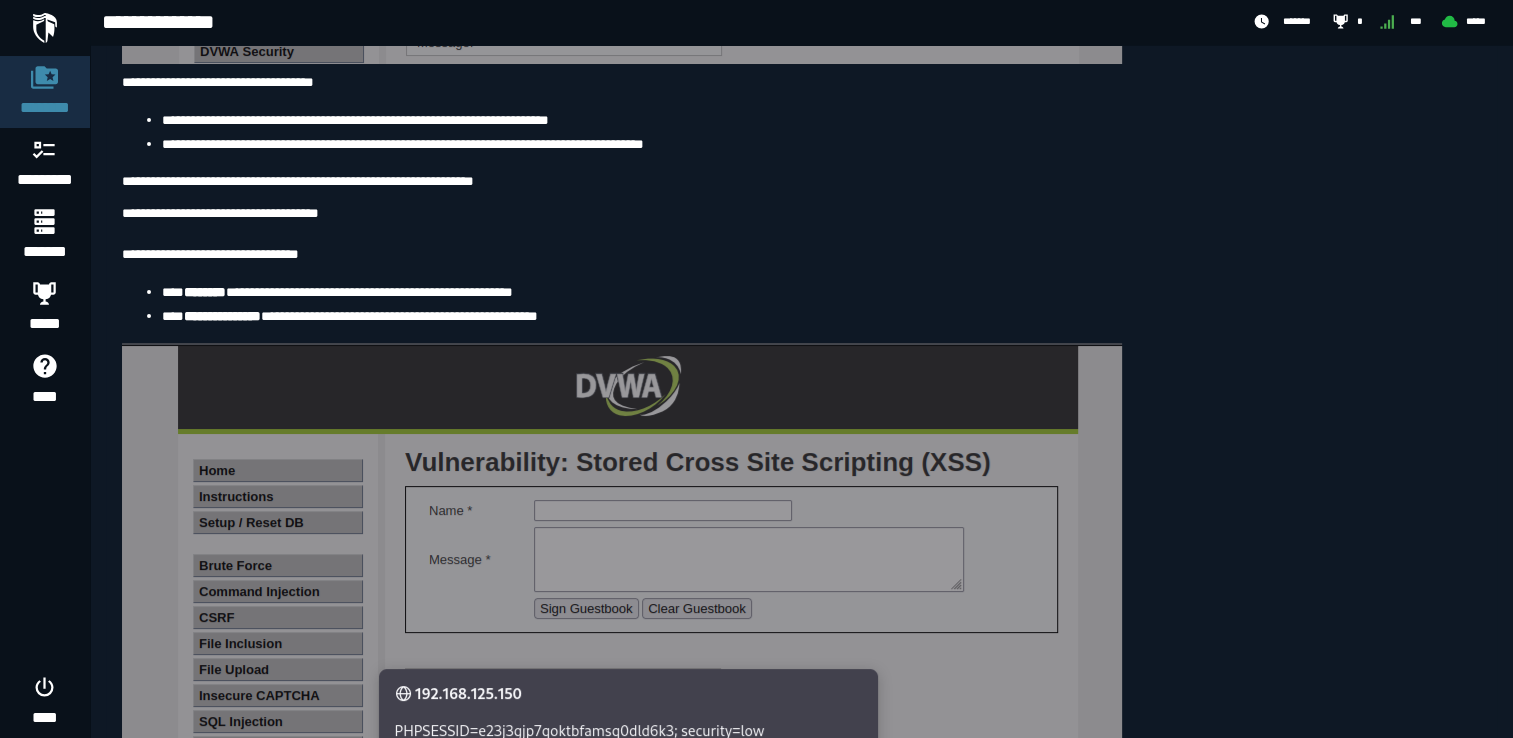 click on "**********" at bounding box center (801, 233) 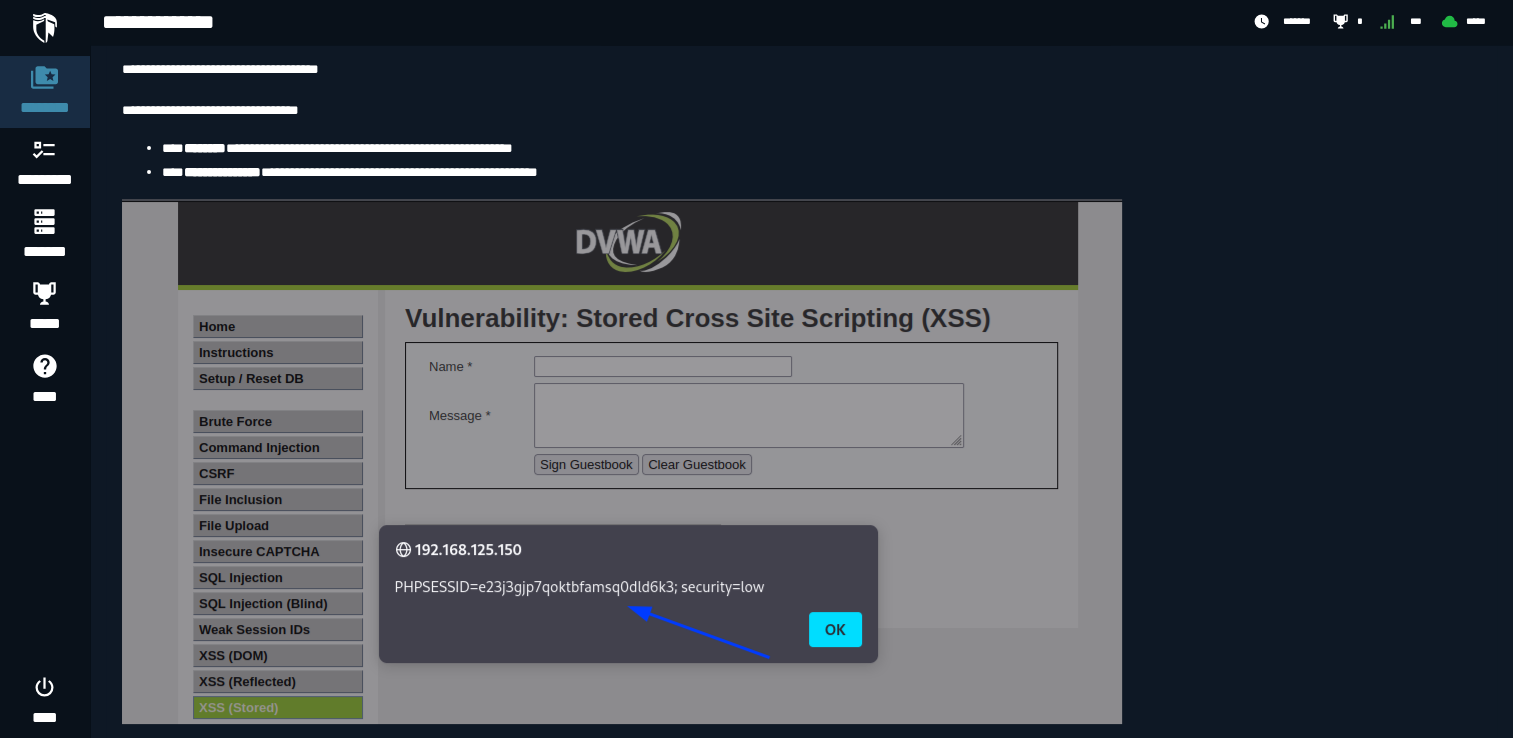 scroll, scrollTop: 4580, scrollLeft: 0, axis: vertical 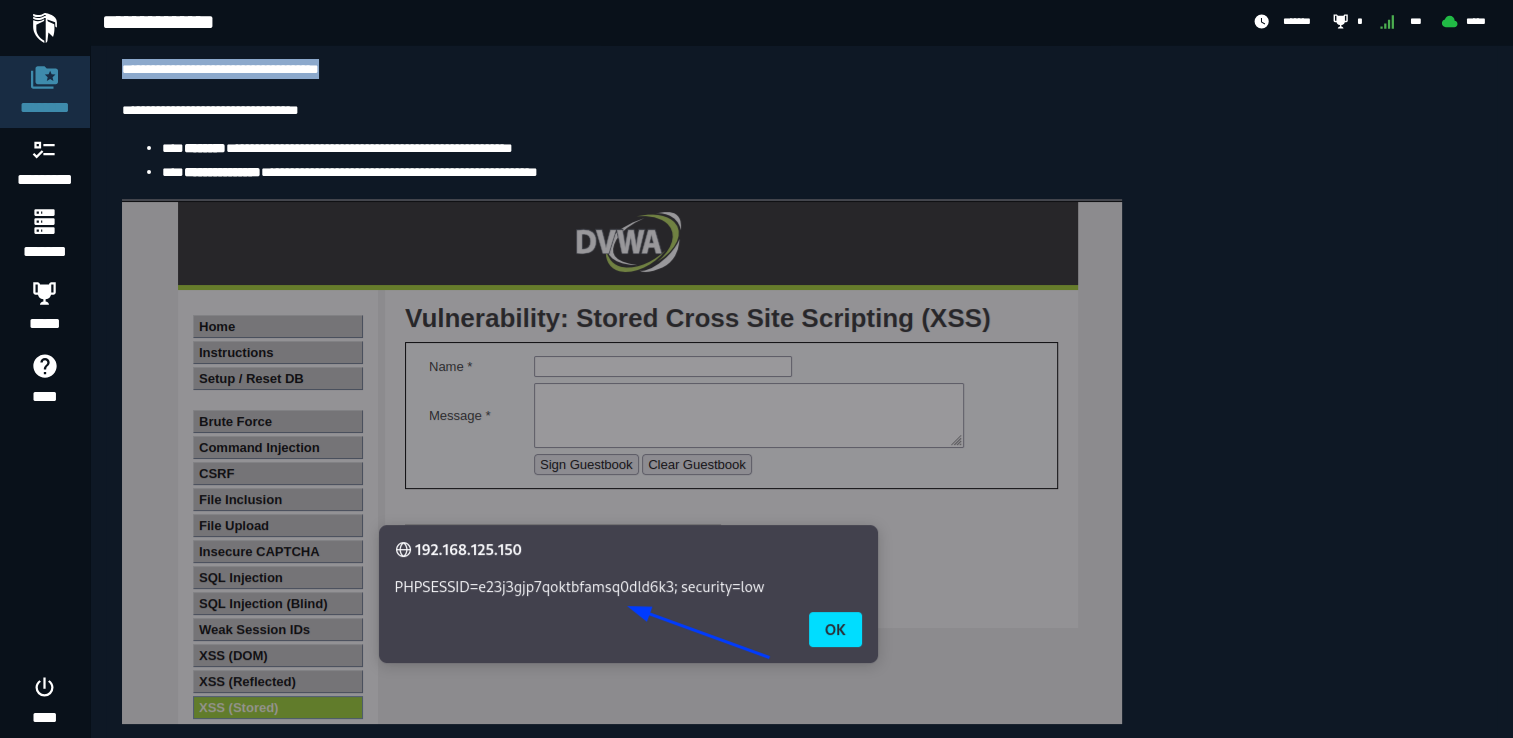 drag, startPoint x: 121, startPoint y: 198, endPoint x: 419, endPoint y: 198, distance: 298 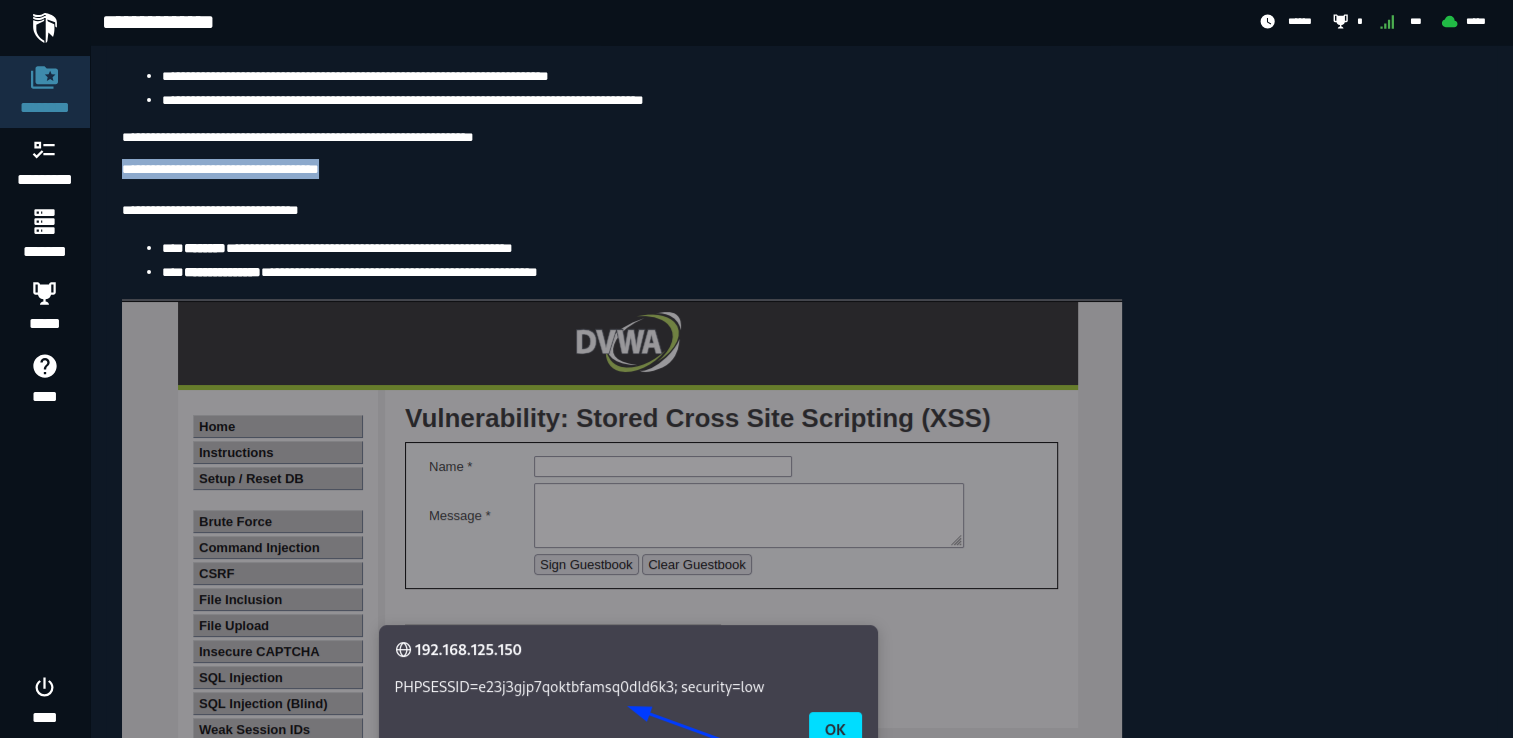 scroll, scrollTop: 4451, scrollLeft: 0, axis: vertical 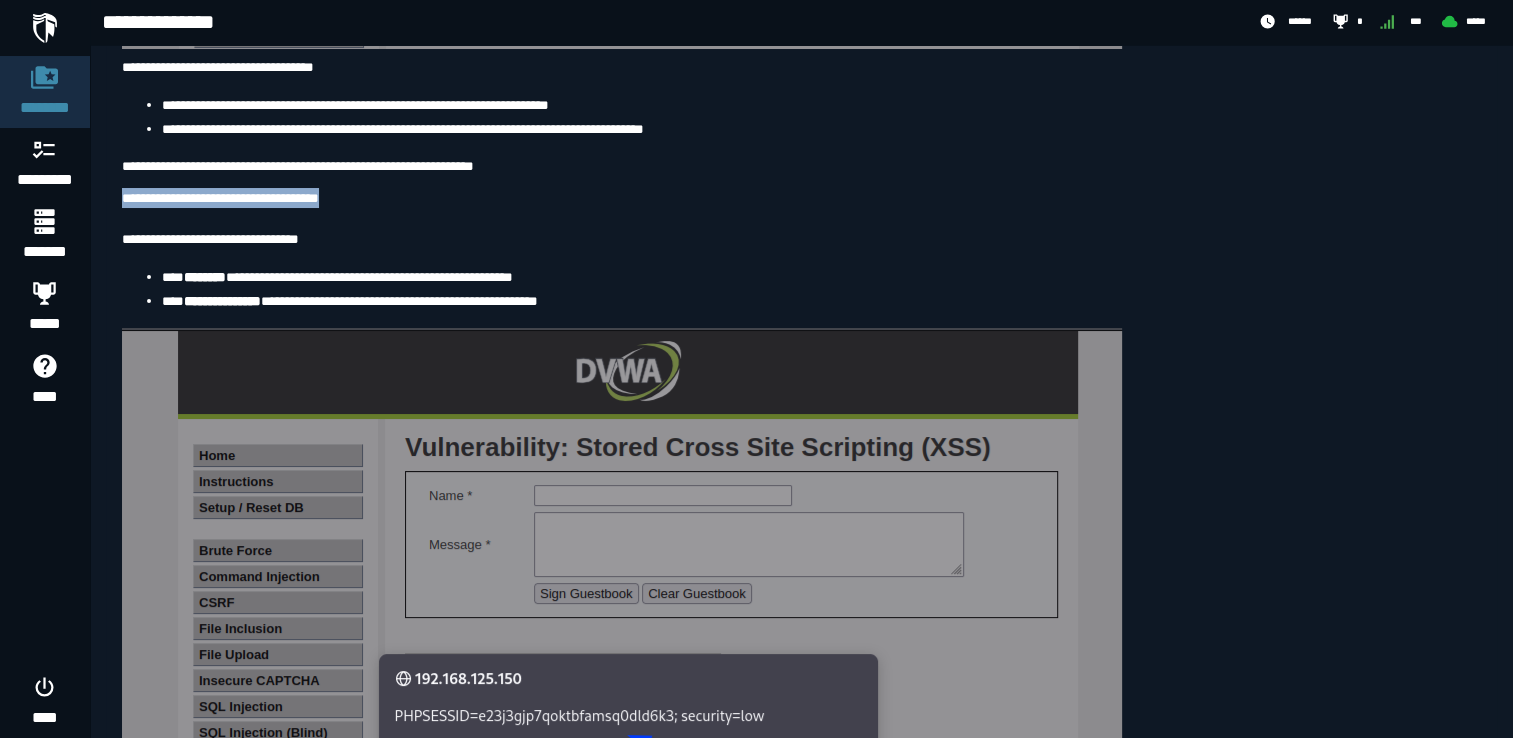 click on "**********" at bounding box center [801, 218] 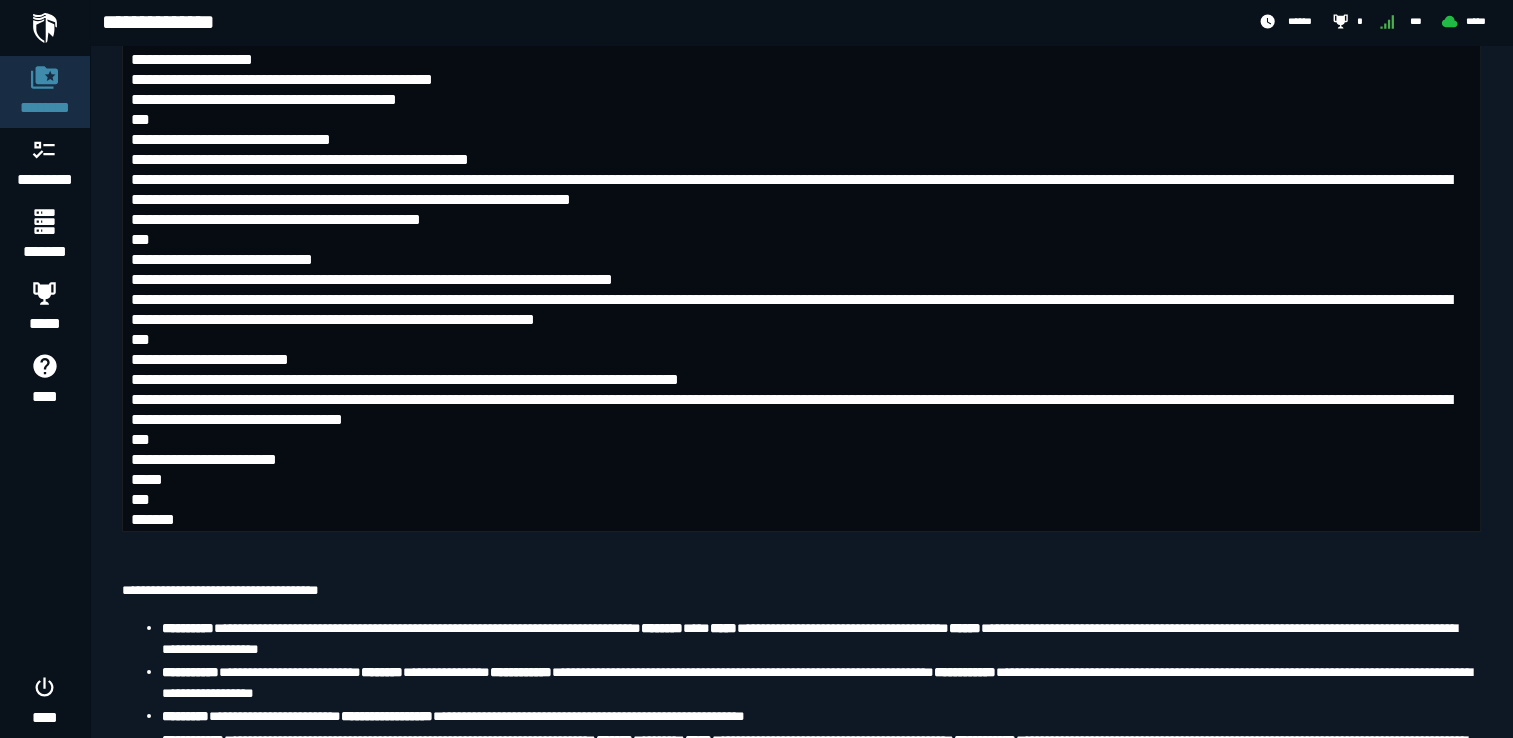 scroll, scrollTop: 7700, scrollLeft: 0, axis: vertical 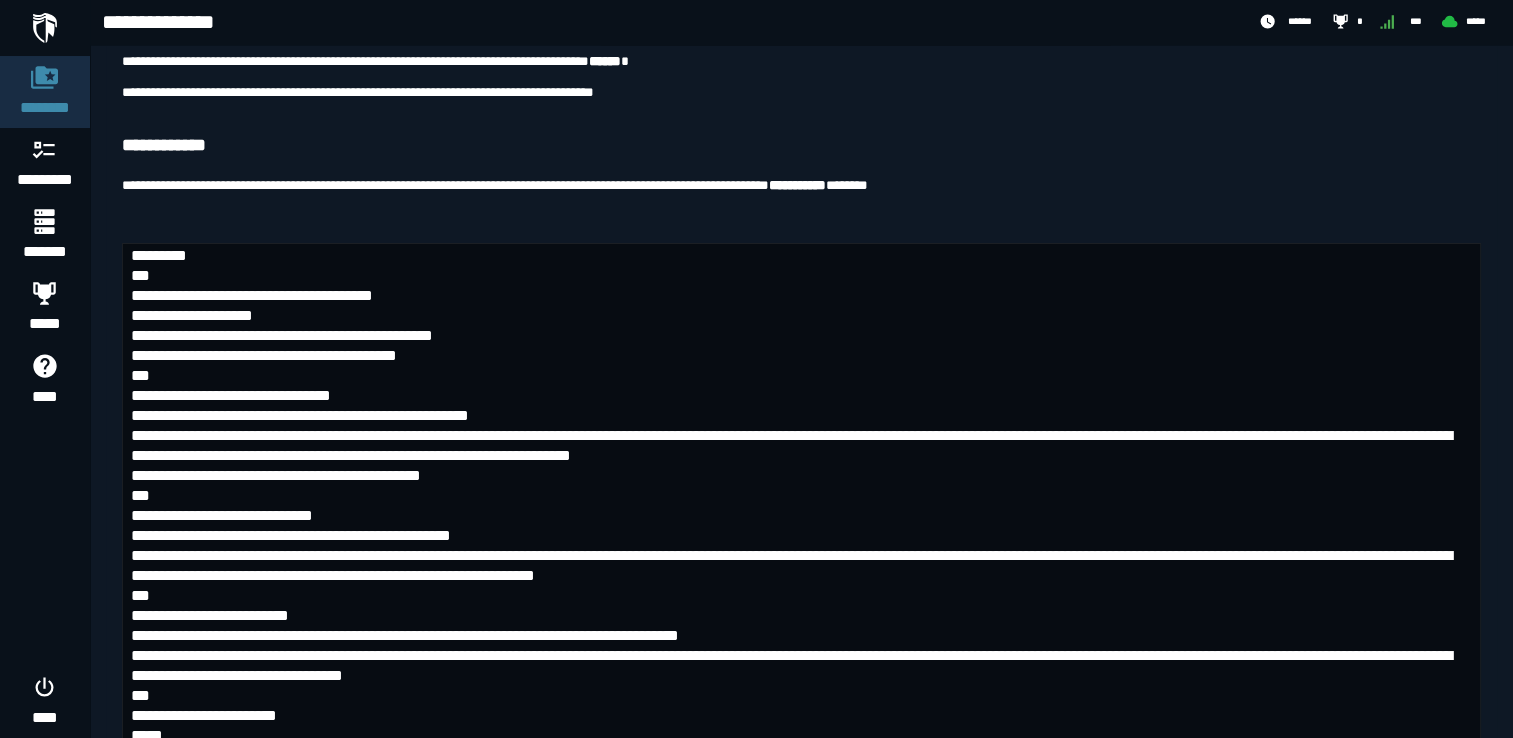 click on "**********" at bounding box center (801, 61) 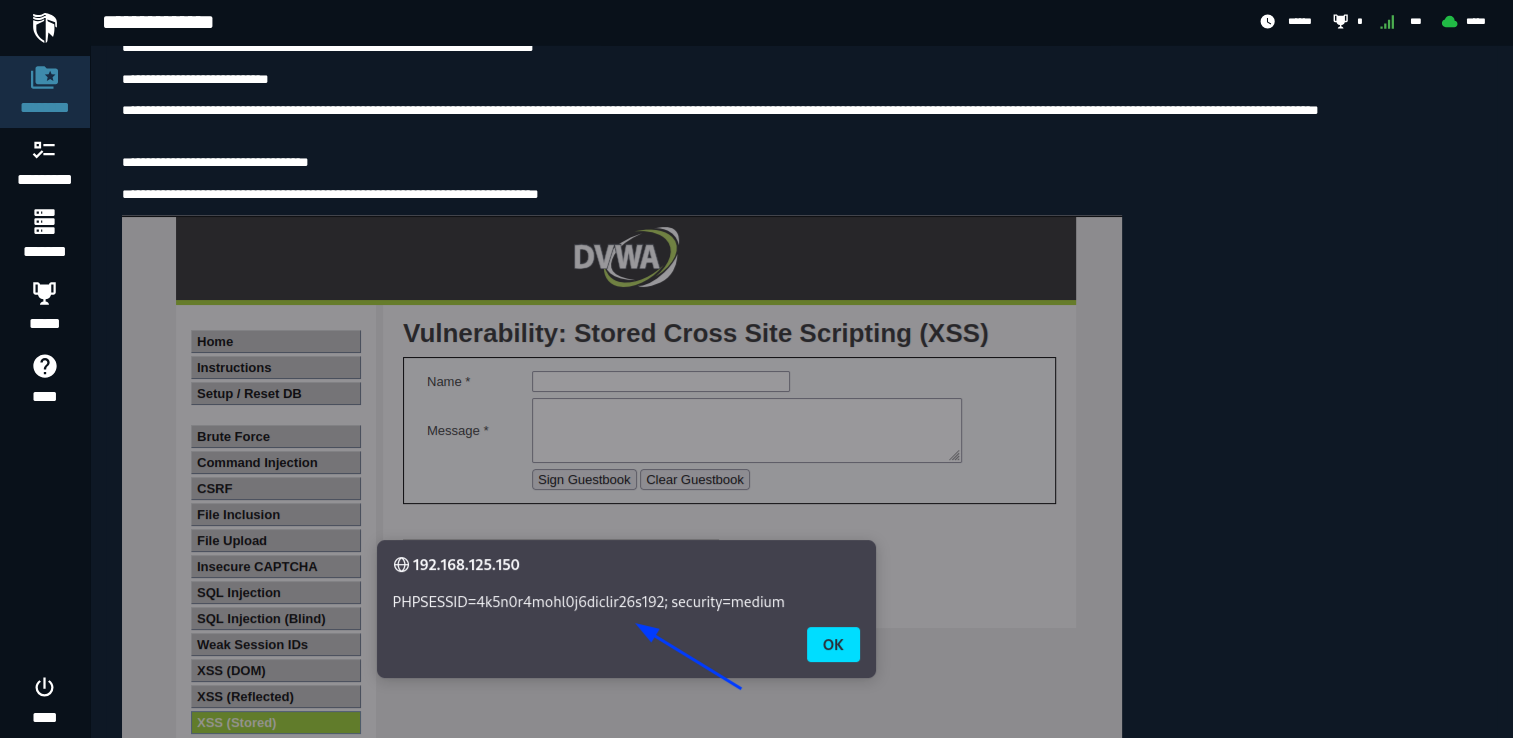 scroll, scrollTop: 6704, scrollLeft: 0, axis: vertical 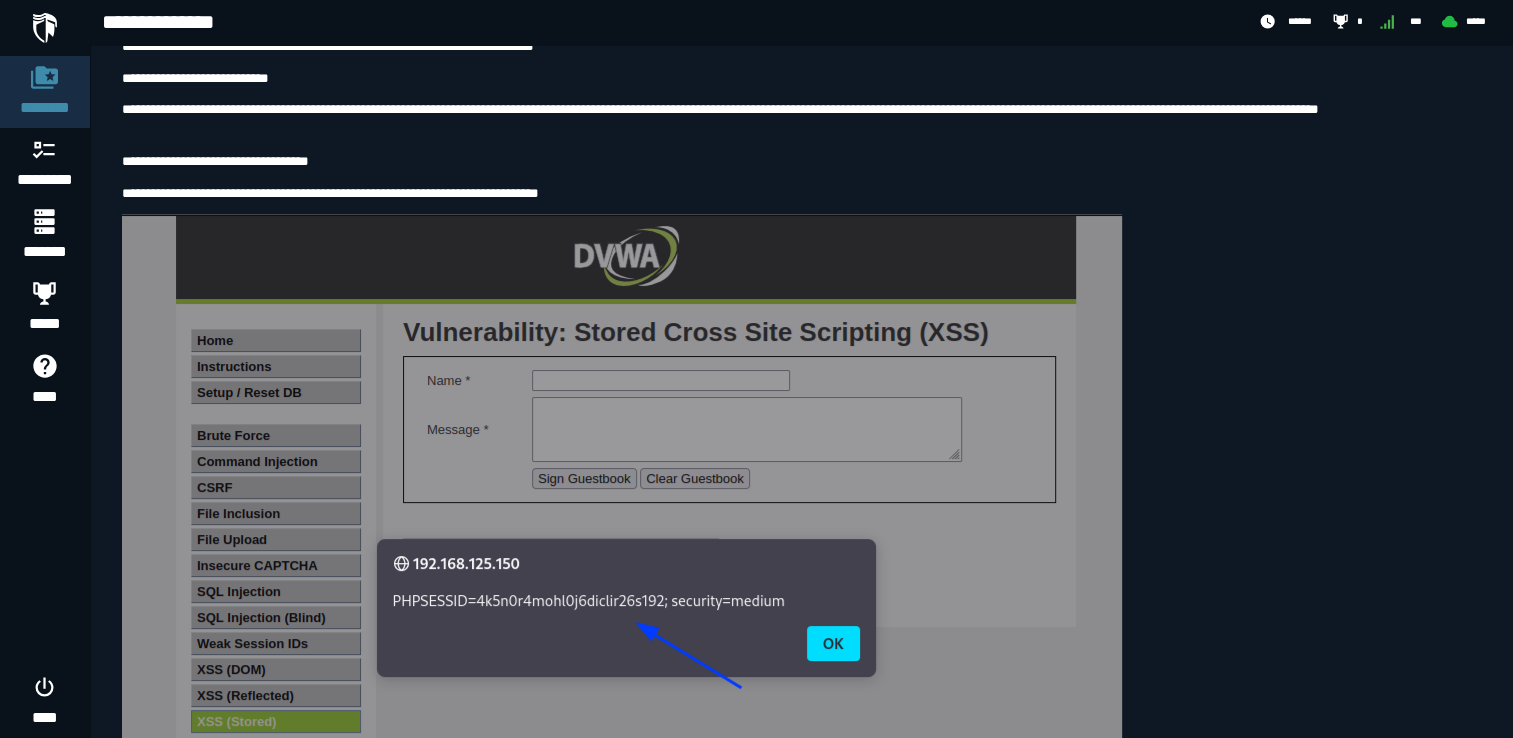 click on "**********" at bounding box center (801, 46) 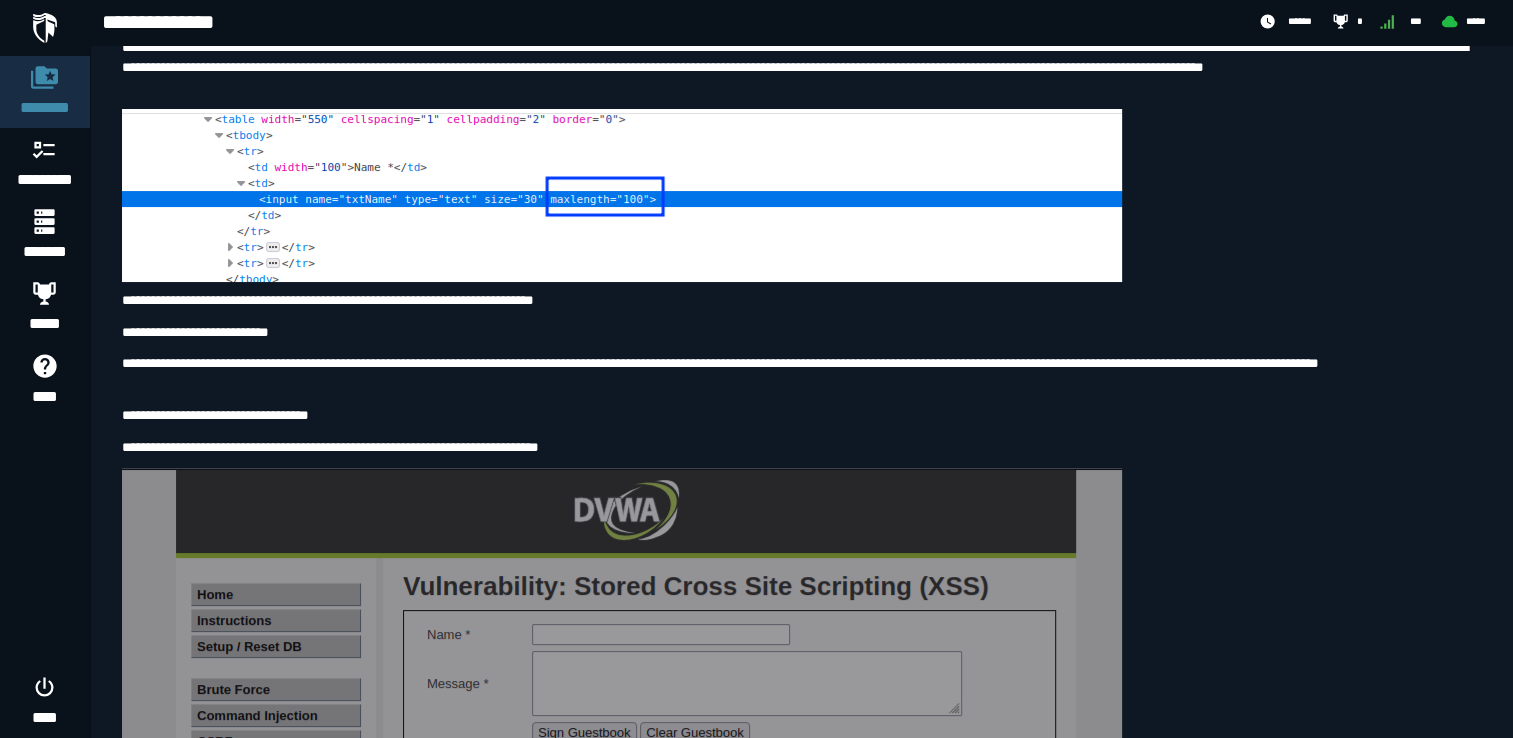 scroll, scrollTop: 6469, scrollLeft: 0, axis: vertical 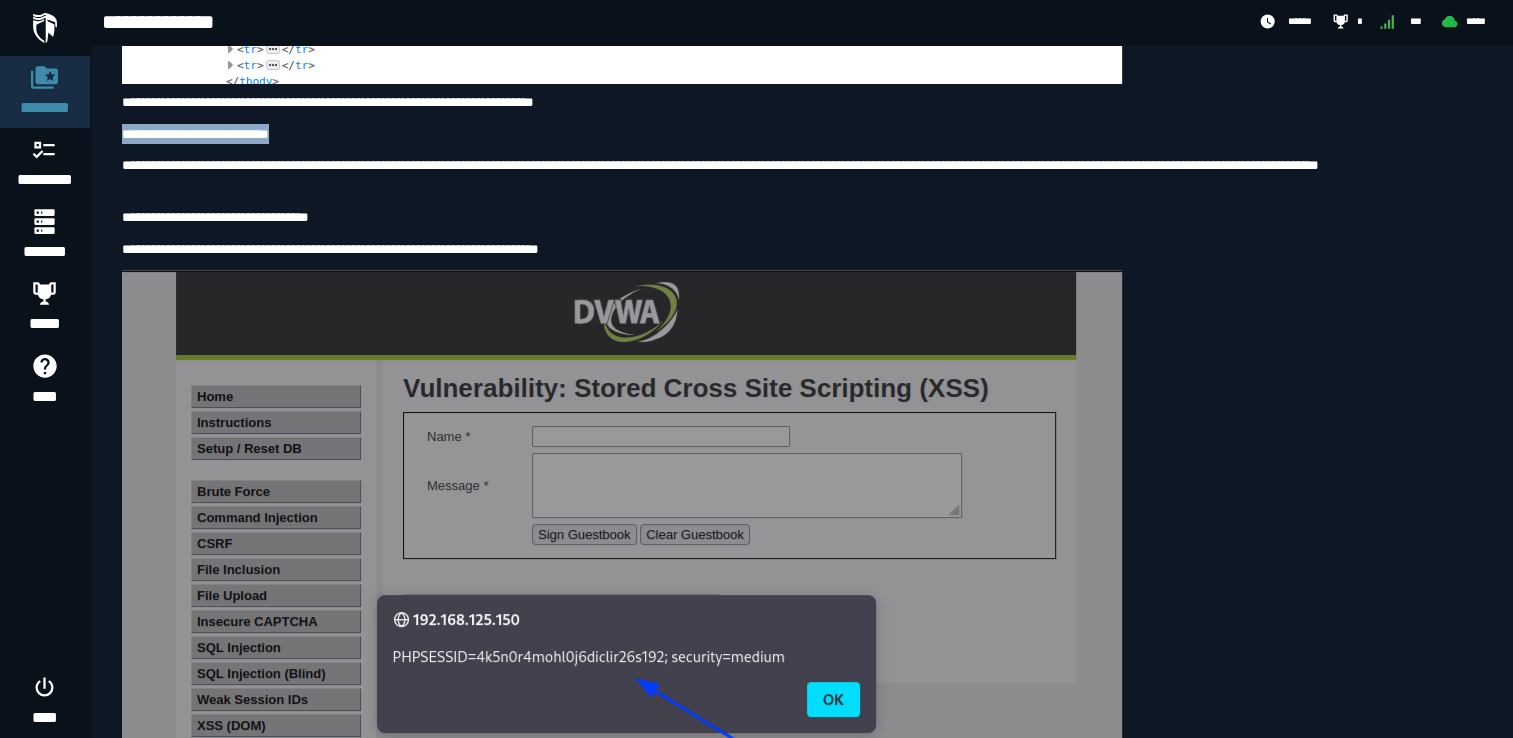 drag, startPoint x: 119, startPoint y: 366, endPoint x: 341, endPoint y: 367, distance: 222.00226 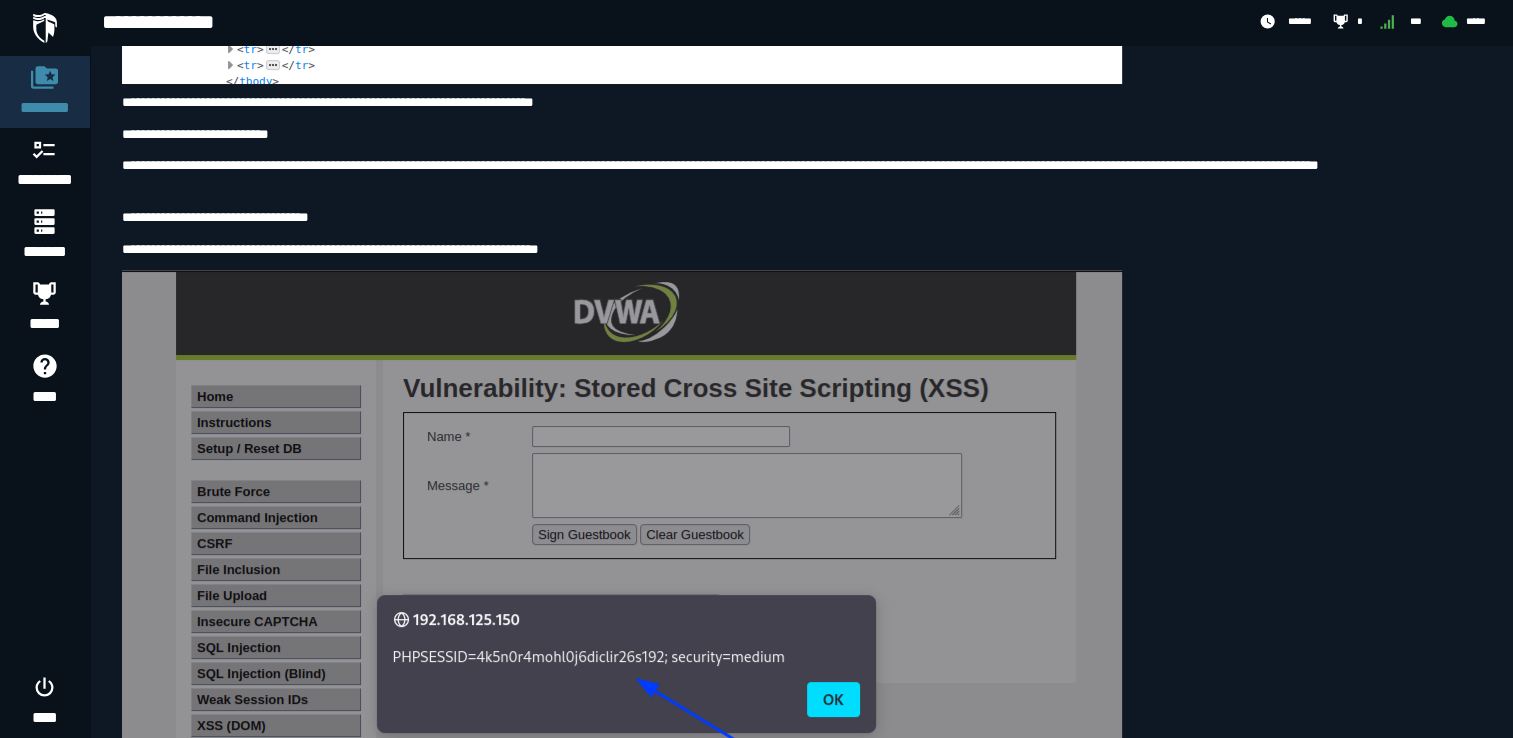 click on "**********" at bounding box center (801, 175) 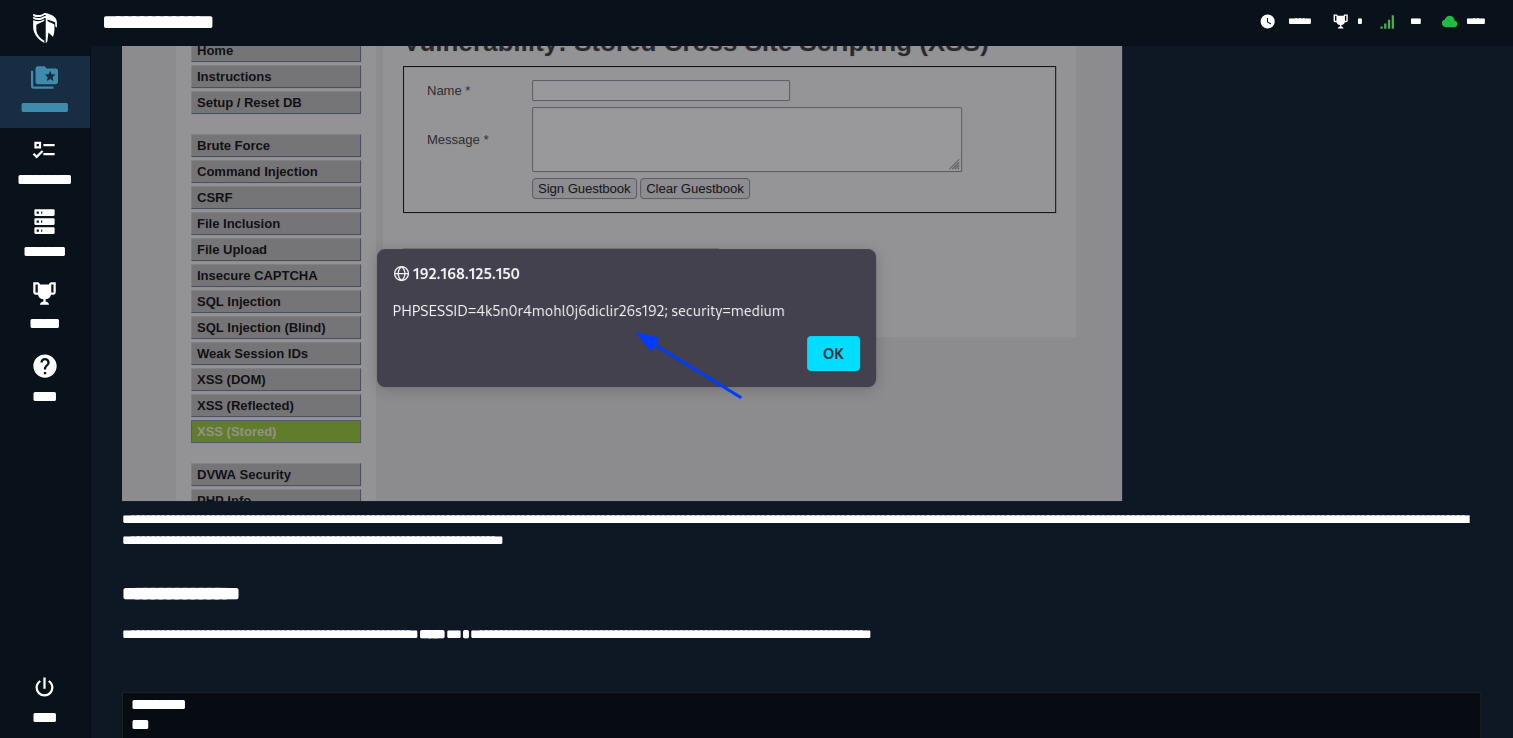 scroll, scrollTop: 6989, scrollLeft: 0, axis: vertical 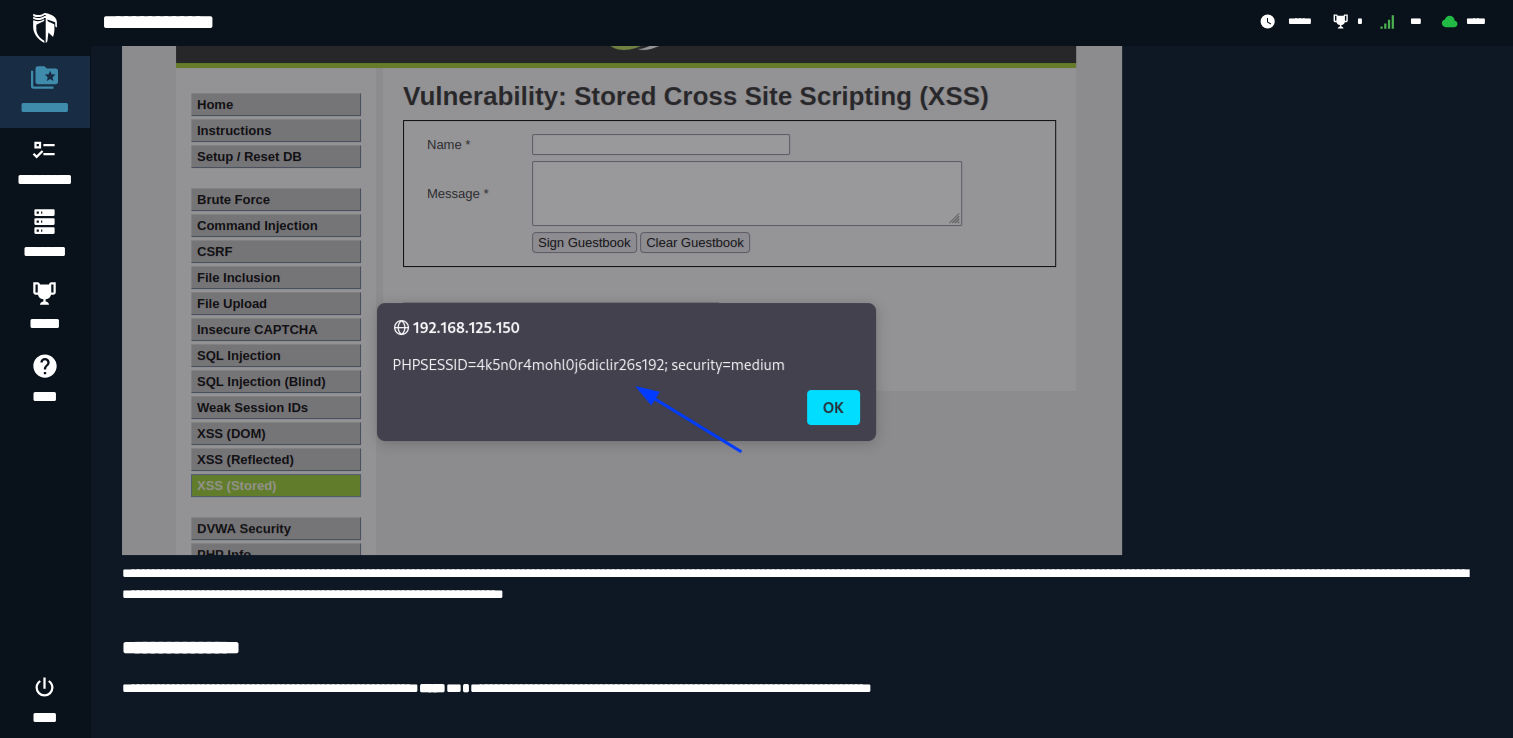 drag, startPoint x: 372, startPoint y: 191, endPoint x: 658, endPoint y: 187, distance: 286.02798 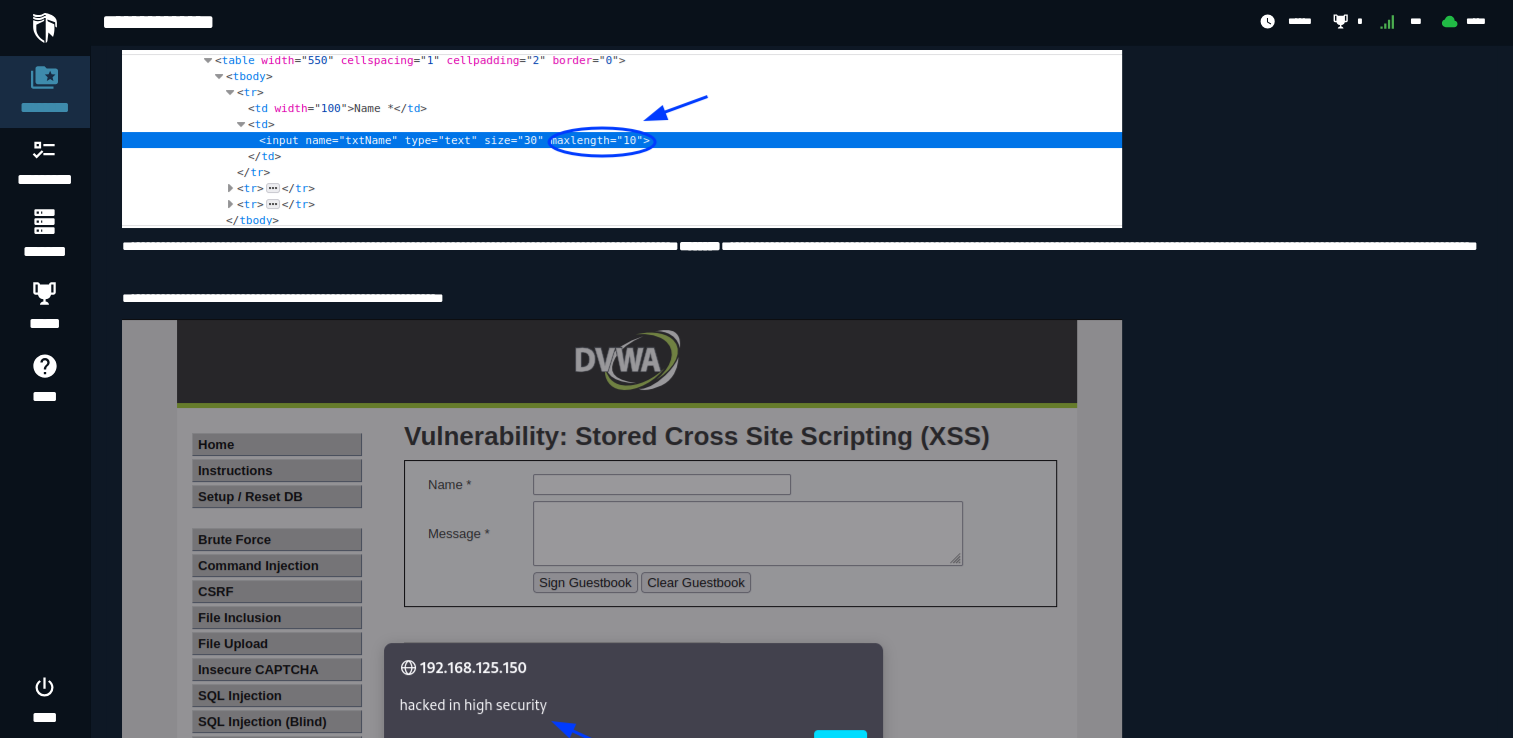 scroll, scrollTop: 8577, scrollLeft: 0, axis: vertical 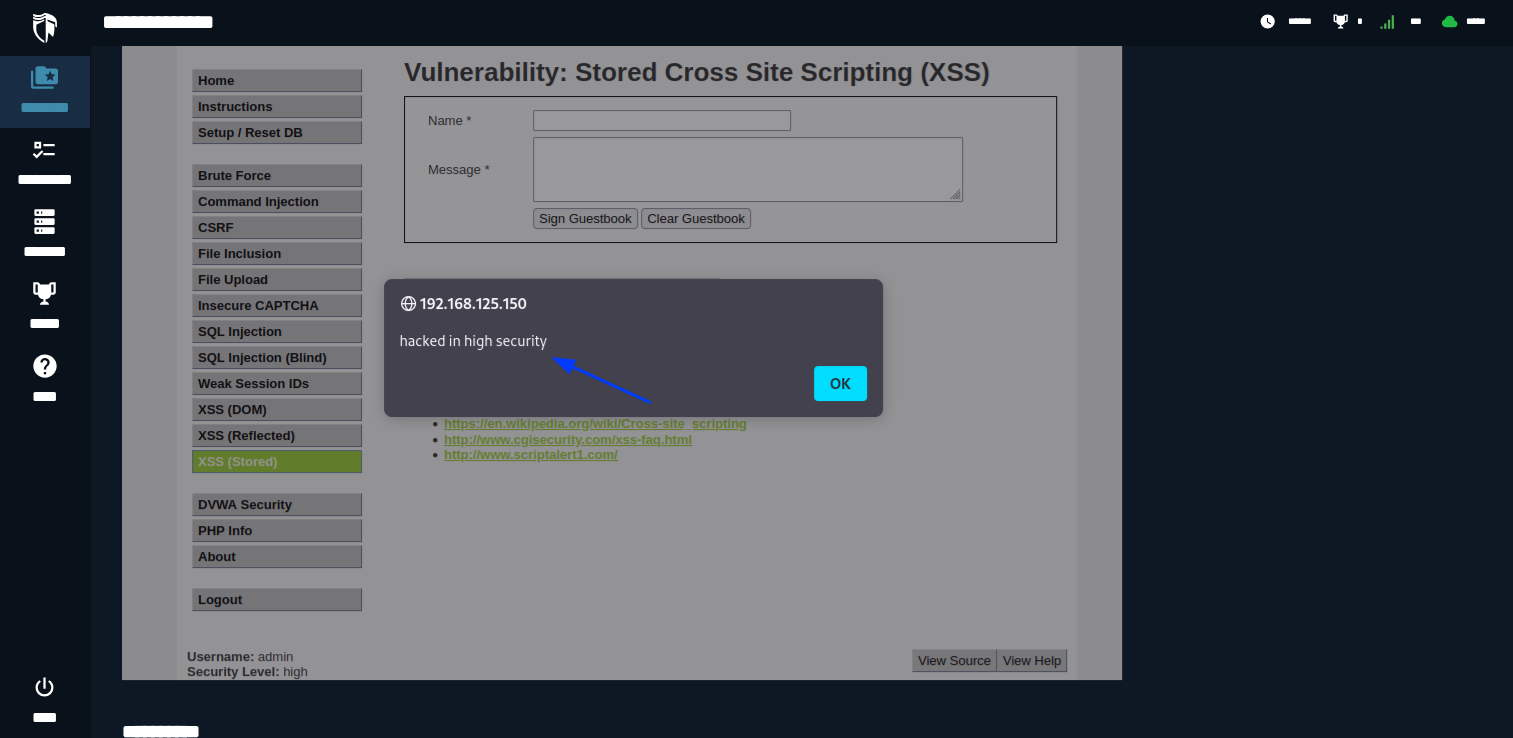 drag, startPoint x: 118, startPoint y: 270, endPoint x: 663, endPoint y: 261, distance: 545.0743 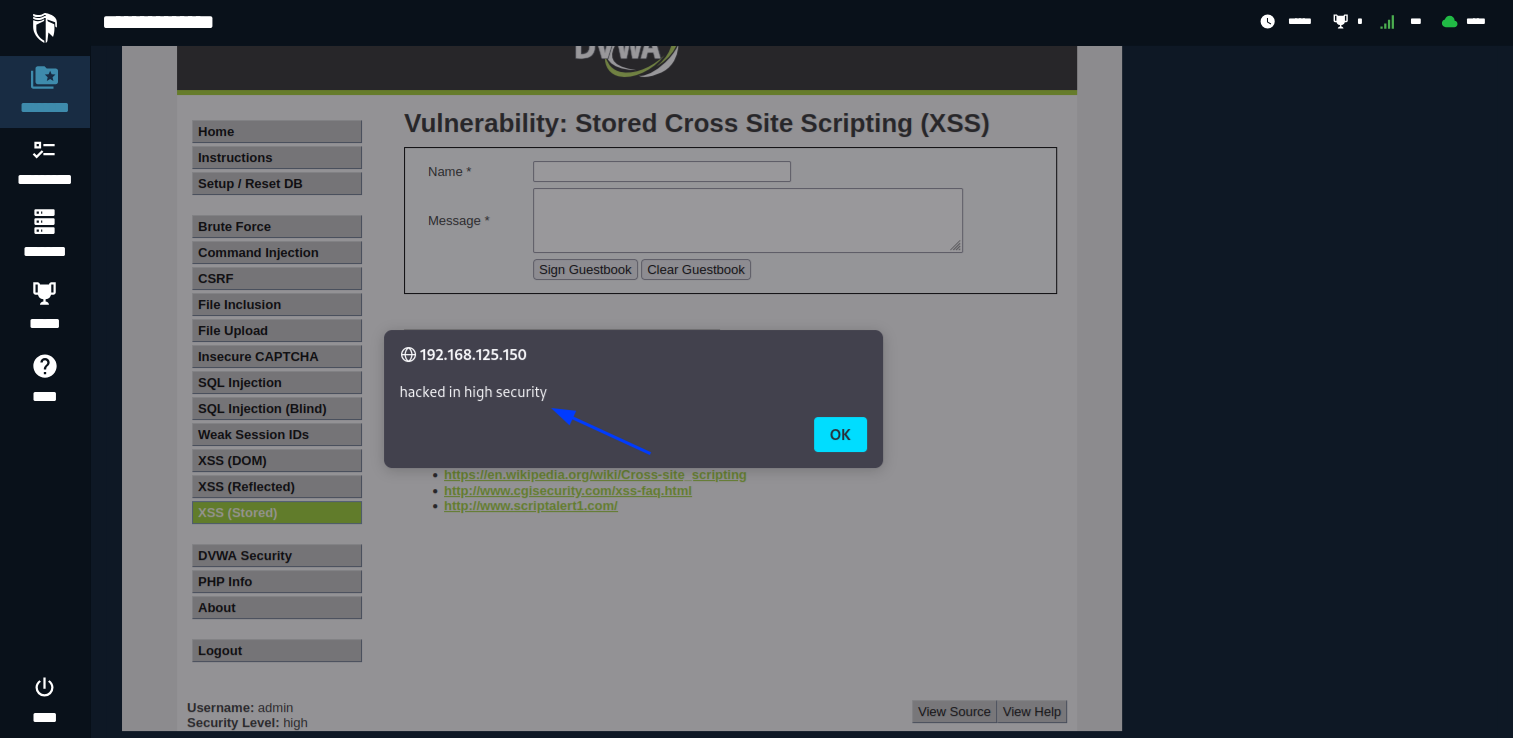 scroll, scrollTop: 8888, scrollLeft: 0, axis: vertical 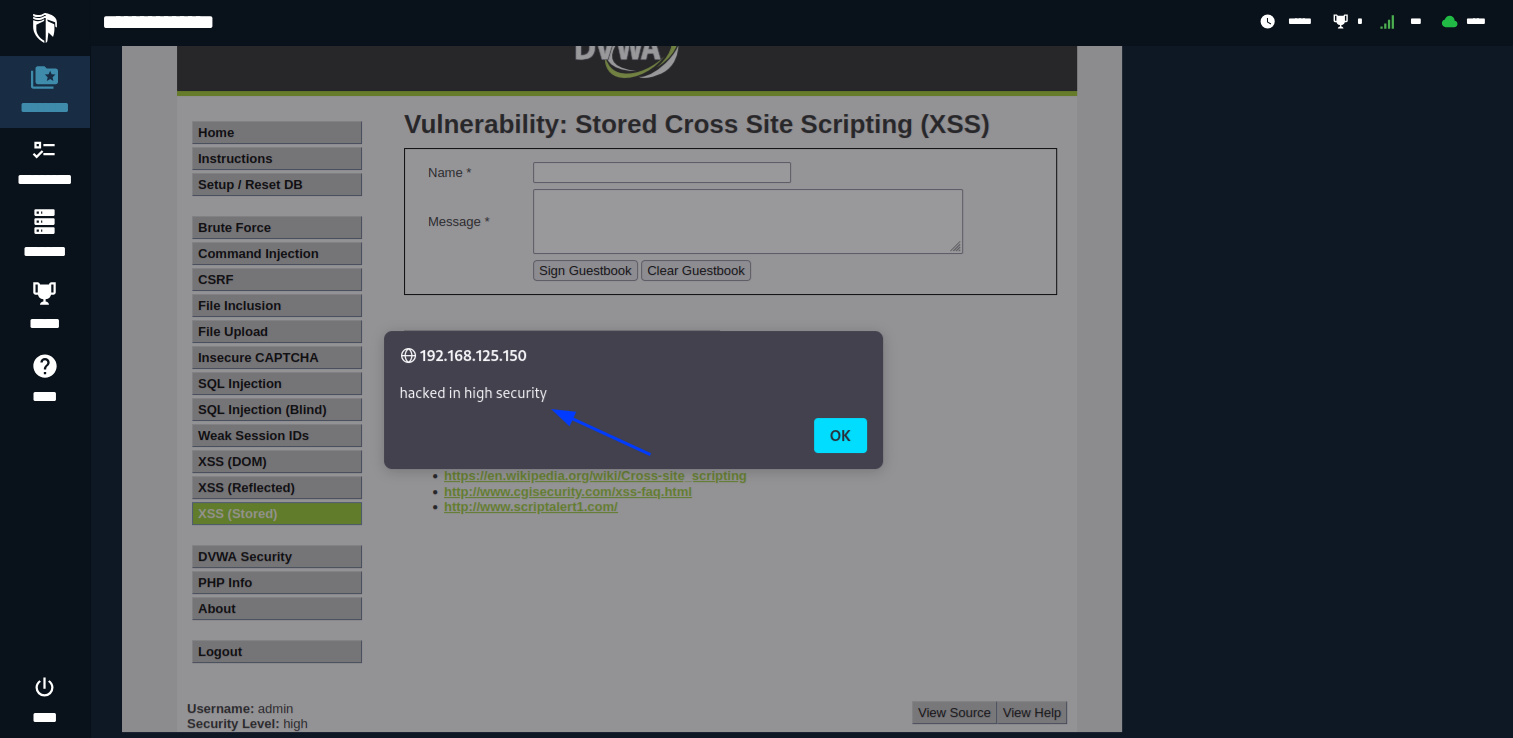 drag, startPoint x: 345, startPoint y: 315, endPoint x: 598, endPoint y: 318, distance: 253.01779 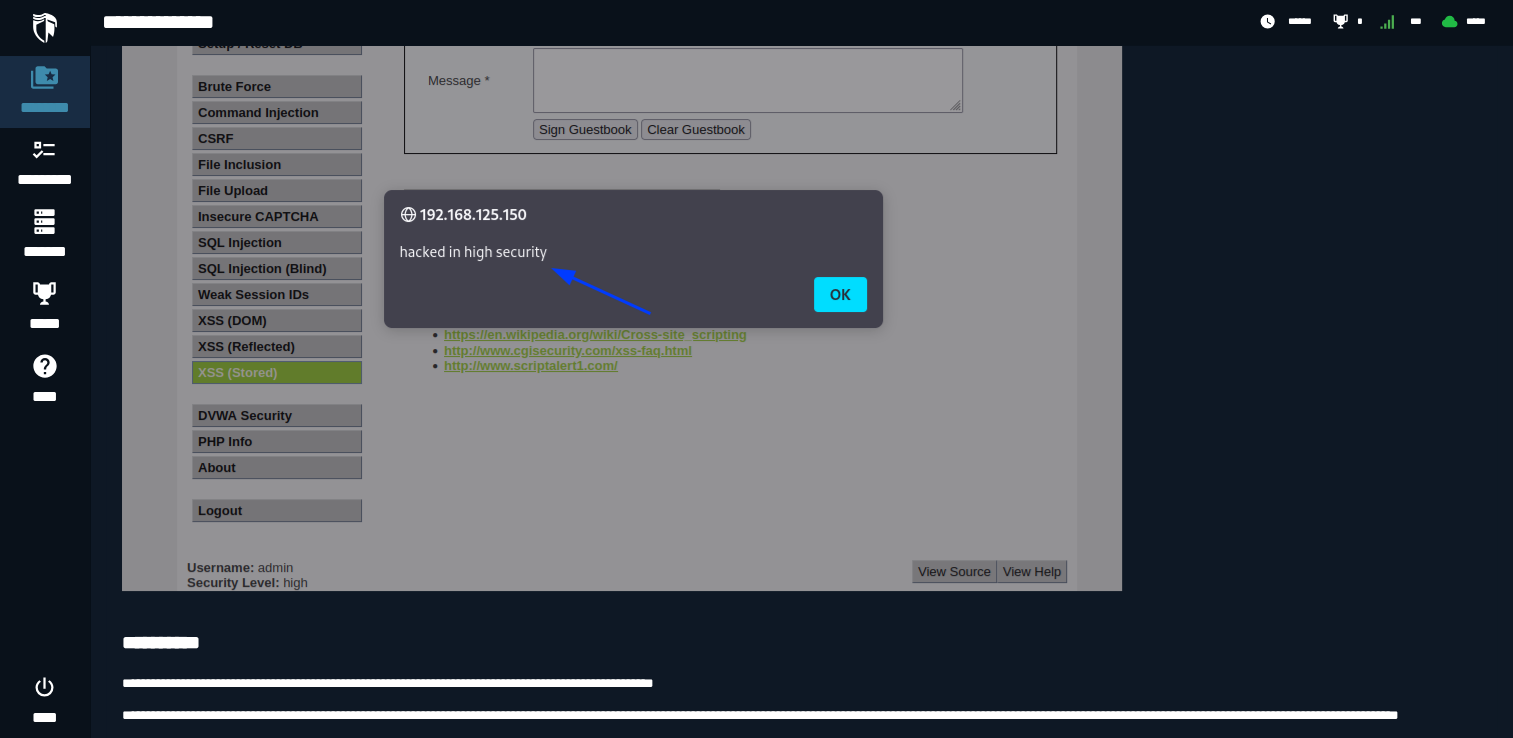 scroll, scrollTop: 9030, scrollLeft: 0, axis: vertical 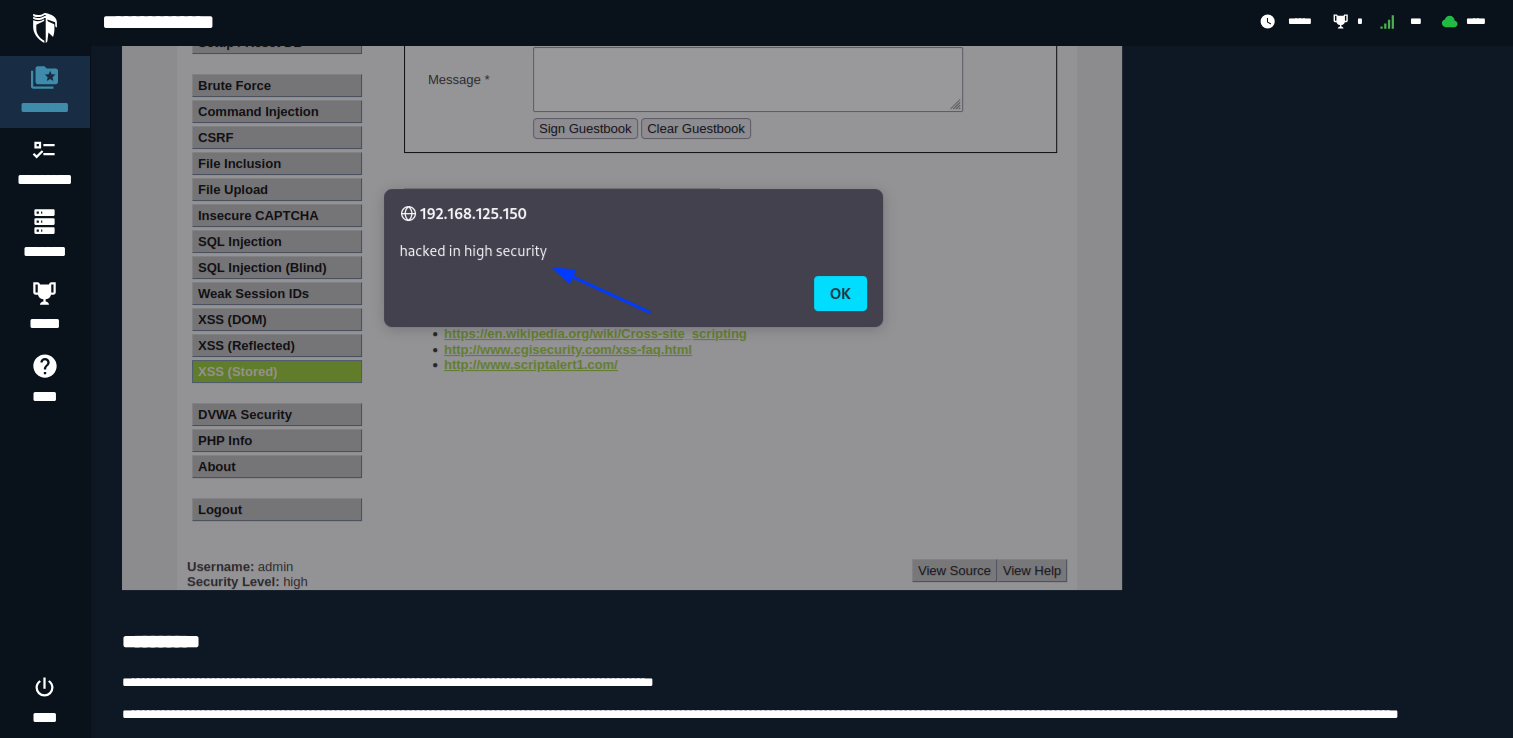 copy 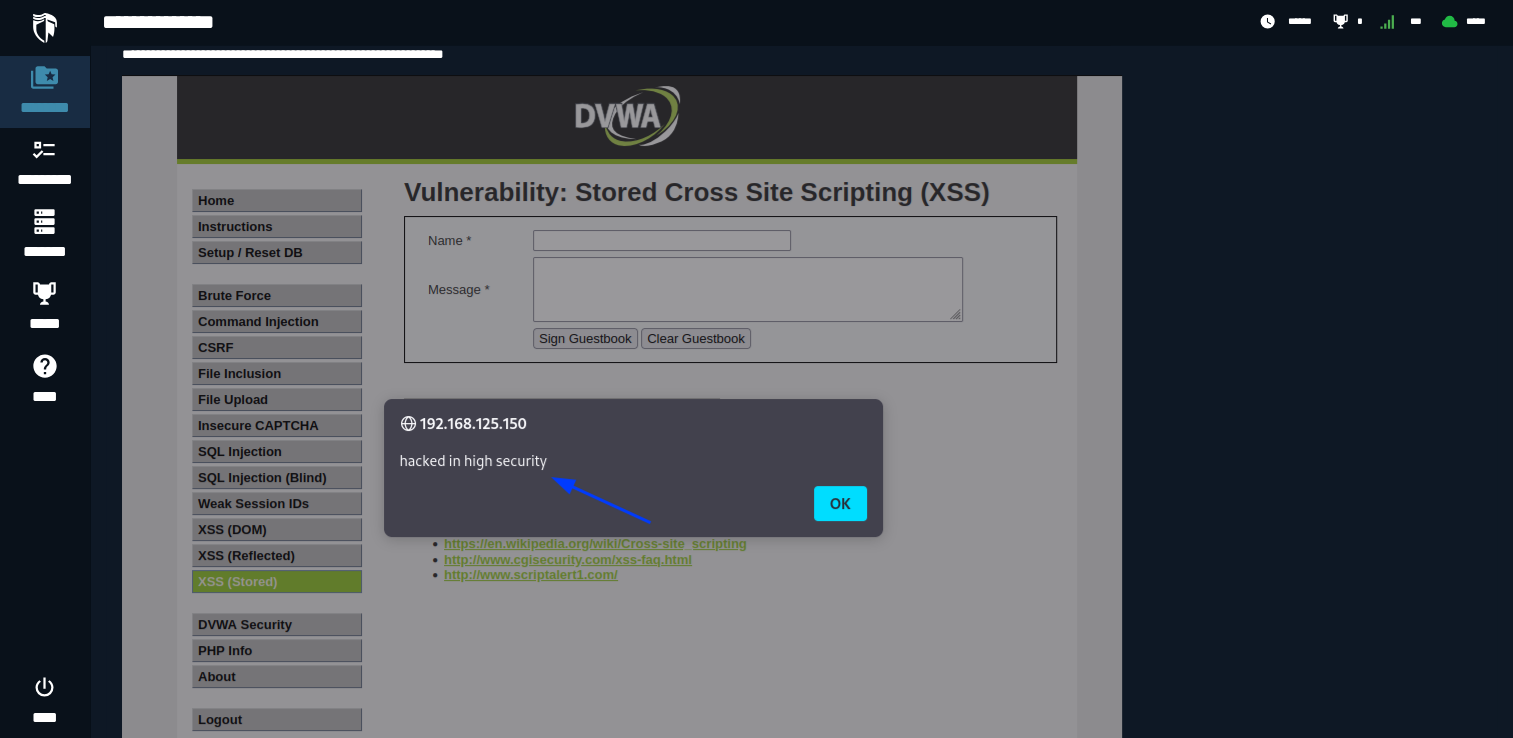 scroll, scrollTop: 8876, scrollLeft: 0, axis: vertical 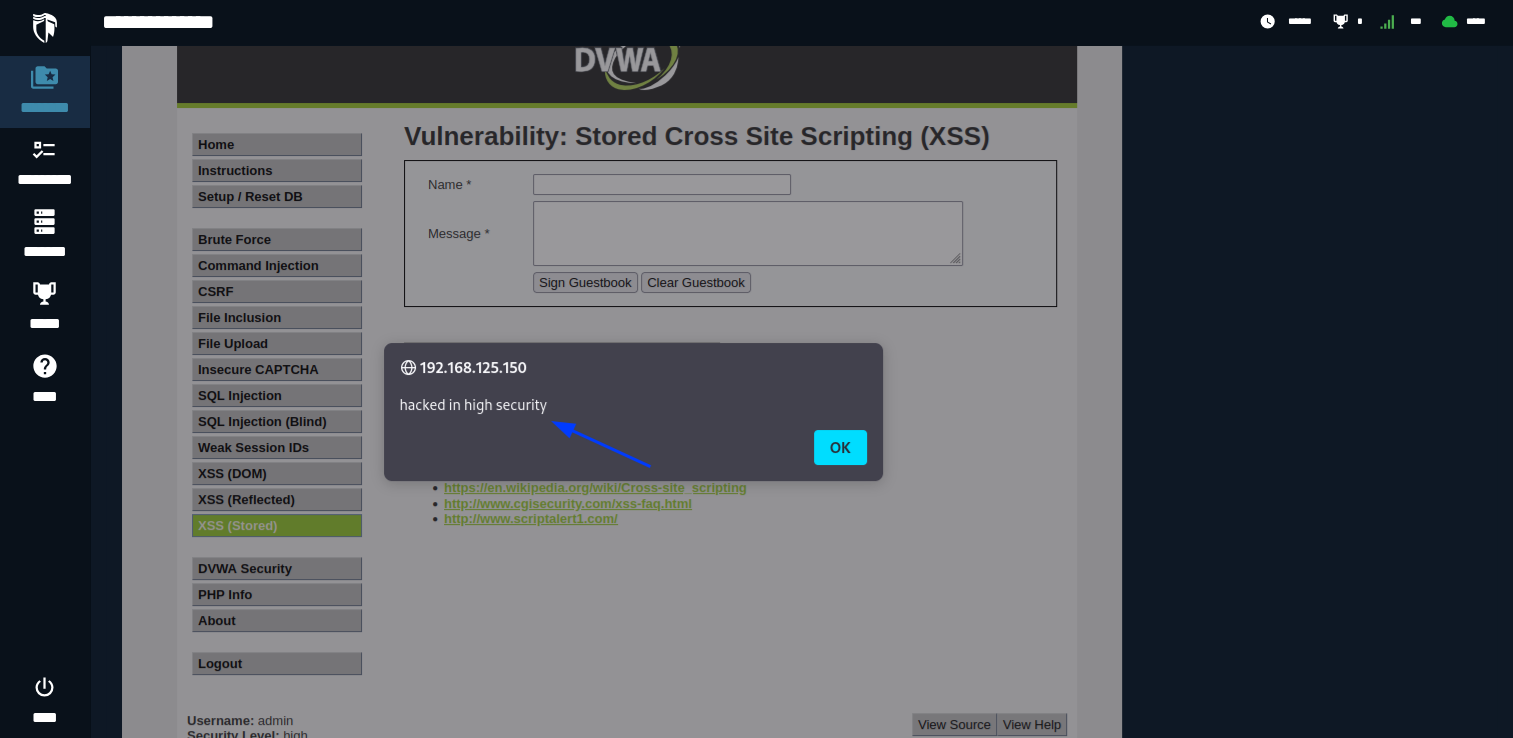 click at bounding box center (622, -161) 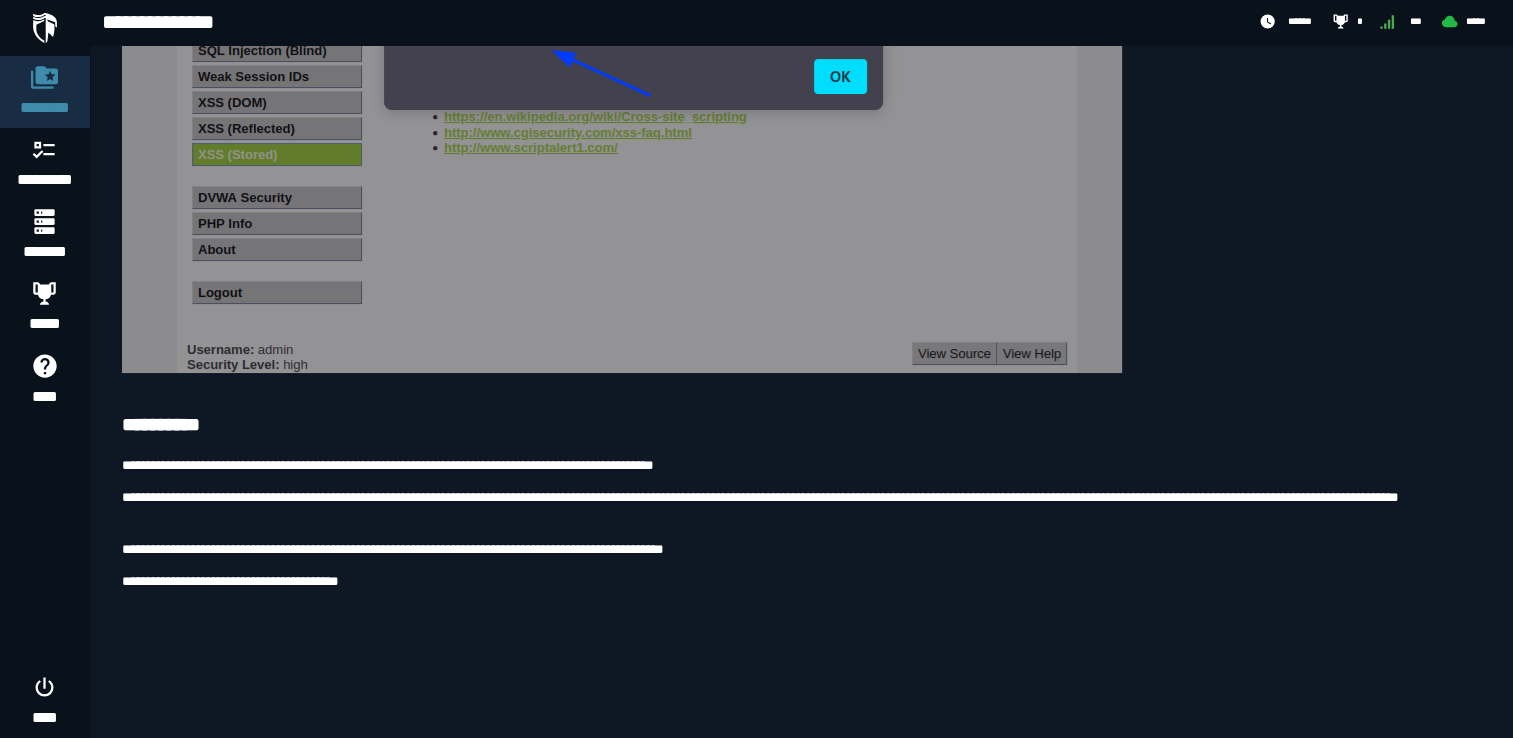 scroll, scrollTop: 9453, scrollLeft: 0, axis: vertical 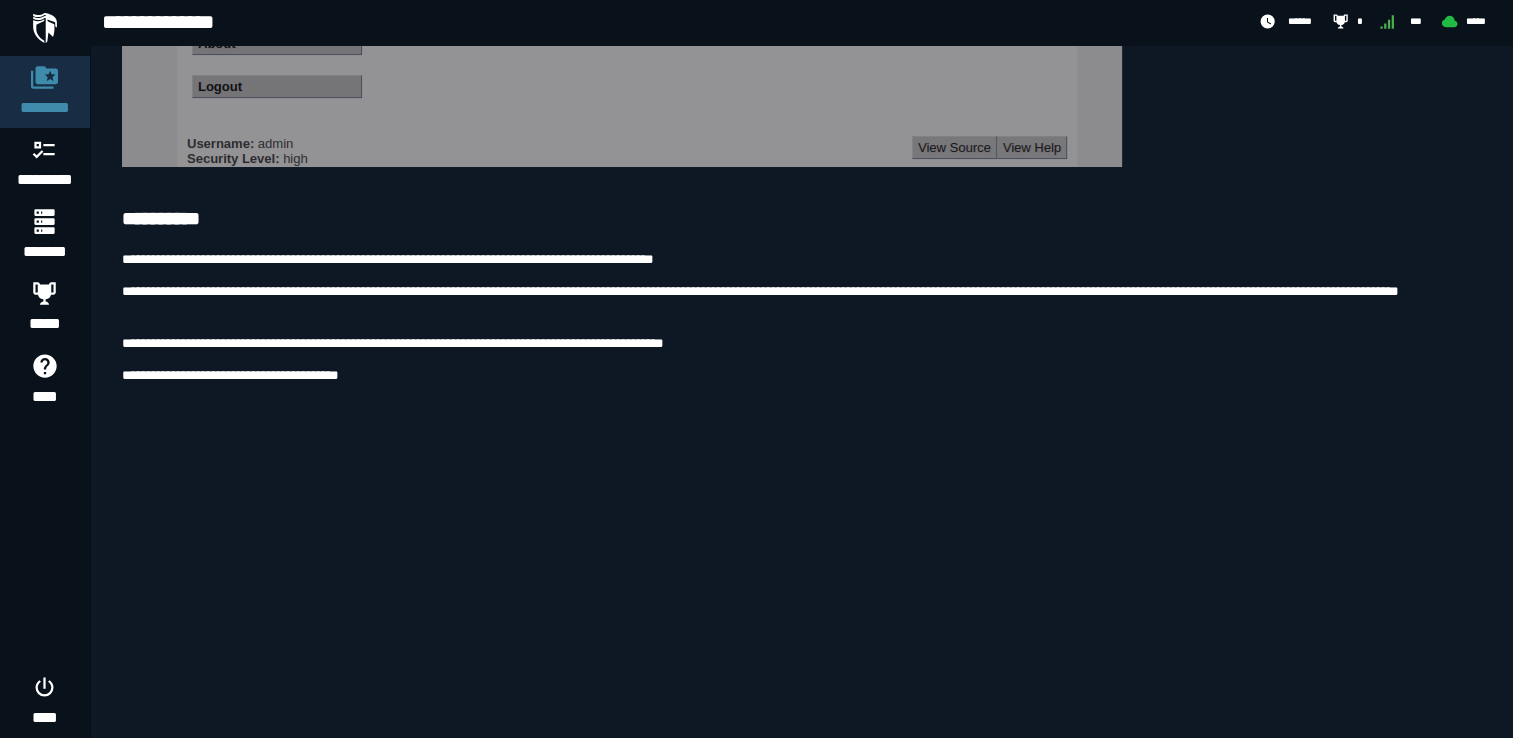 click on "**********" at bounding box center [801, 375] 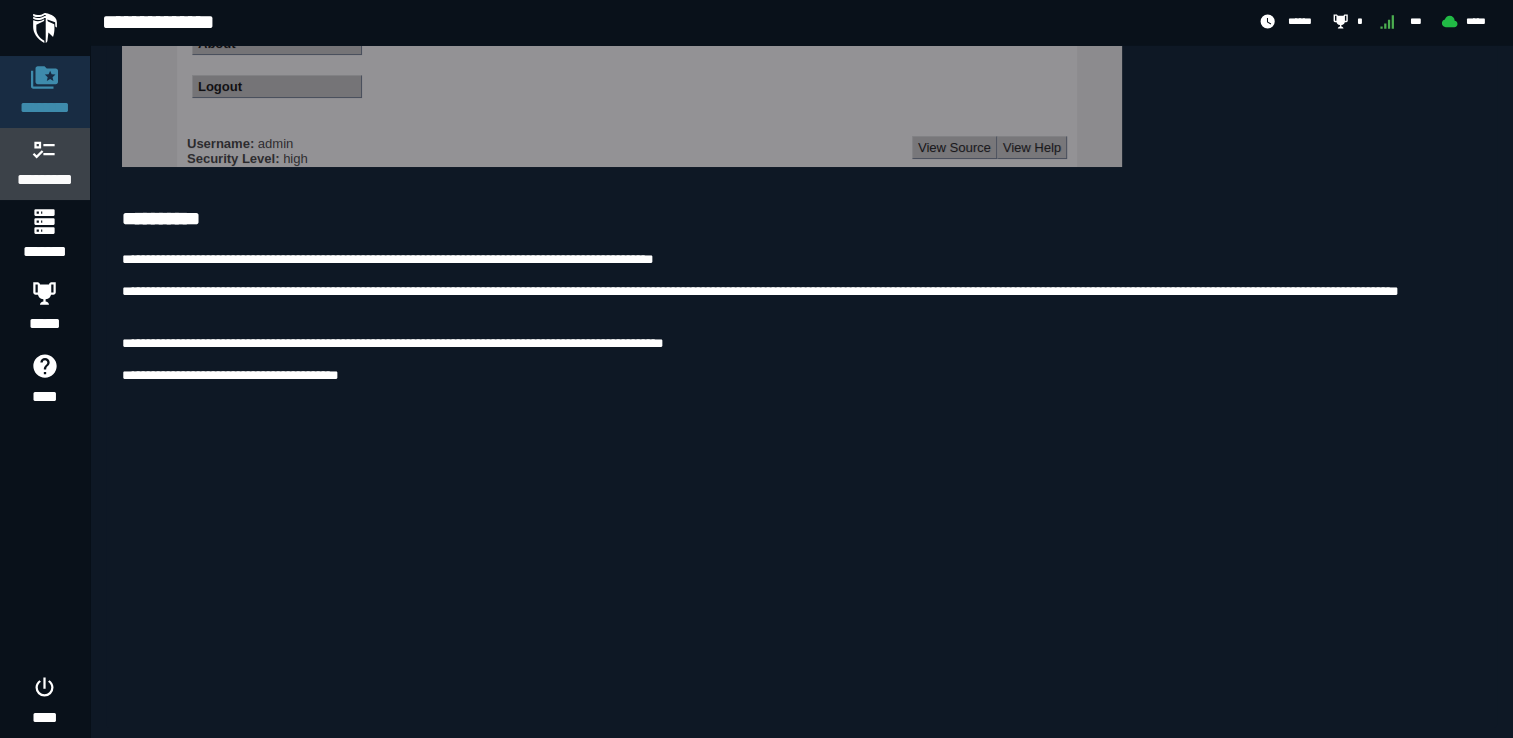 click 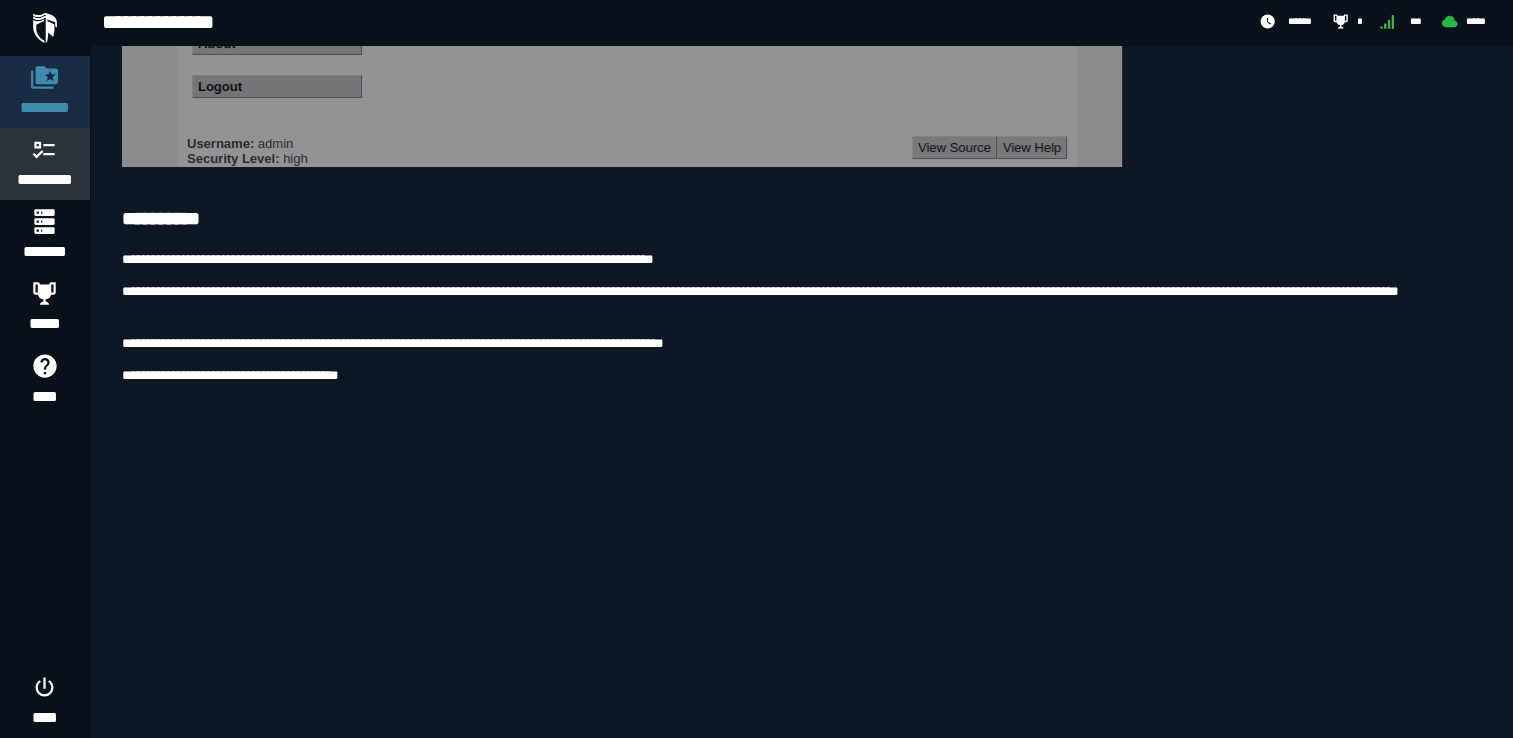 scroll, scrollTop: 0, scrollLeft: 0, axis: both 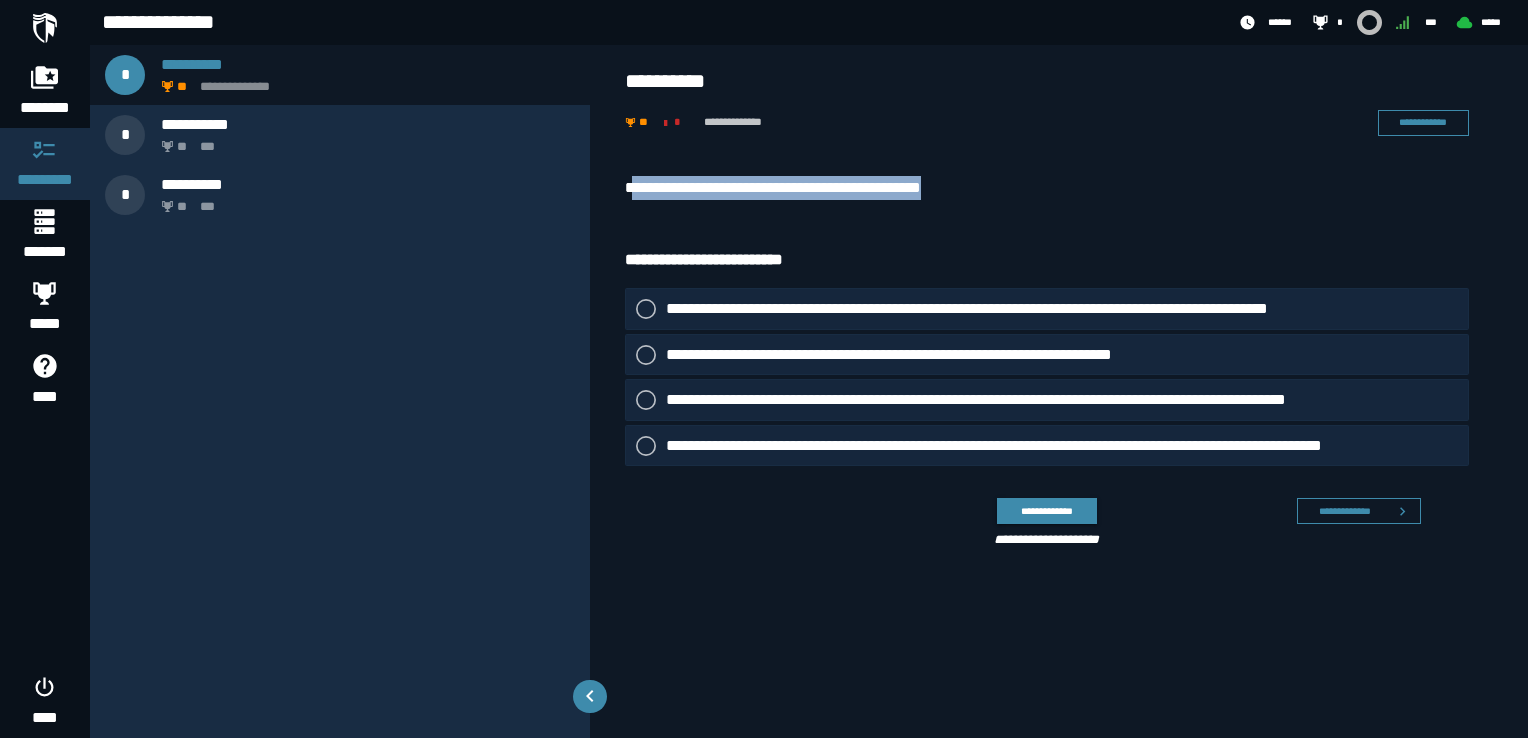 drag, startPoint x: 630, startPoint y: 191, endPoint x: 996, endPoint y: 184, distance: 366.06693 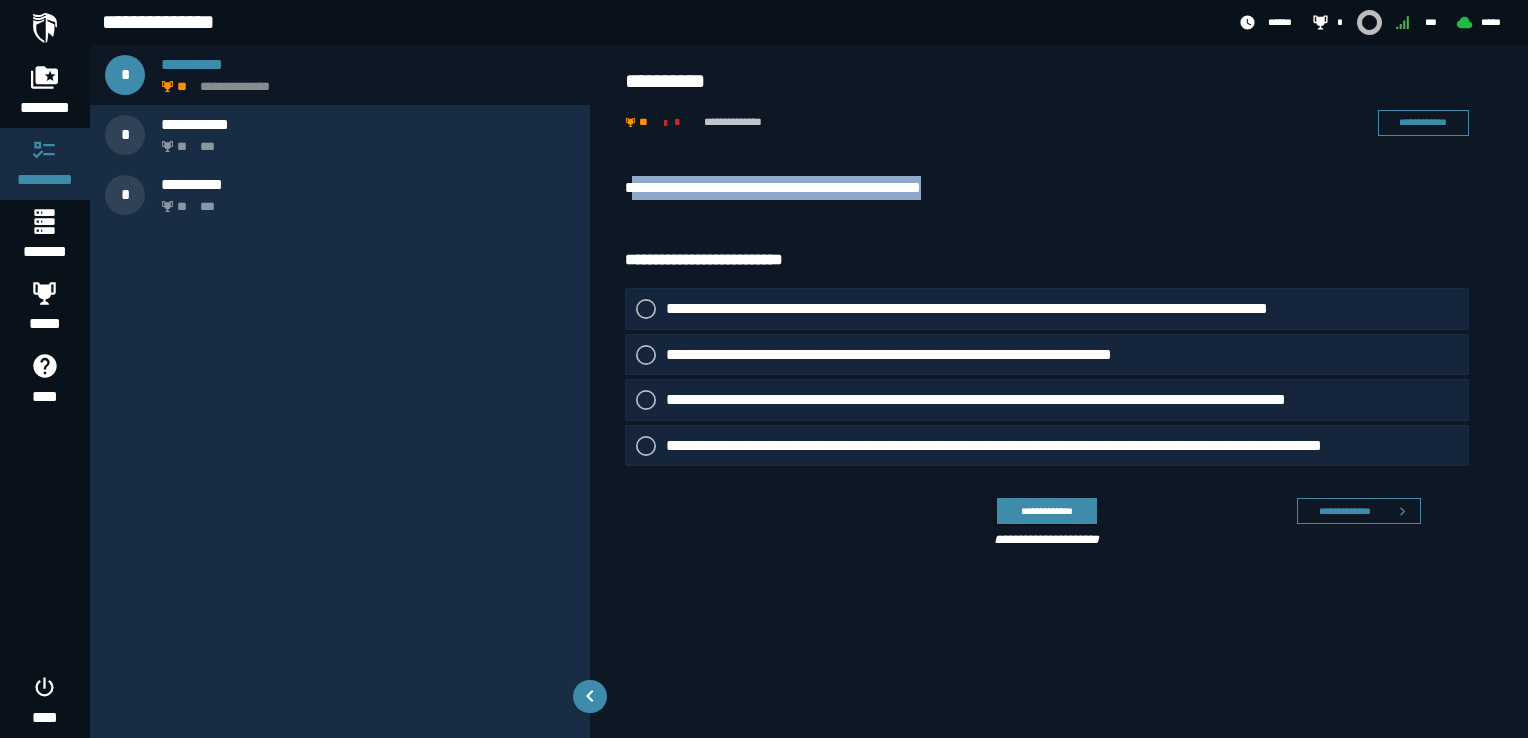copy on "**********" 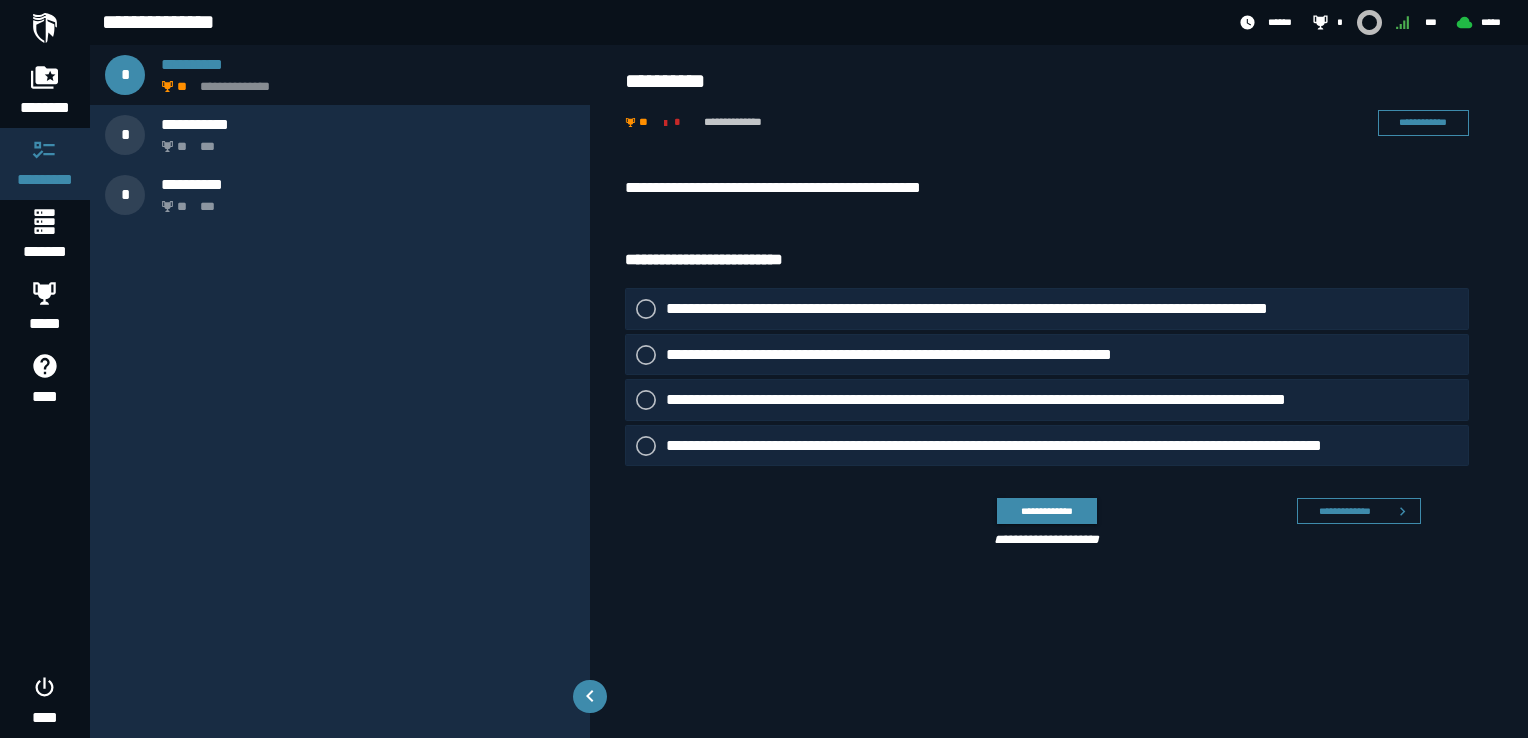 click on "**********" at bounding box center (1059, 437) 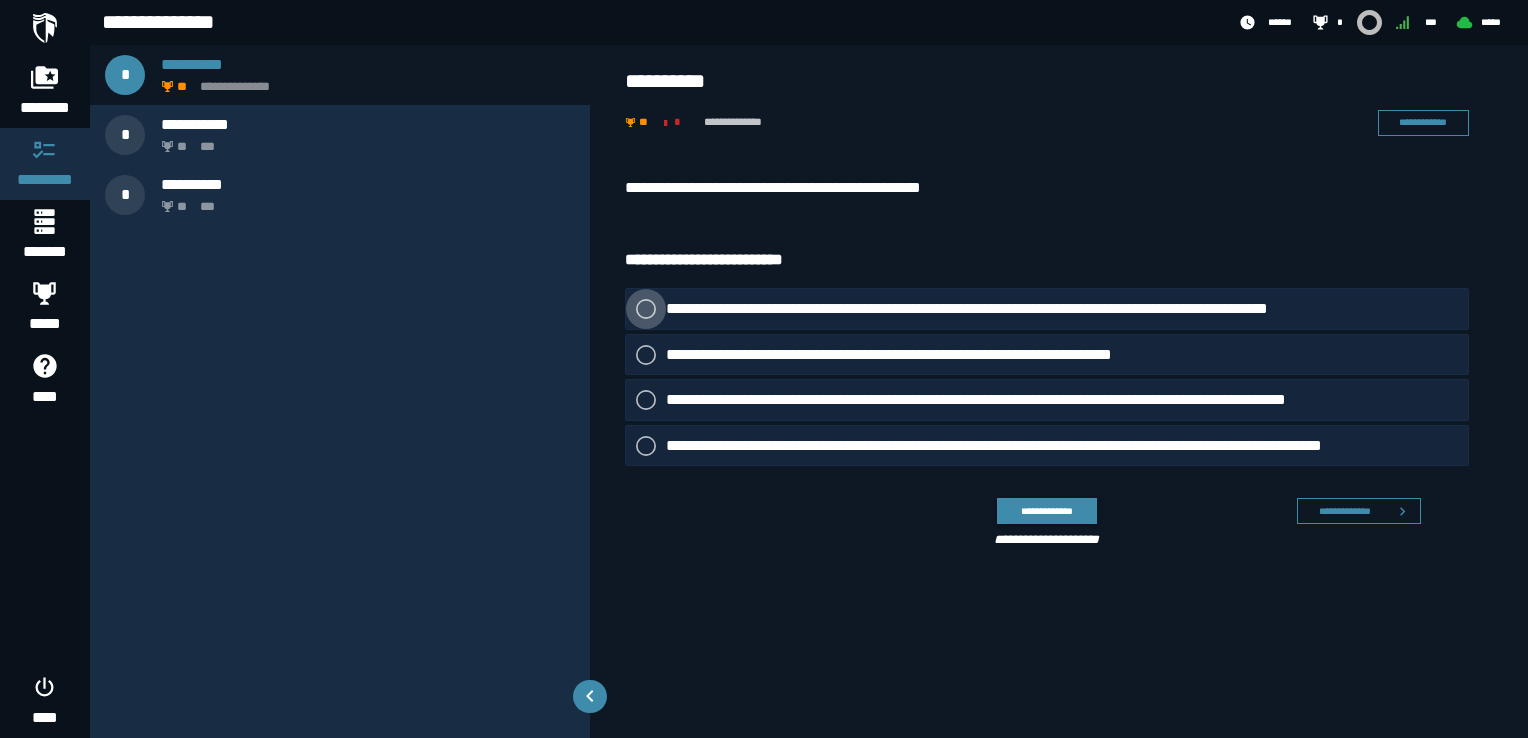 click 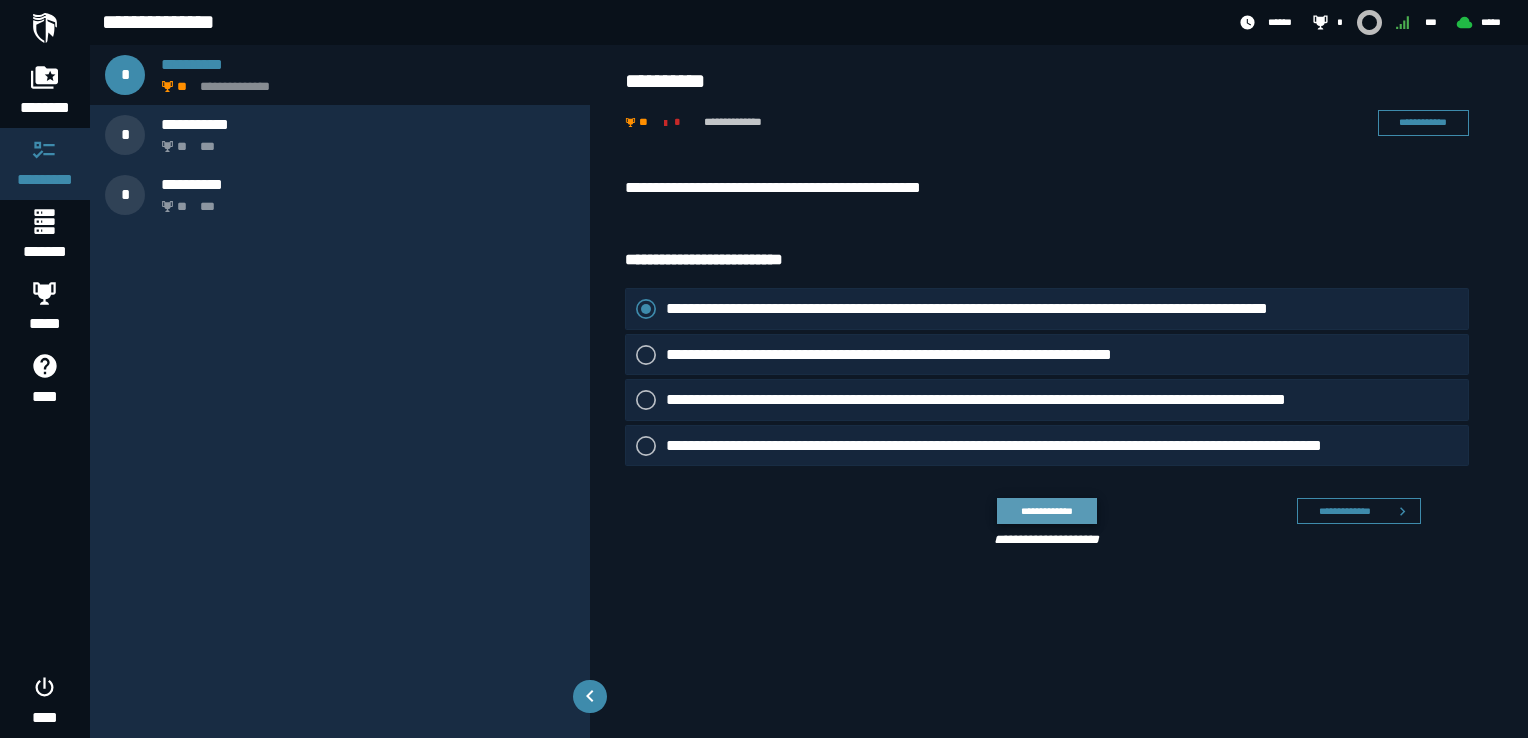 click on "**********" at bounding box center (1046, 510) 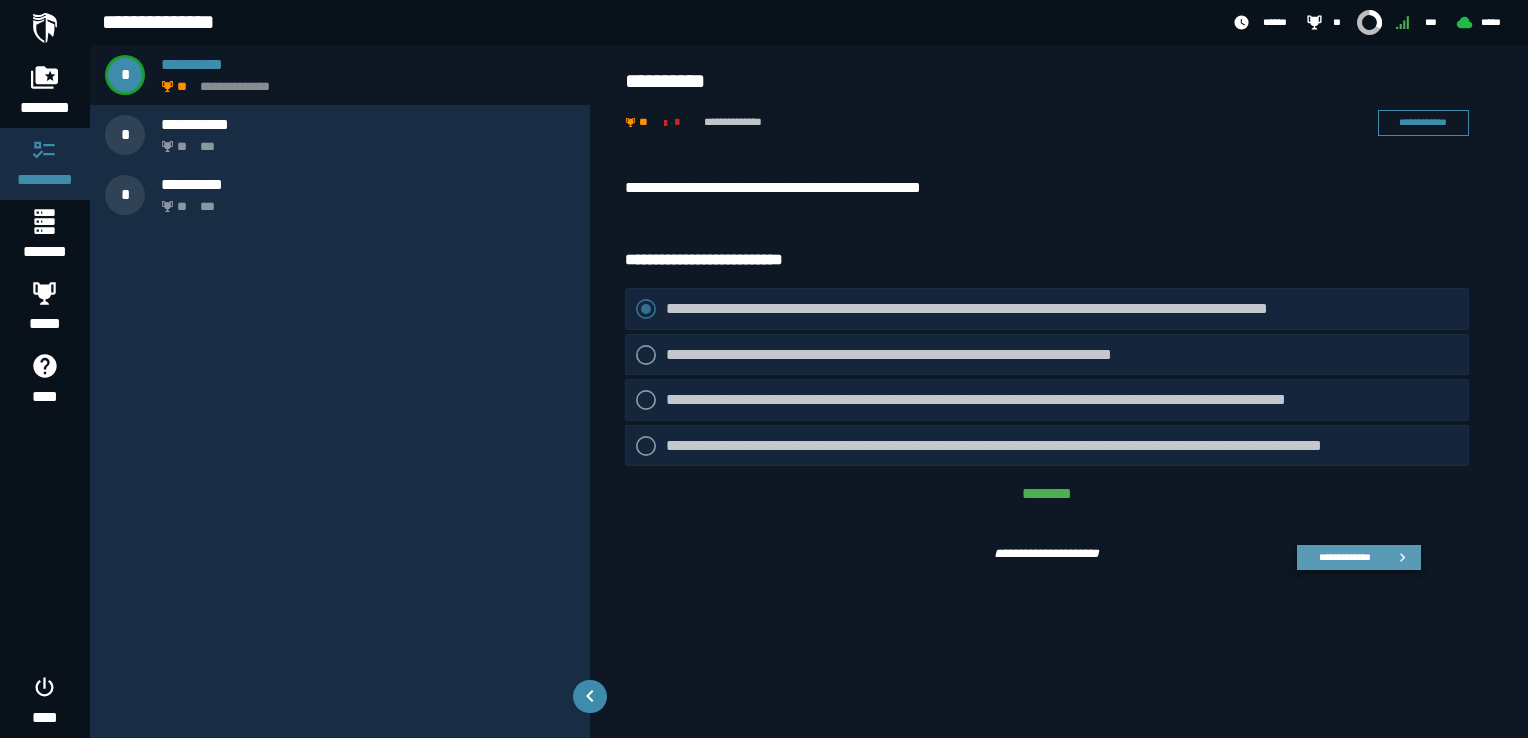click on "**********" at bounding box center [1344, 557] 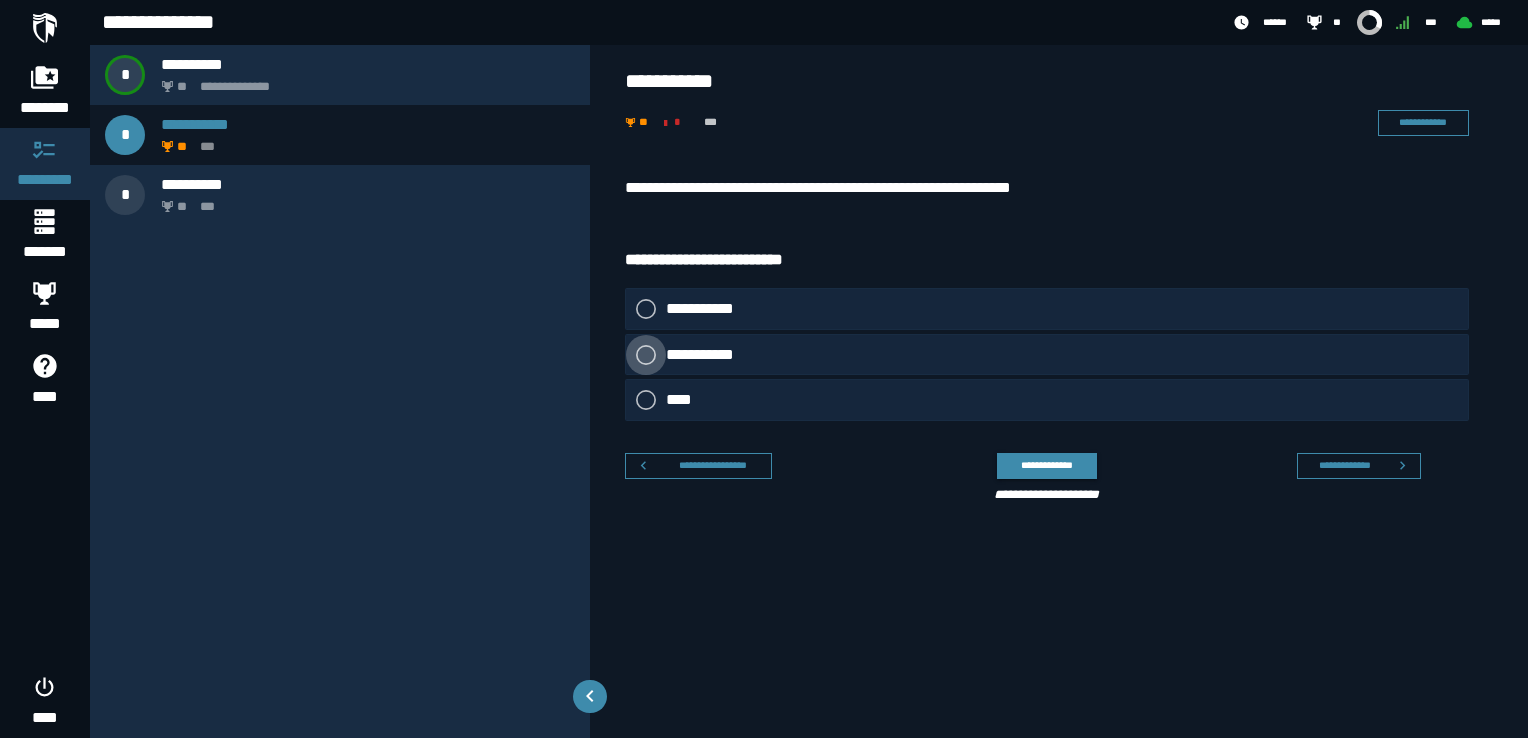 click 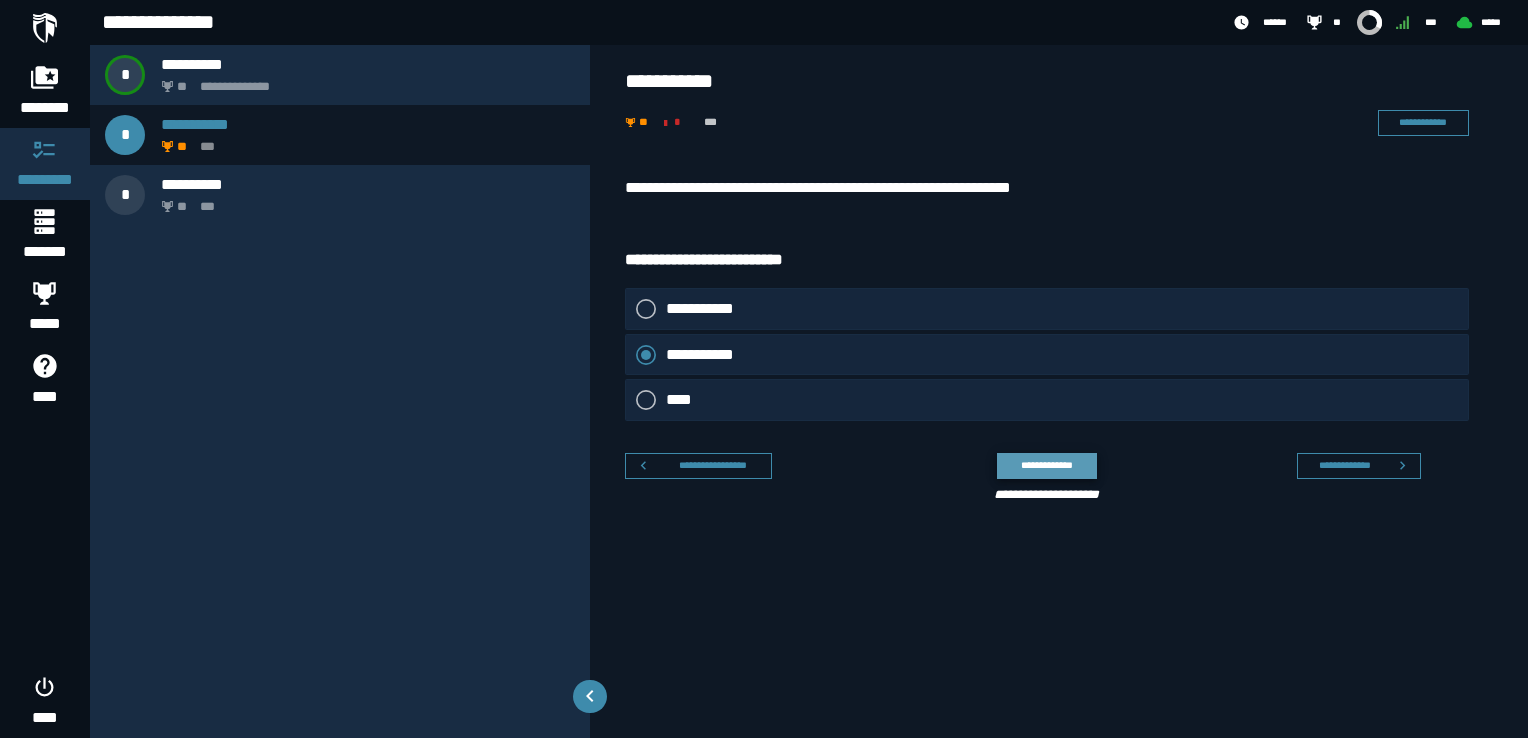click on "**********" at bounding box center [1046, 465] 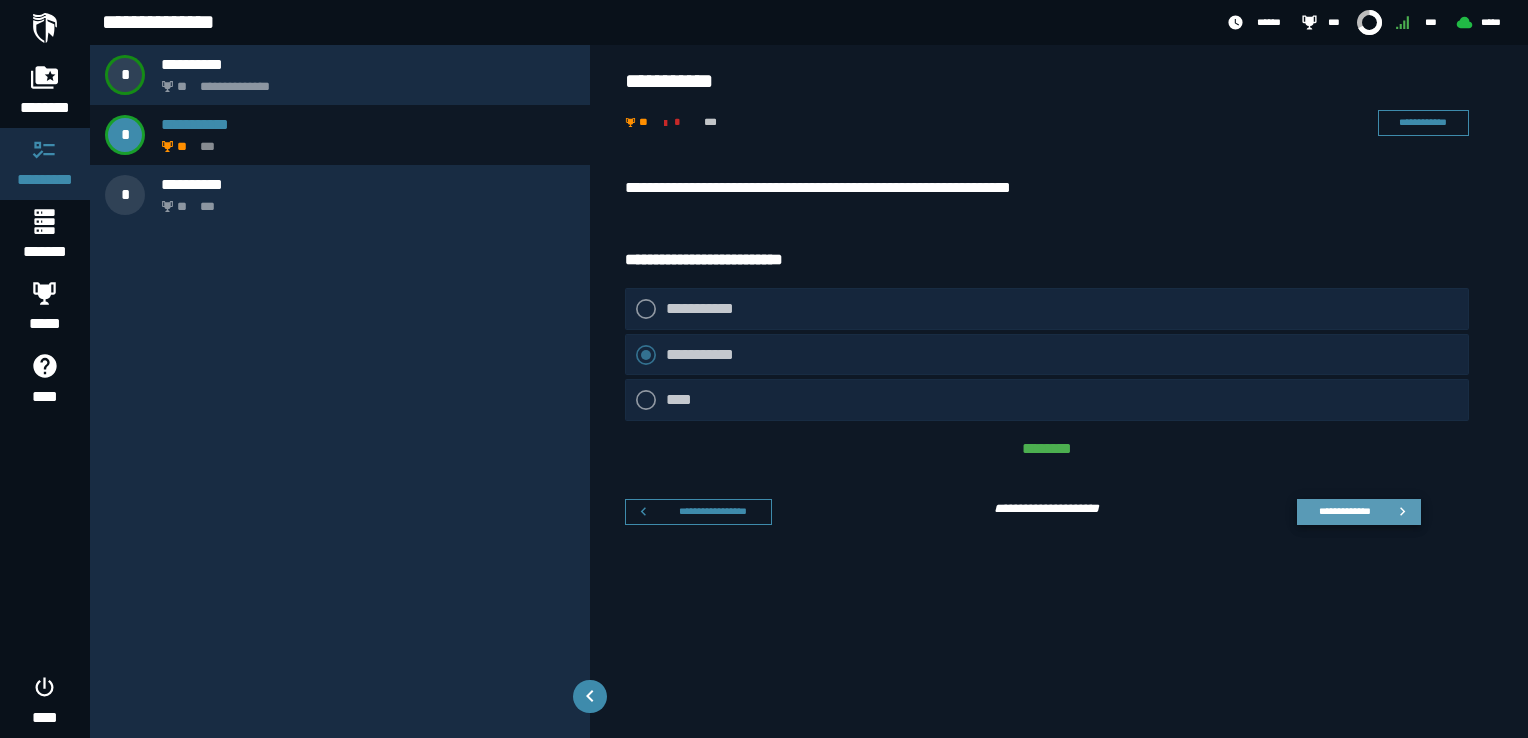 click on "**********" at bounding box center (1344, 511) 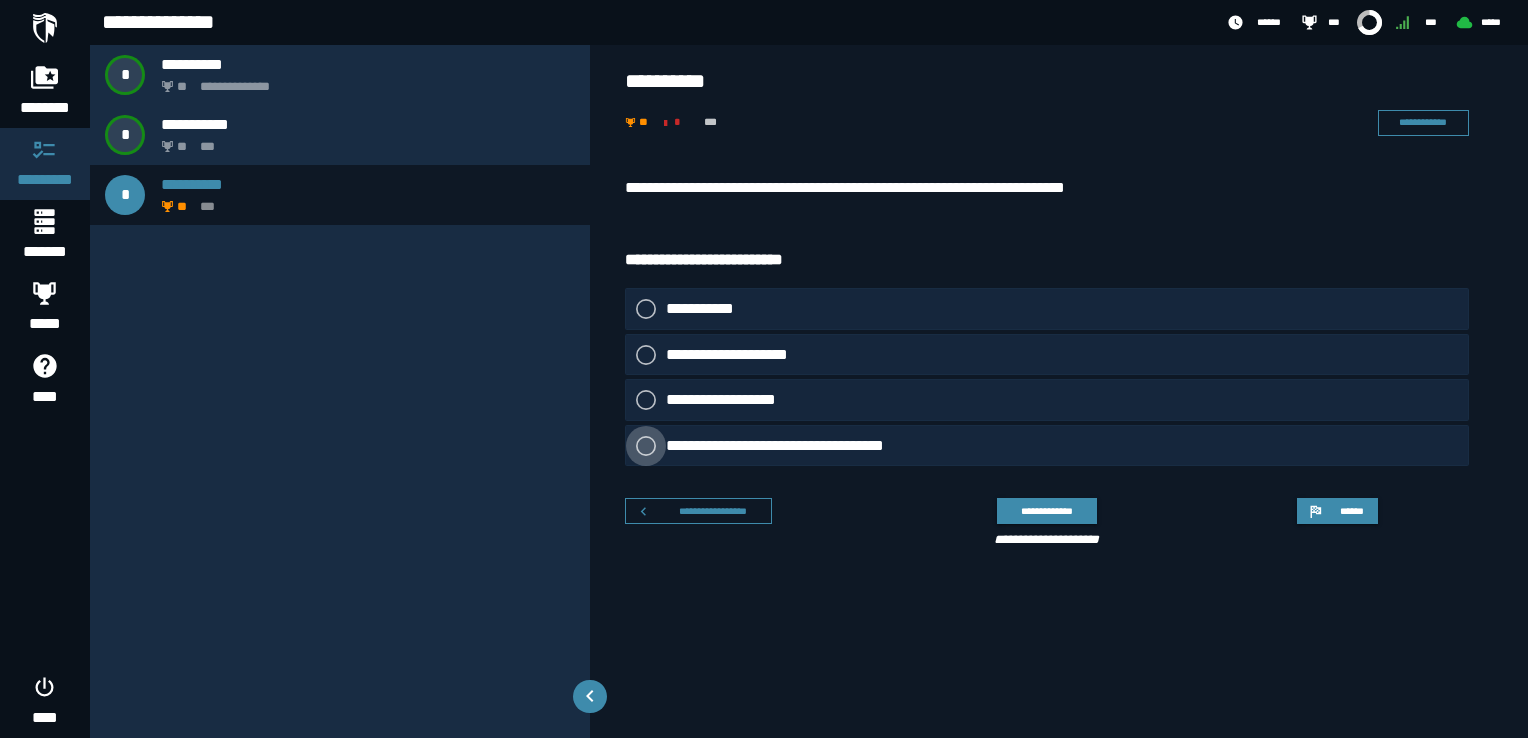 click on "**********" at bounding box center [803, 445] 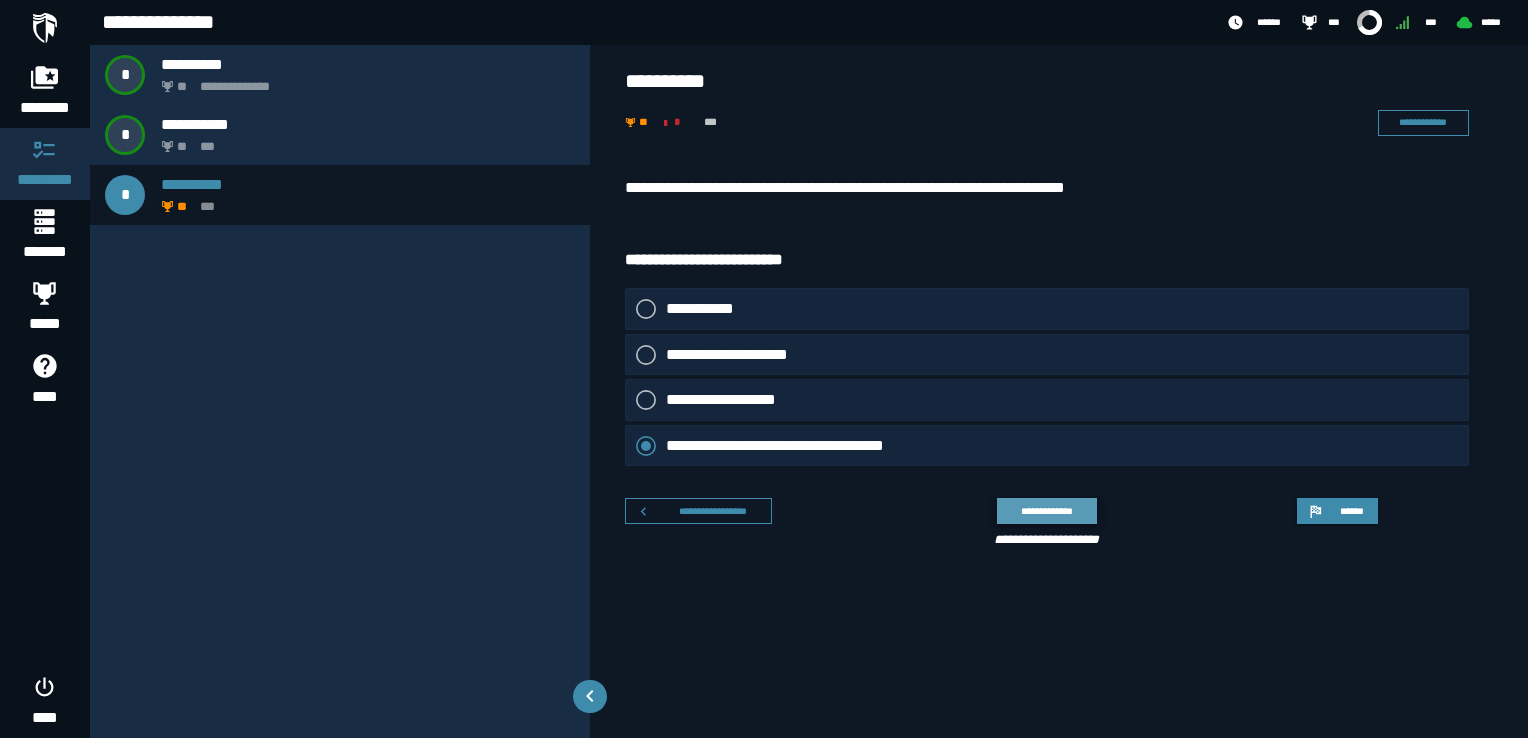 click on "**********" 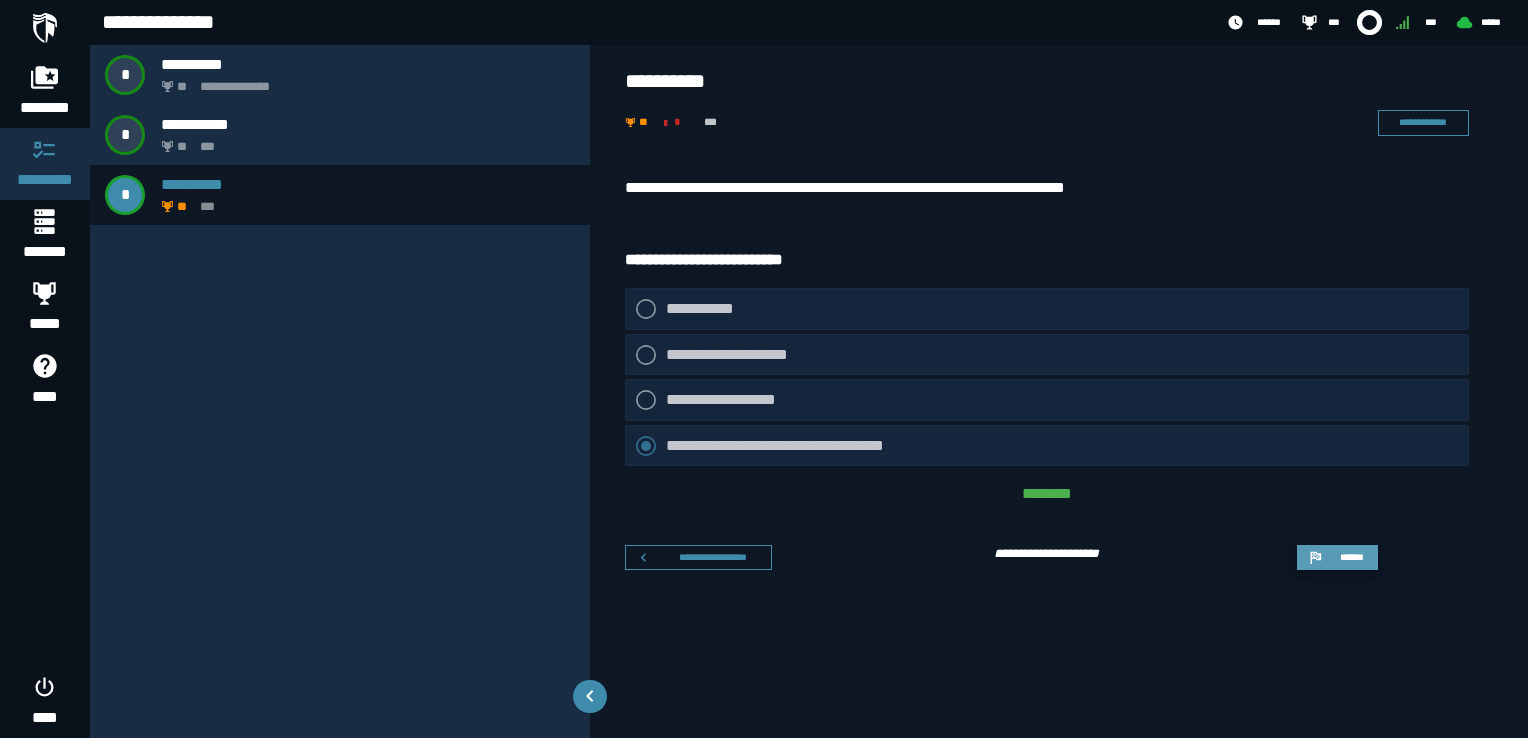 click on "******" at bounding box center (1351, 557) 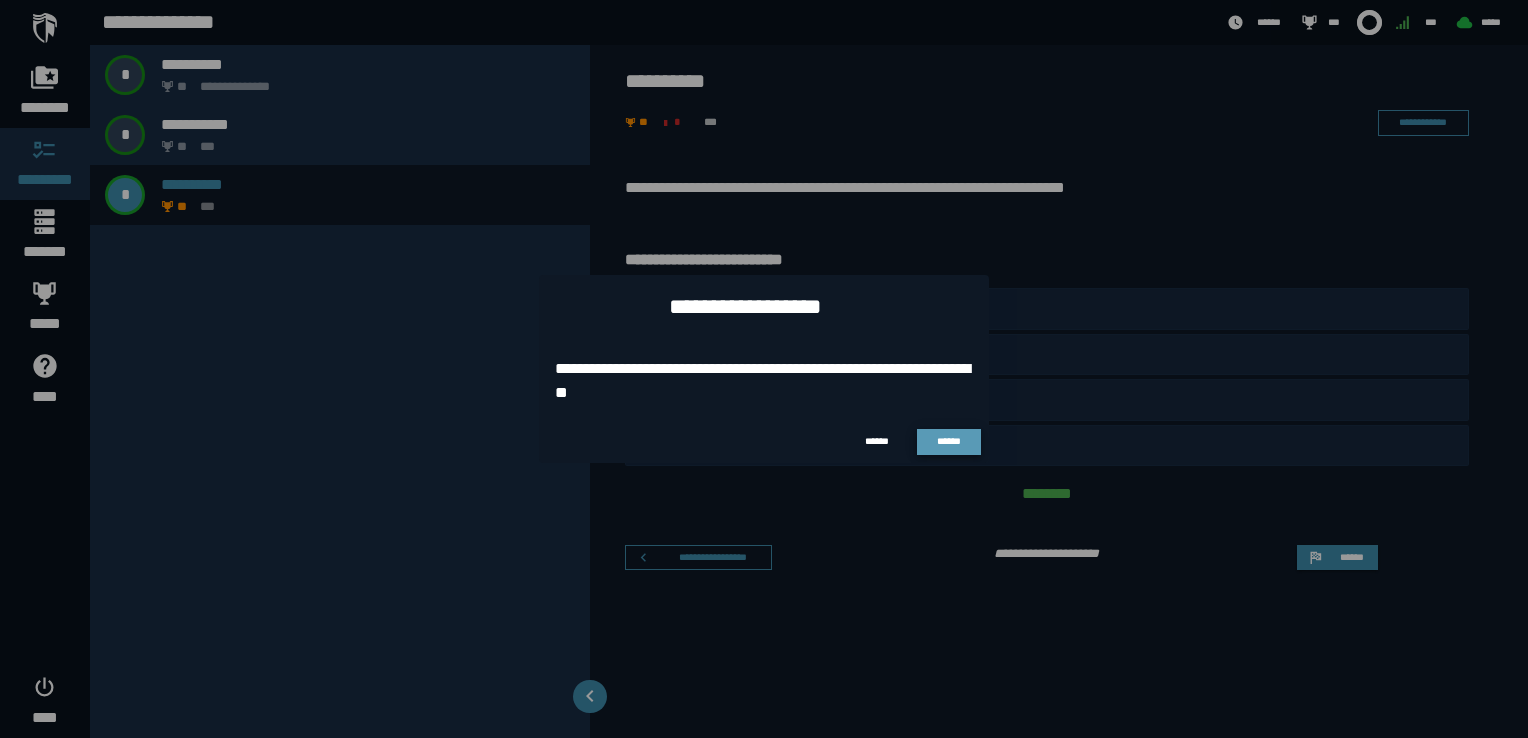 click on "******" at bounding box center (949, 441) 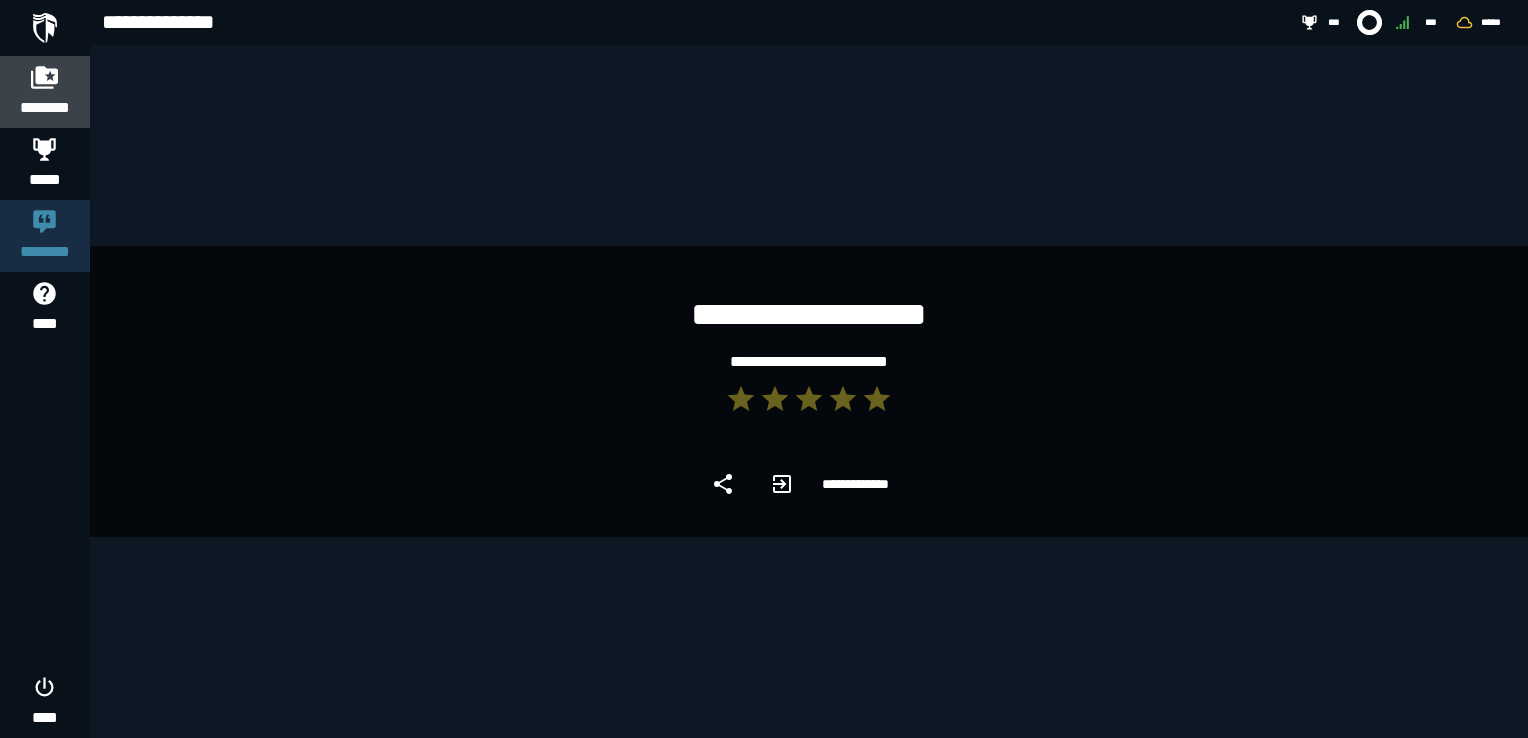 click on "********" at bounding box center (45, 92) 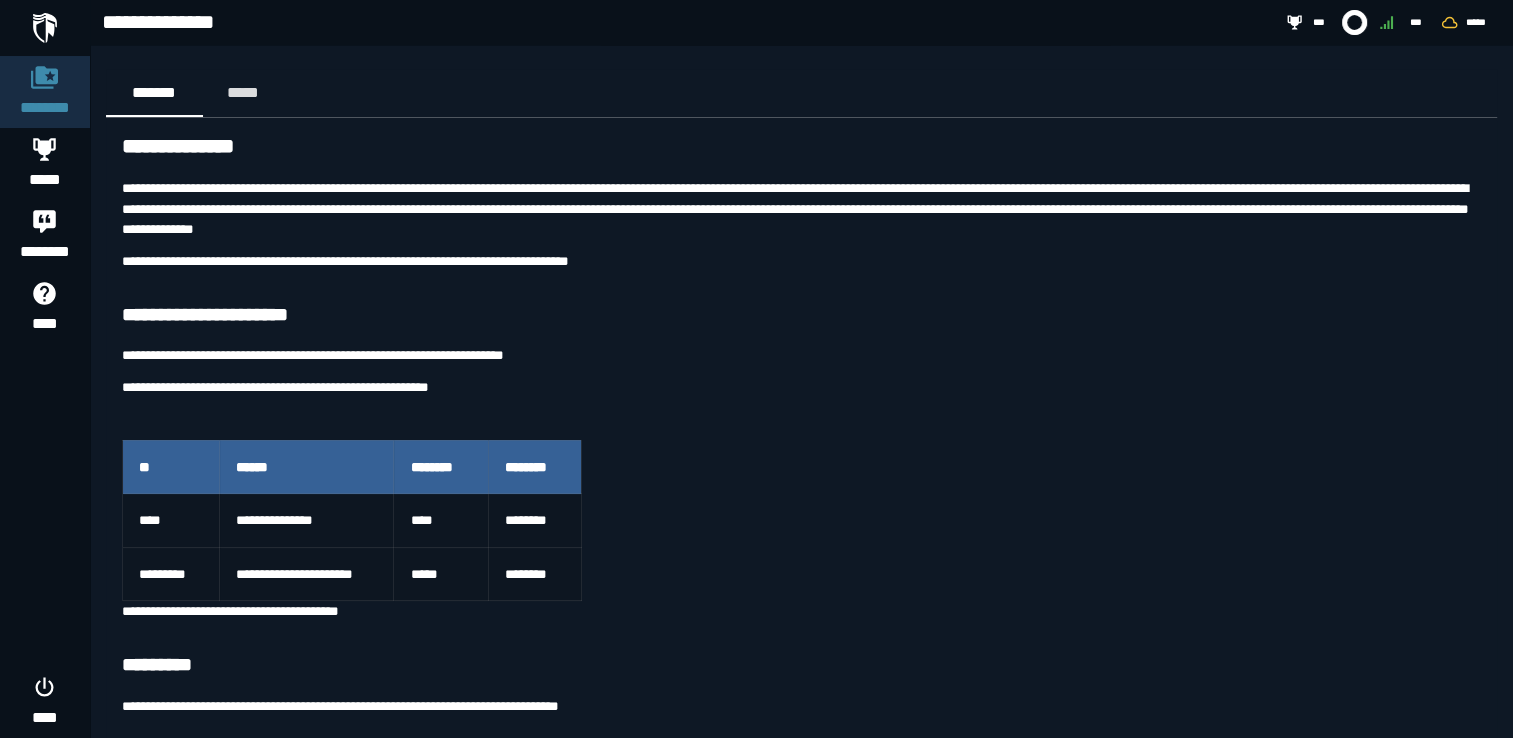 click at bounding box center (45, 28) 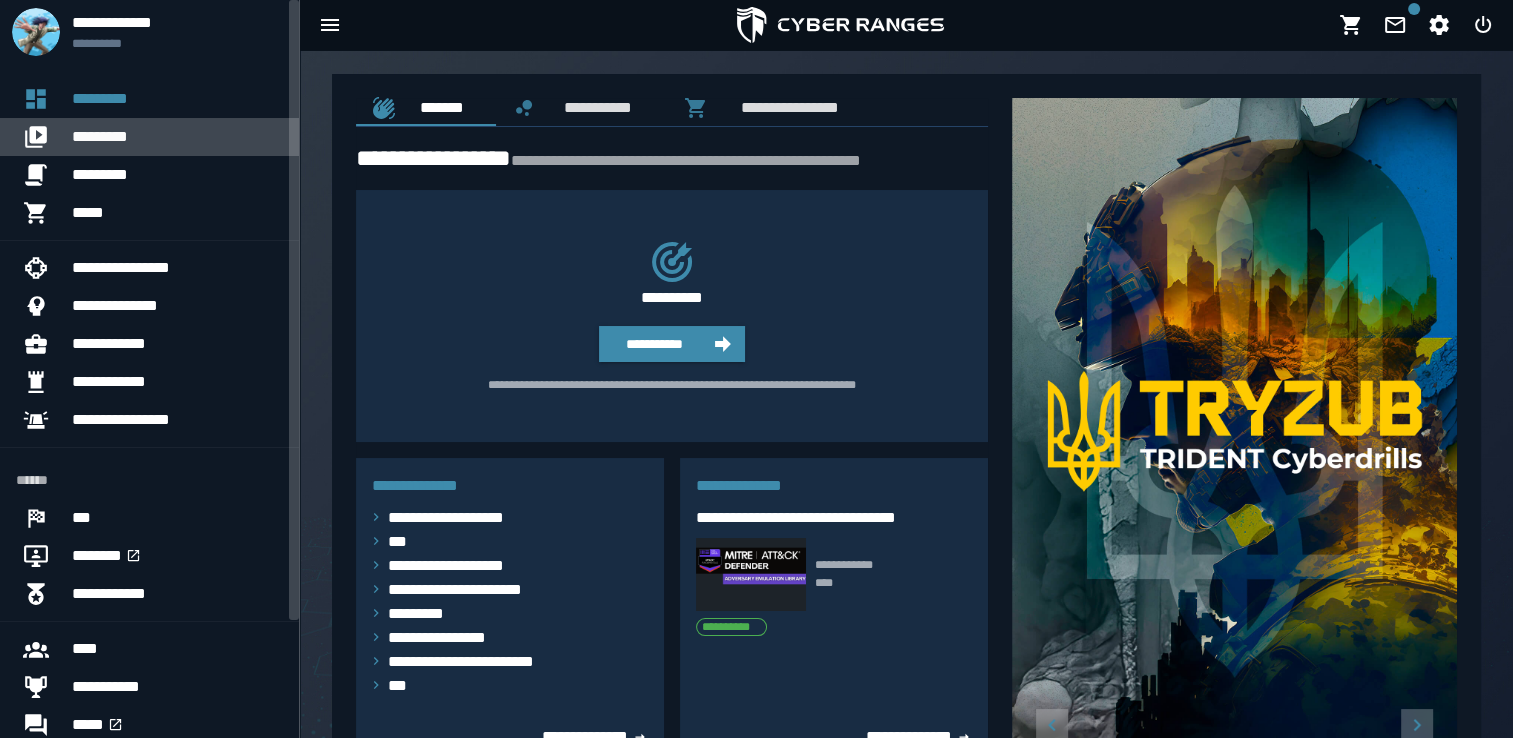 click on "*********" at bounding box center [177, 137] 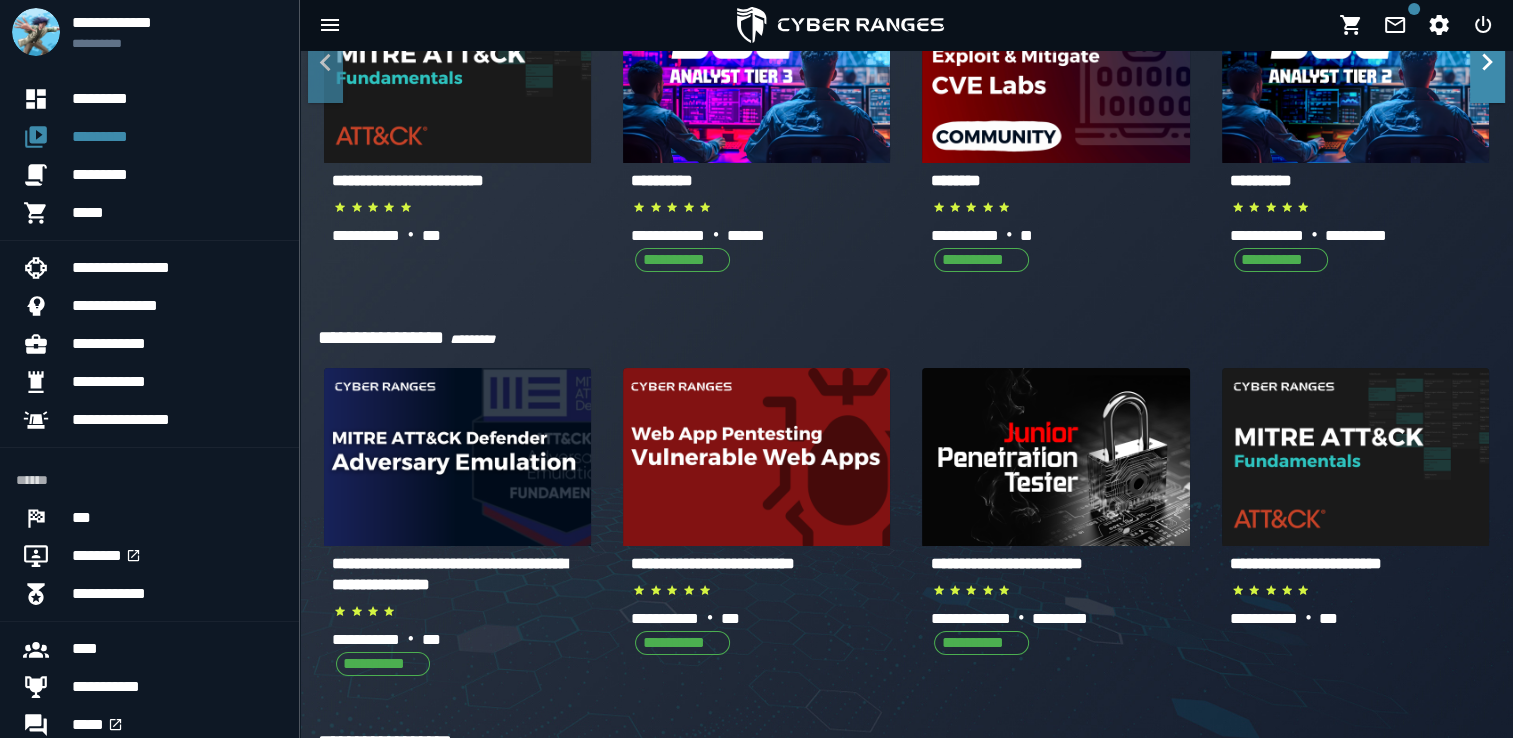 scroll, scrollTop: 192, scrollLeft: 0, axis: vertical 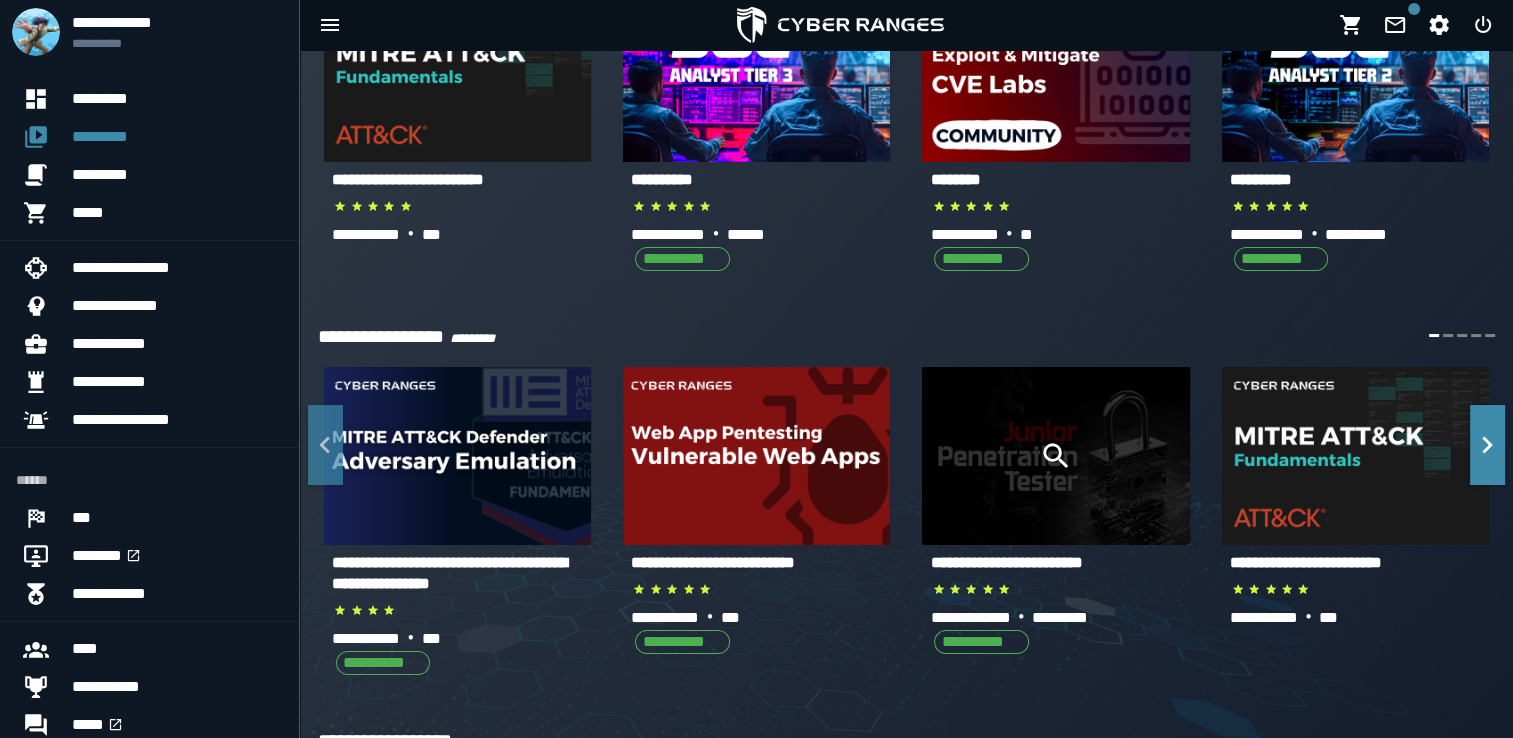 click 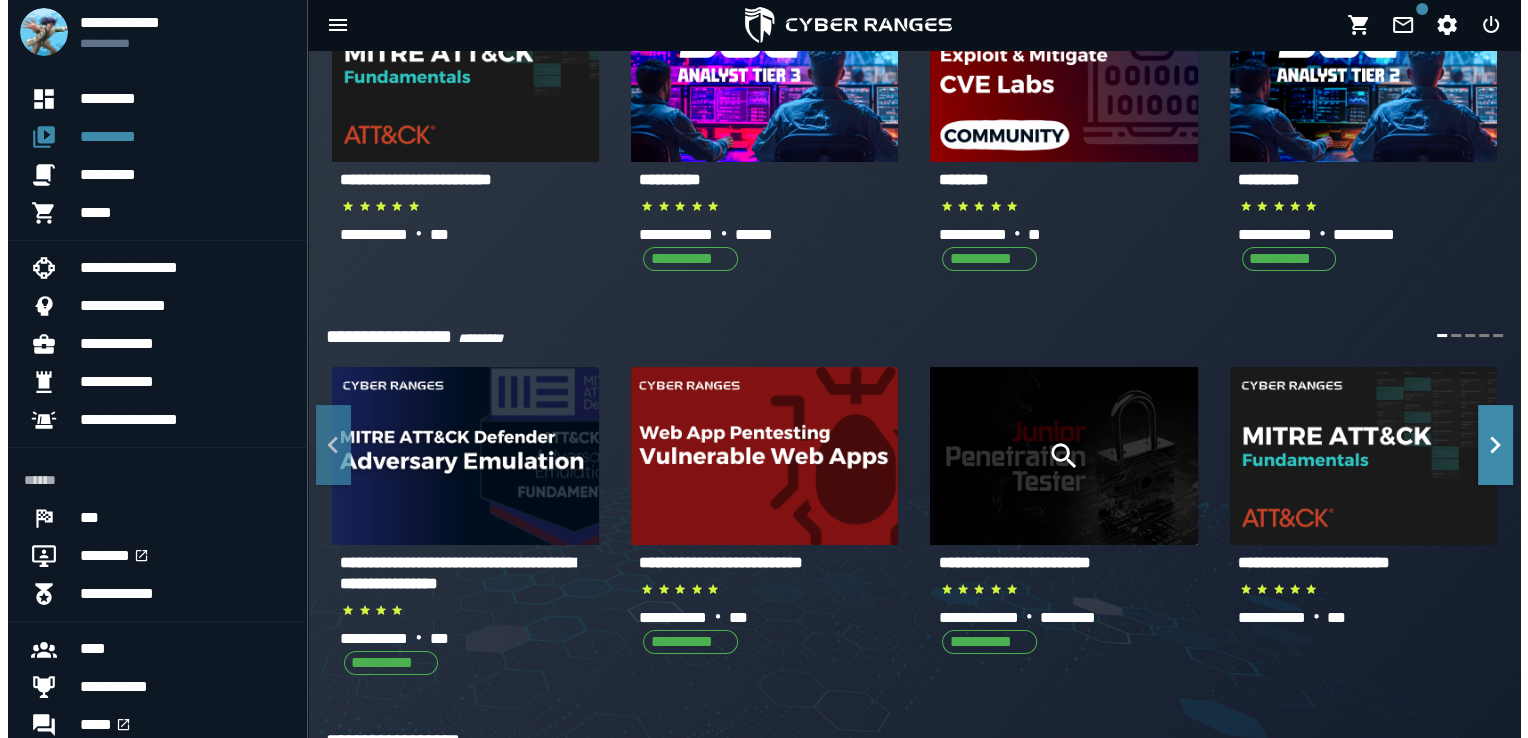 scroll, scrollTop: 0, scrollLeft: 0, axis: both 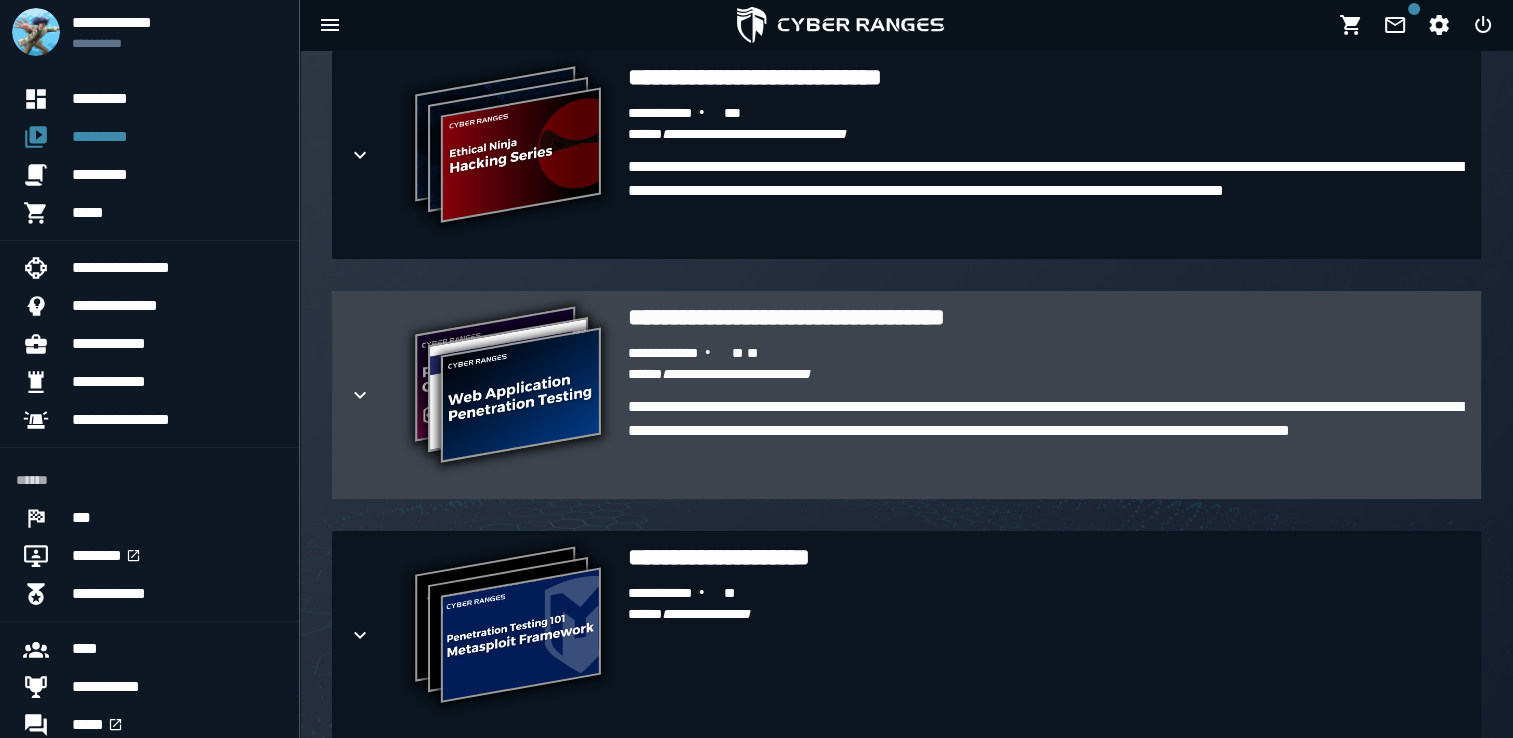 click on "**********" at bounding box center (508, 387) 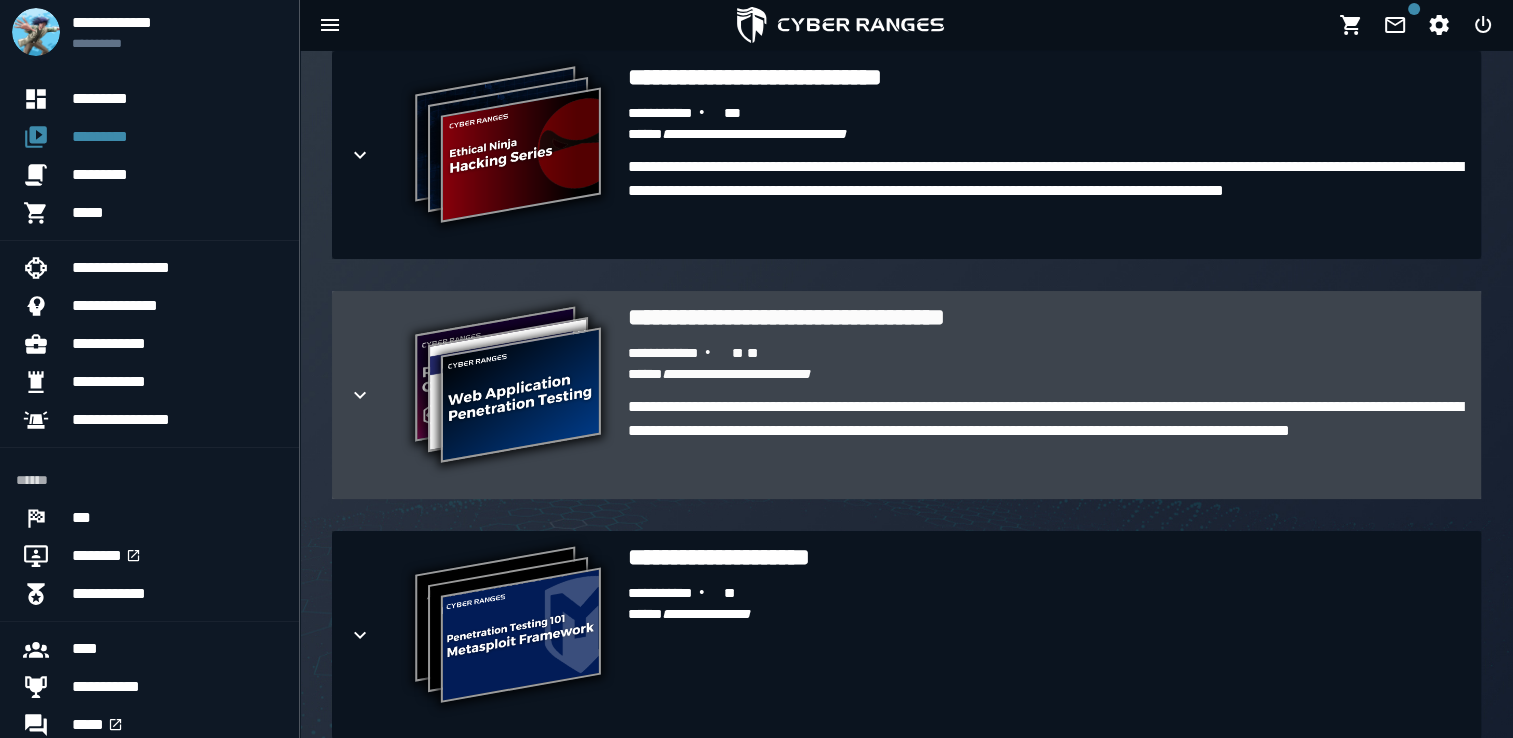 click on "**********" at bounding box center (508, 387) 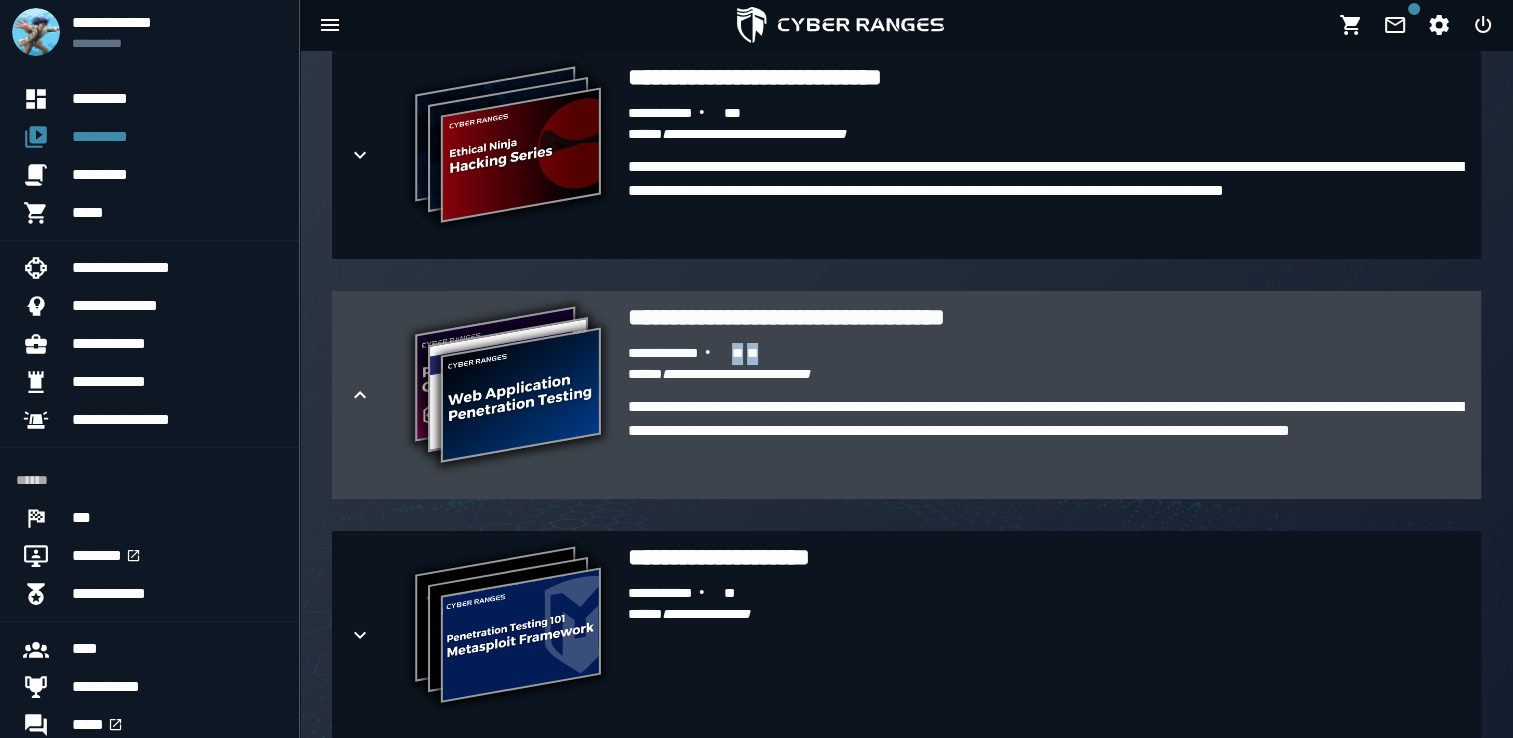 click on "*" at bounding box center [743, 353] 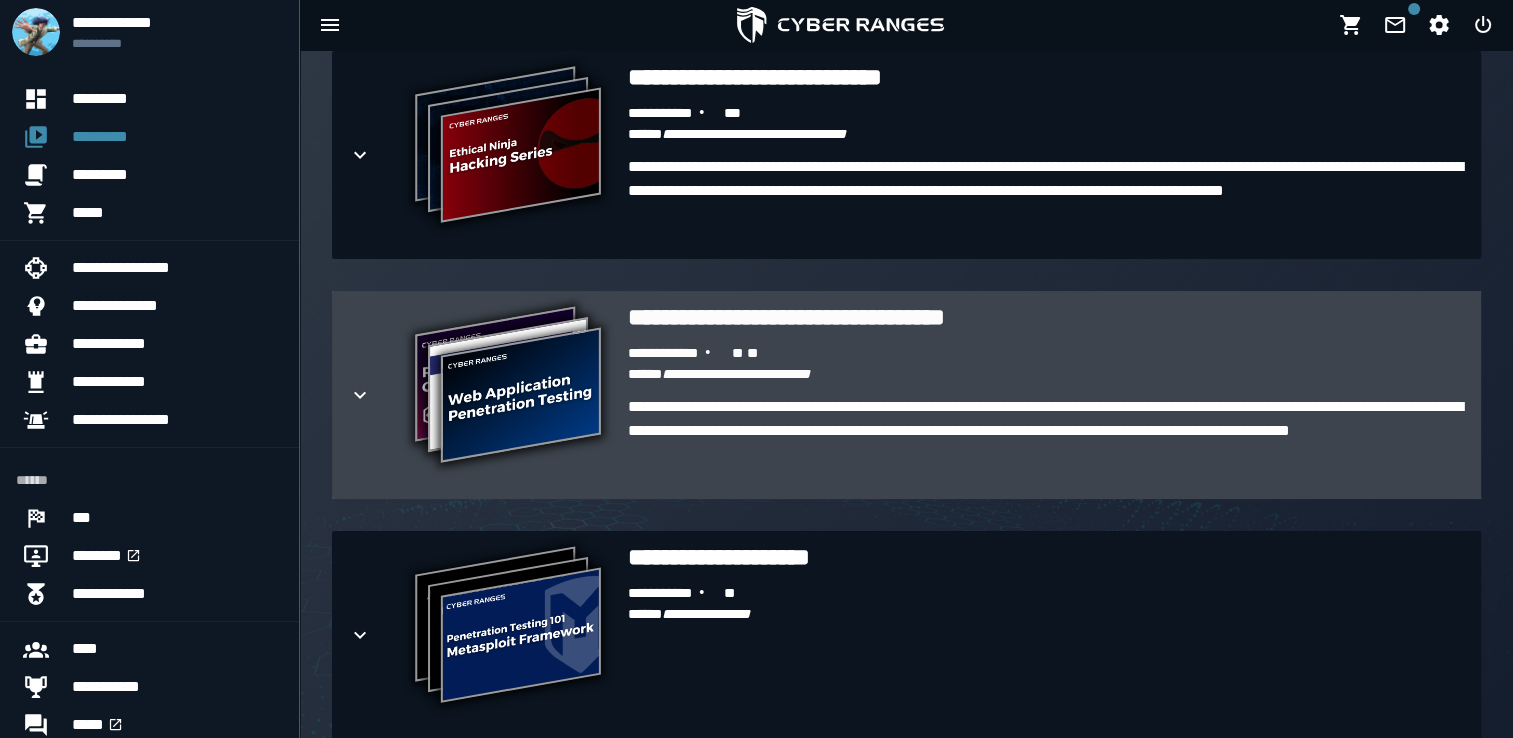 click at bounding box center (376, 395) 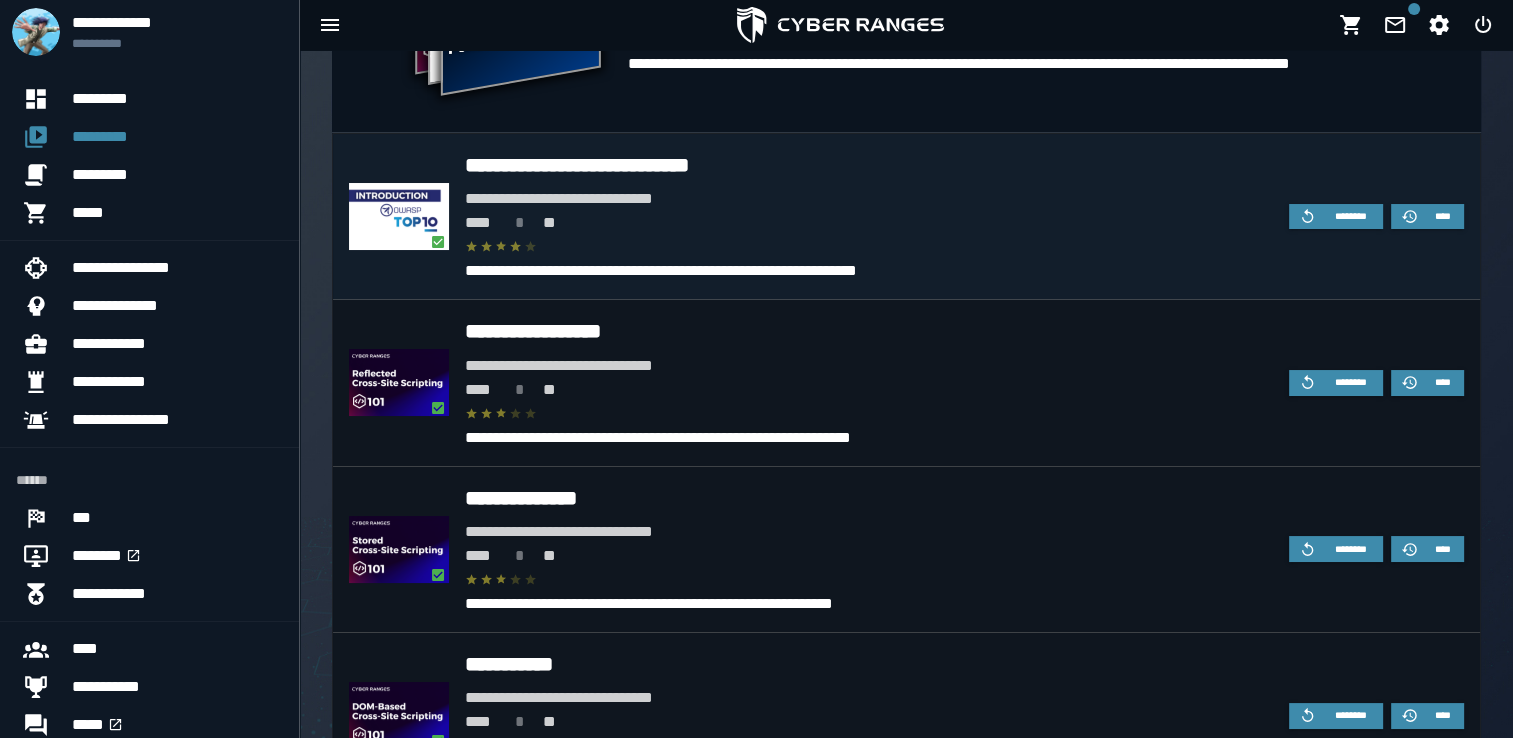 scroll, scrollTop: 2564, scrollLeft: 0, axis: vertical 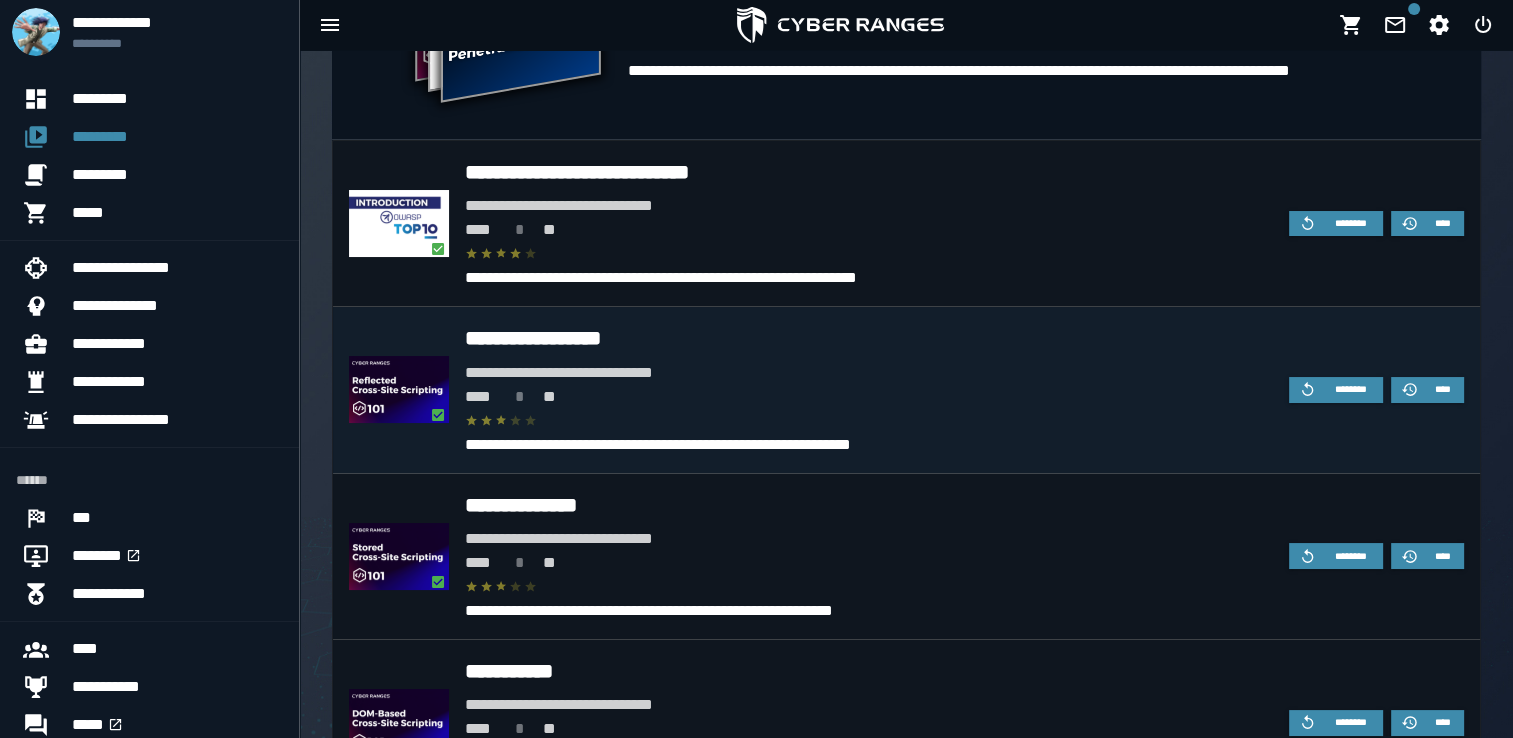 click on "**********" at bounding box center (869, 338) 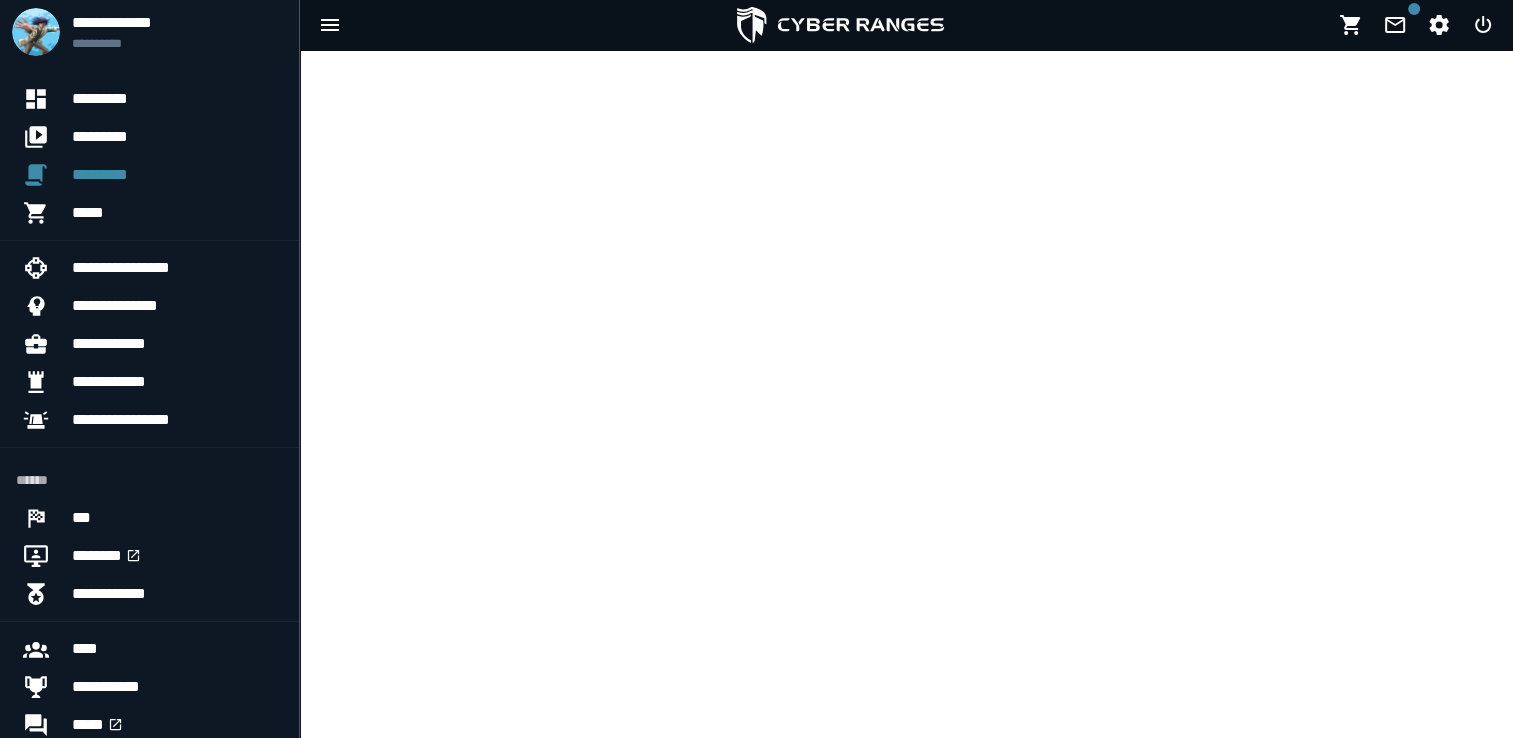 scroll, scrollTop: 0, scrollLeft: 0, axis: both 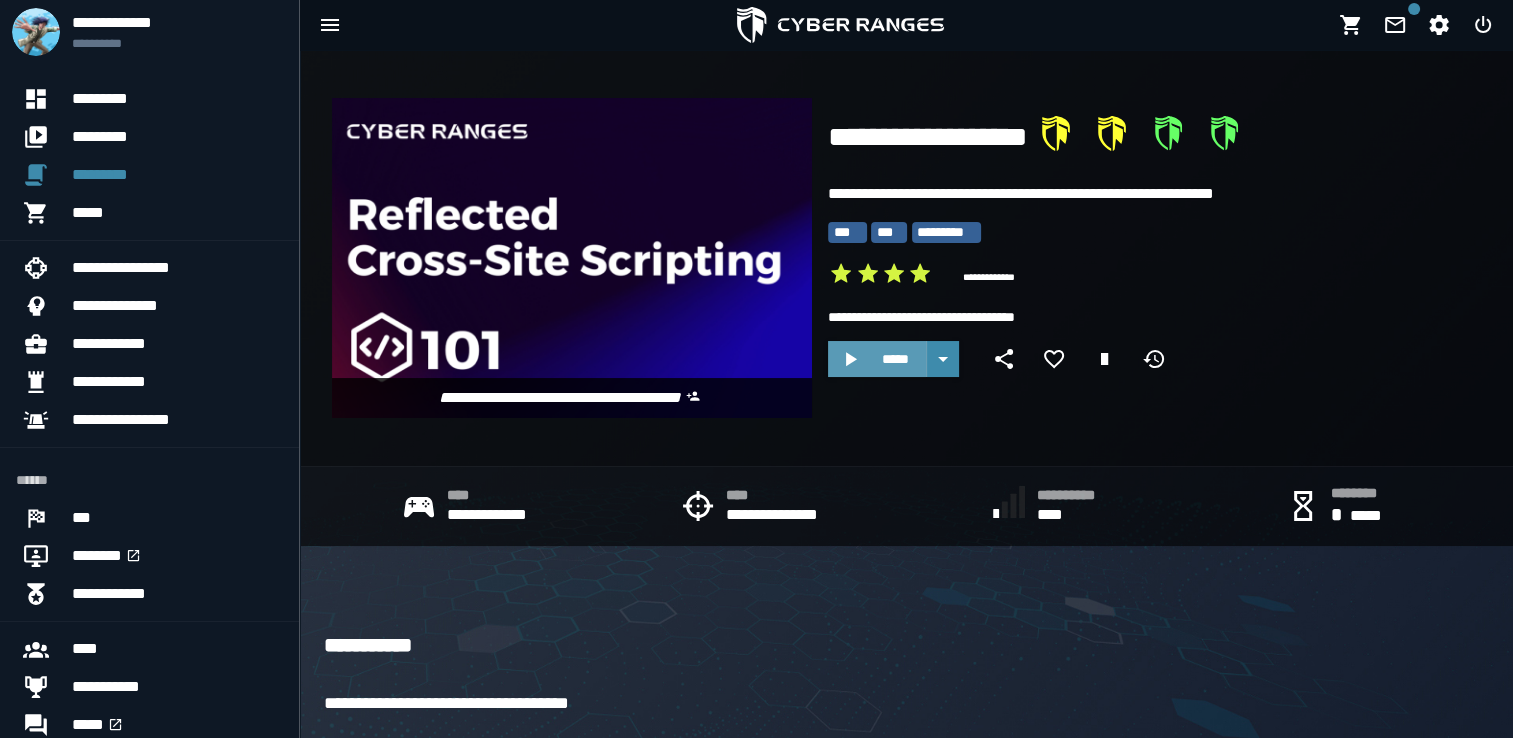 click on "*****" at bounding box center [895, 359] 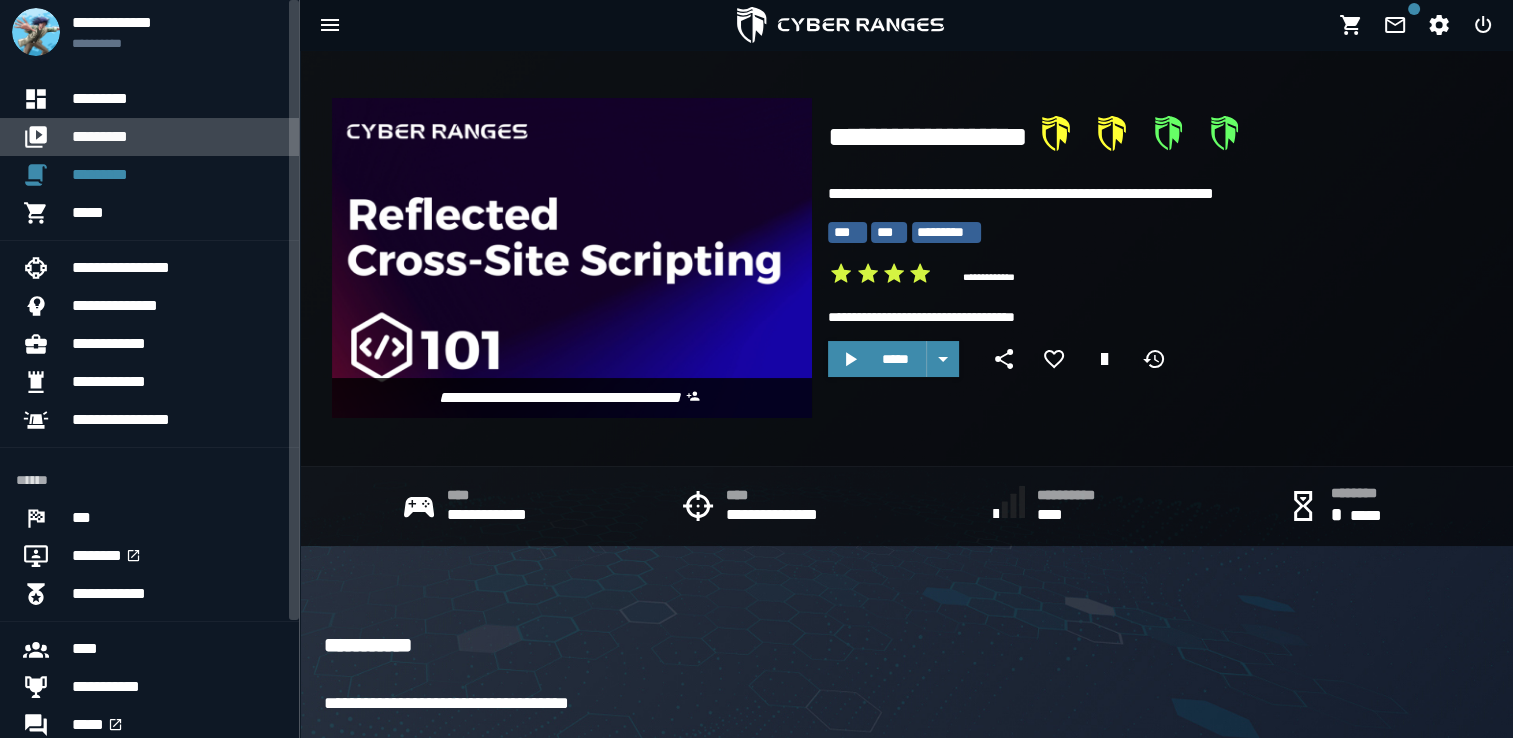 click on "*********" at bounding box center (177, 137) 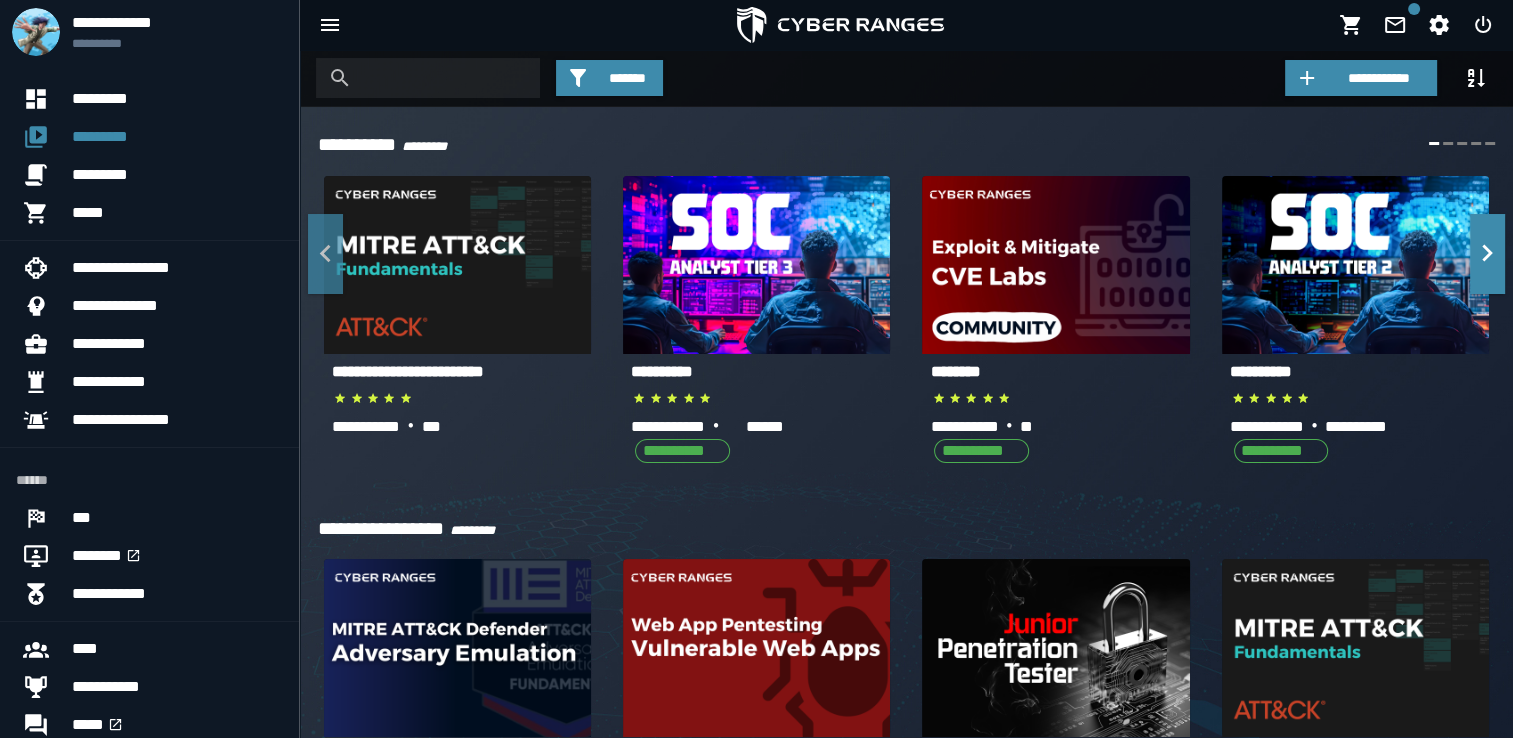 click on "**********" at bounding box center (760, 453) 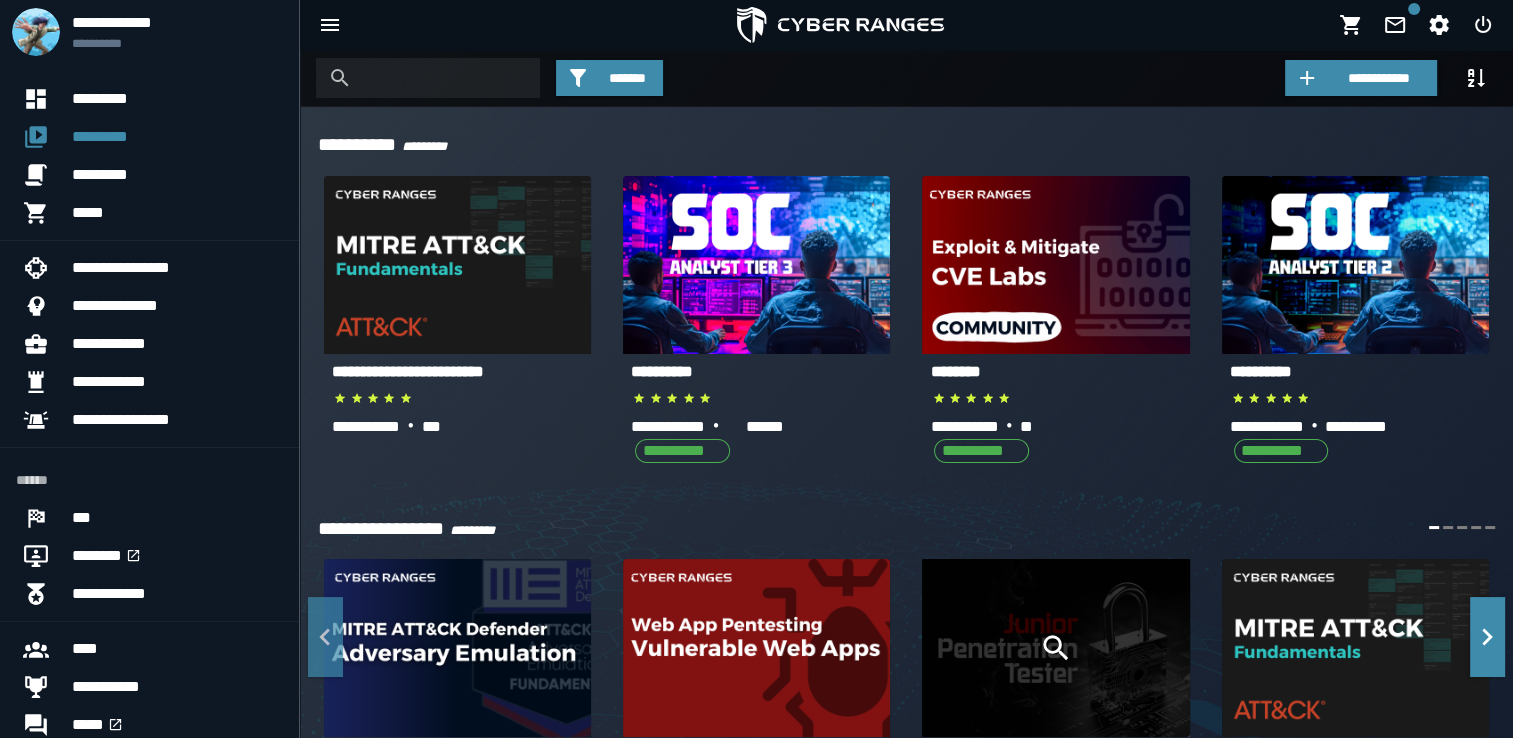 click 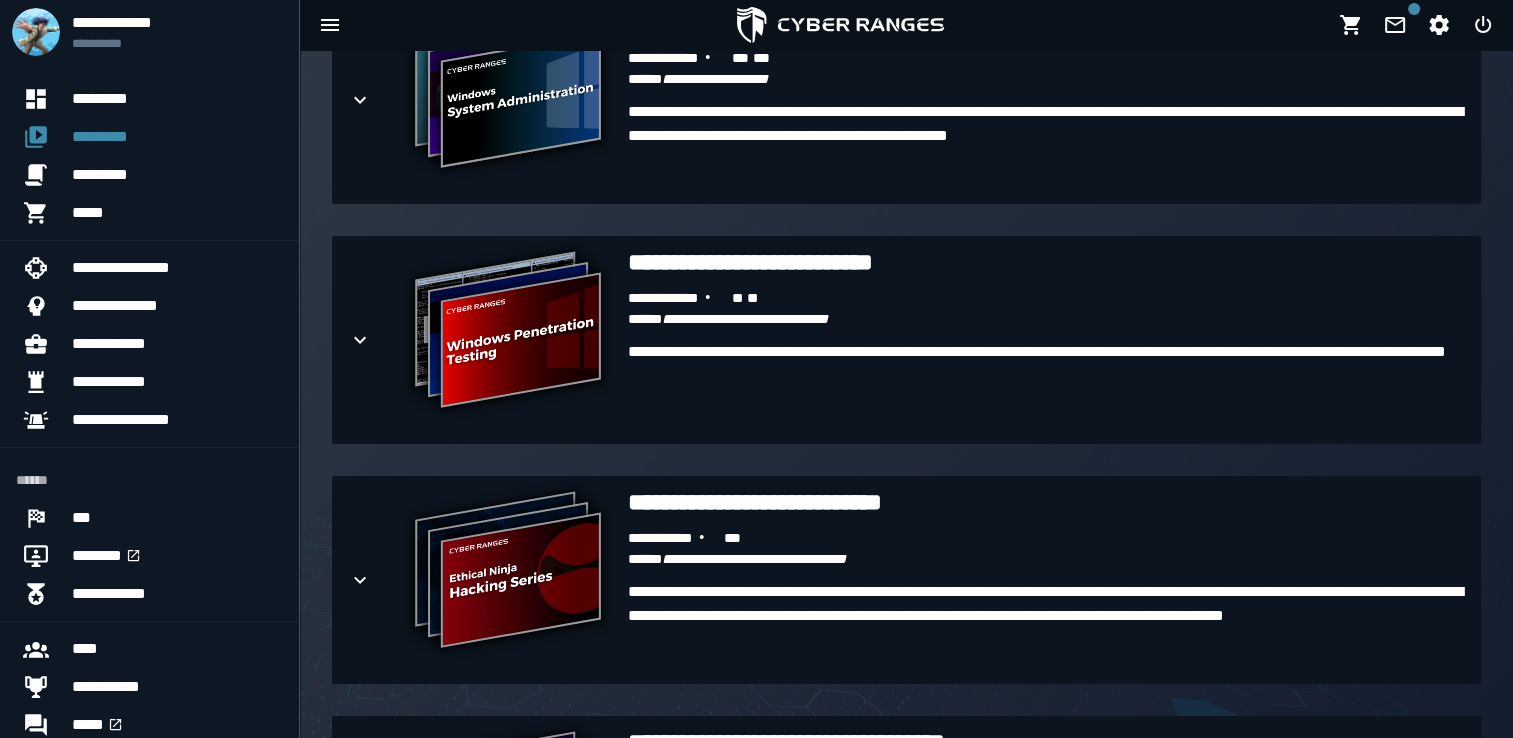 scroll, scrollTop: 1778, scrollLeft: 0, axis: vertical 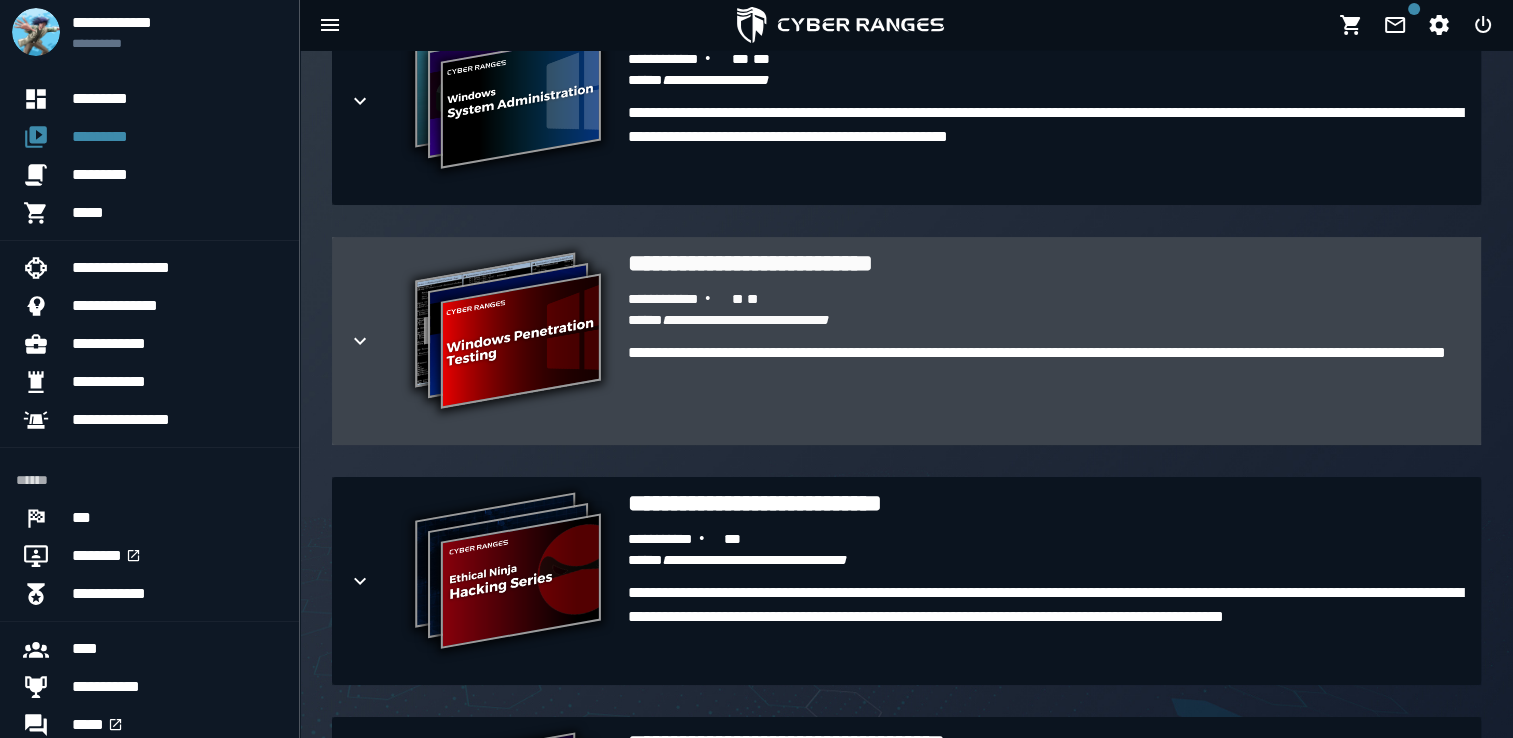 click on "**********" at bounding box center (508, 333) 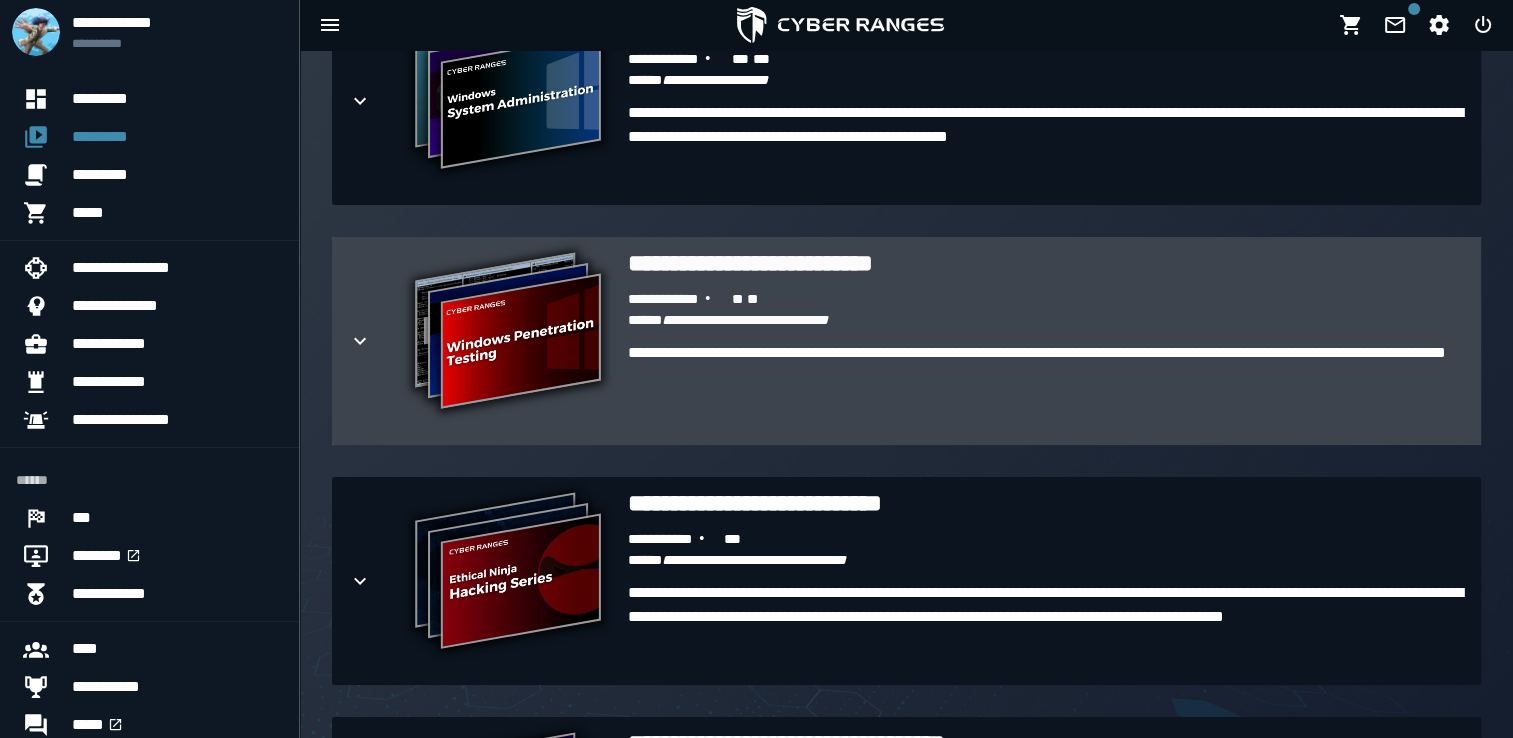 click 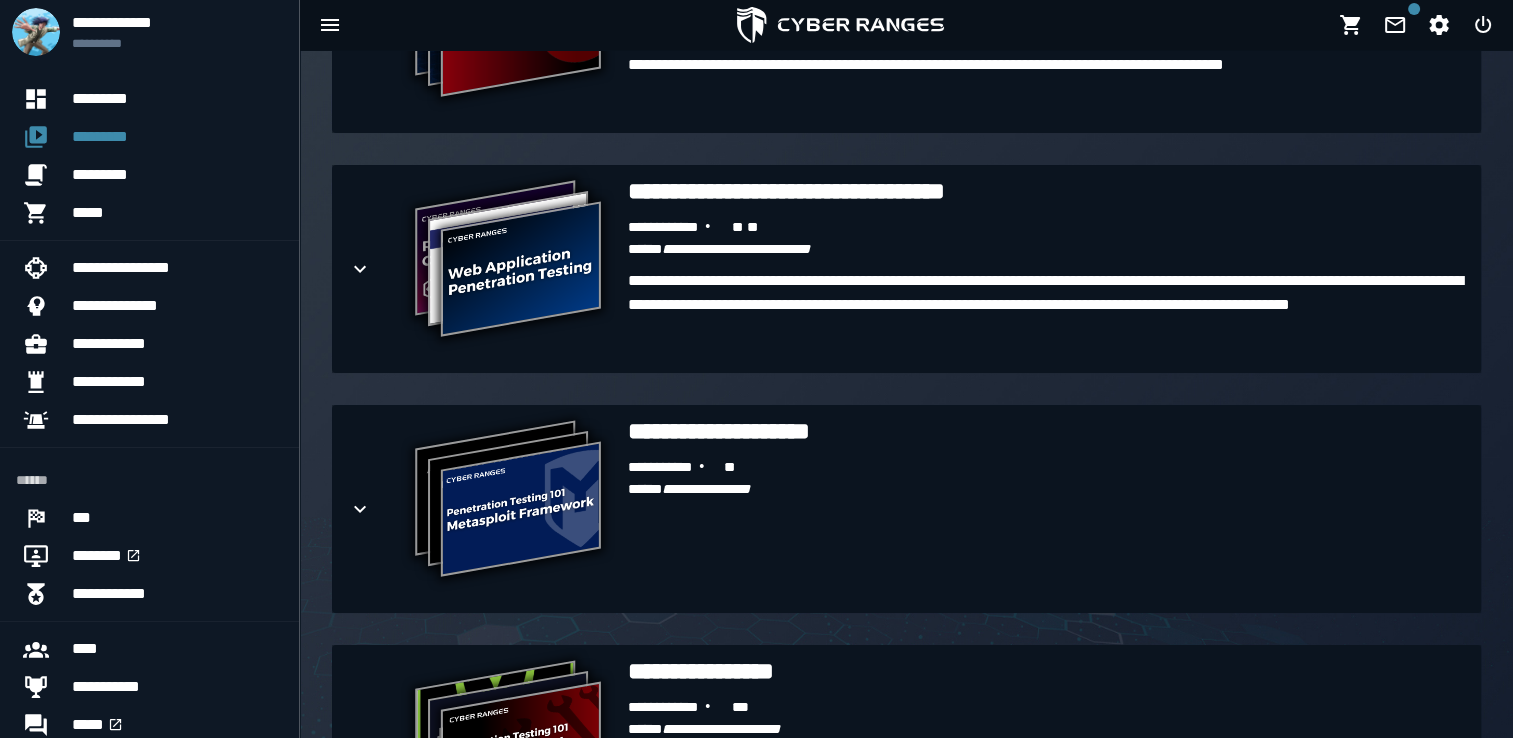 scroll, scrollTop: 3947, scrollLeft: 0, axis: vertical 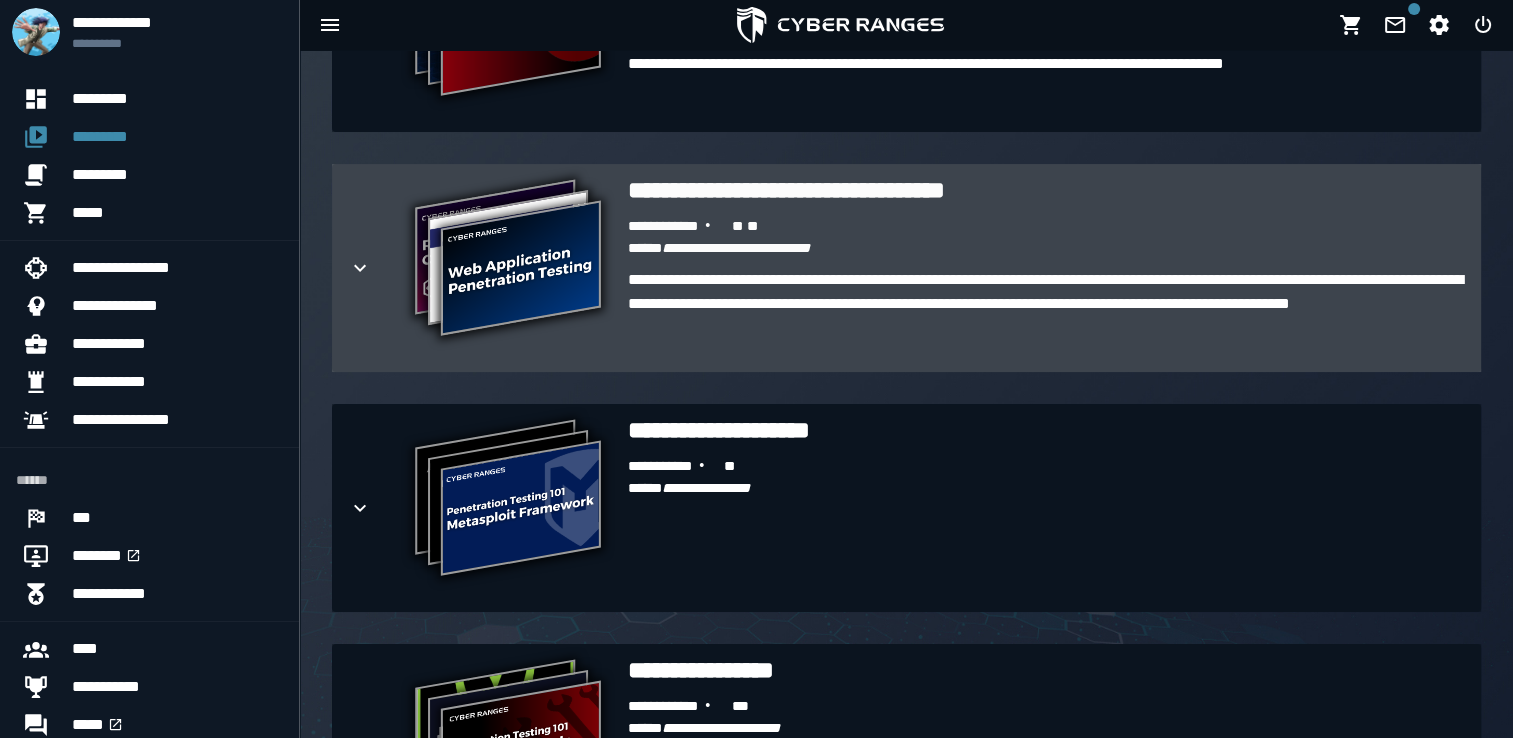 click 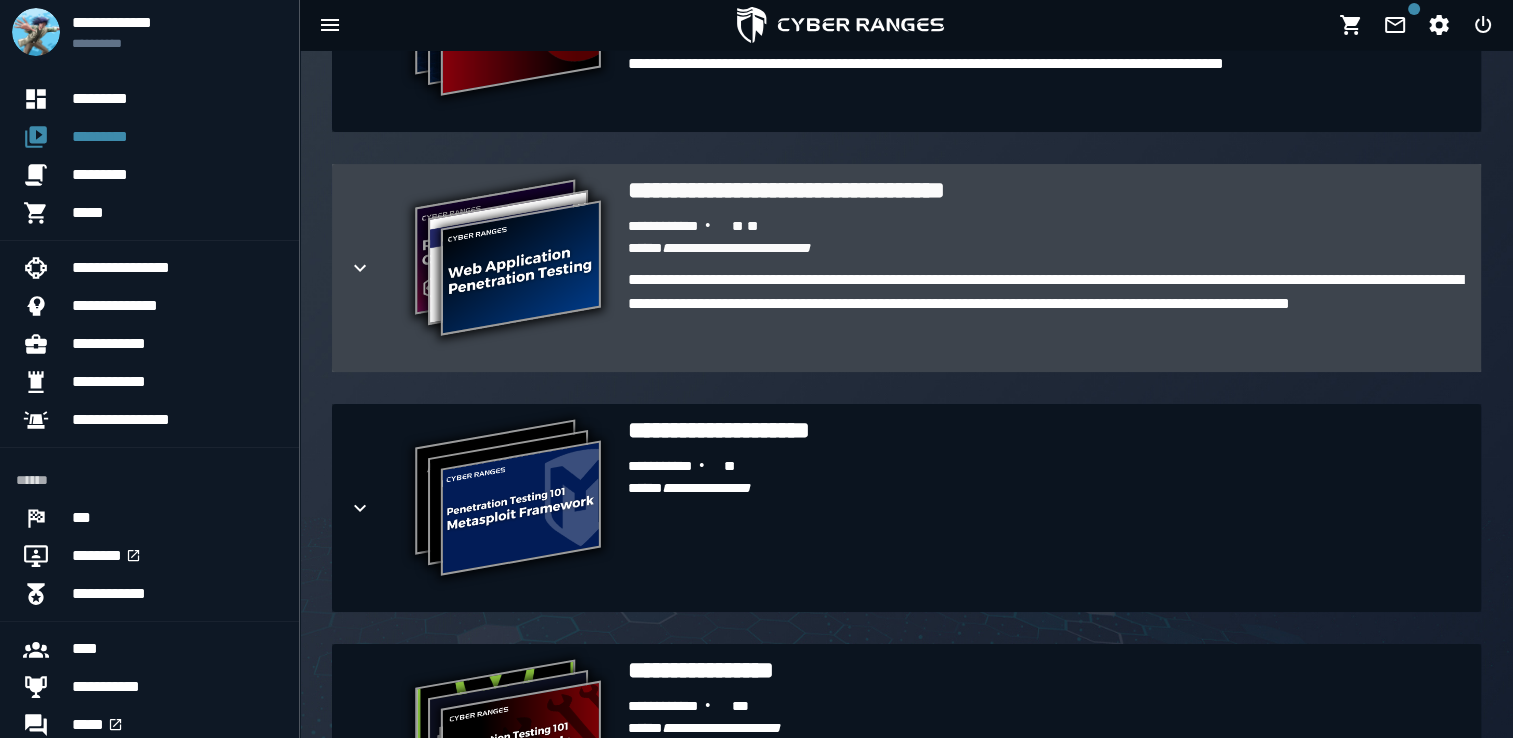 click at bounding box center [376, 268] 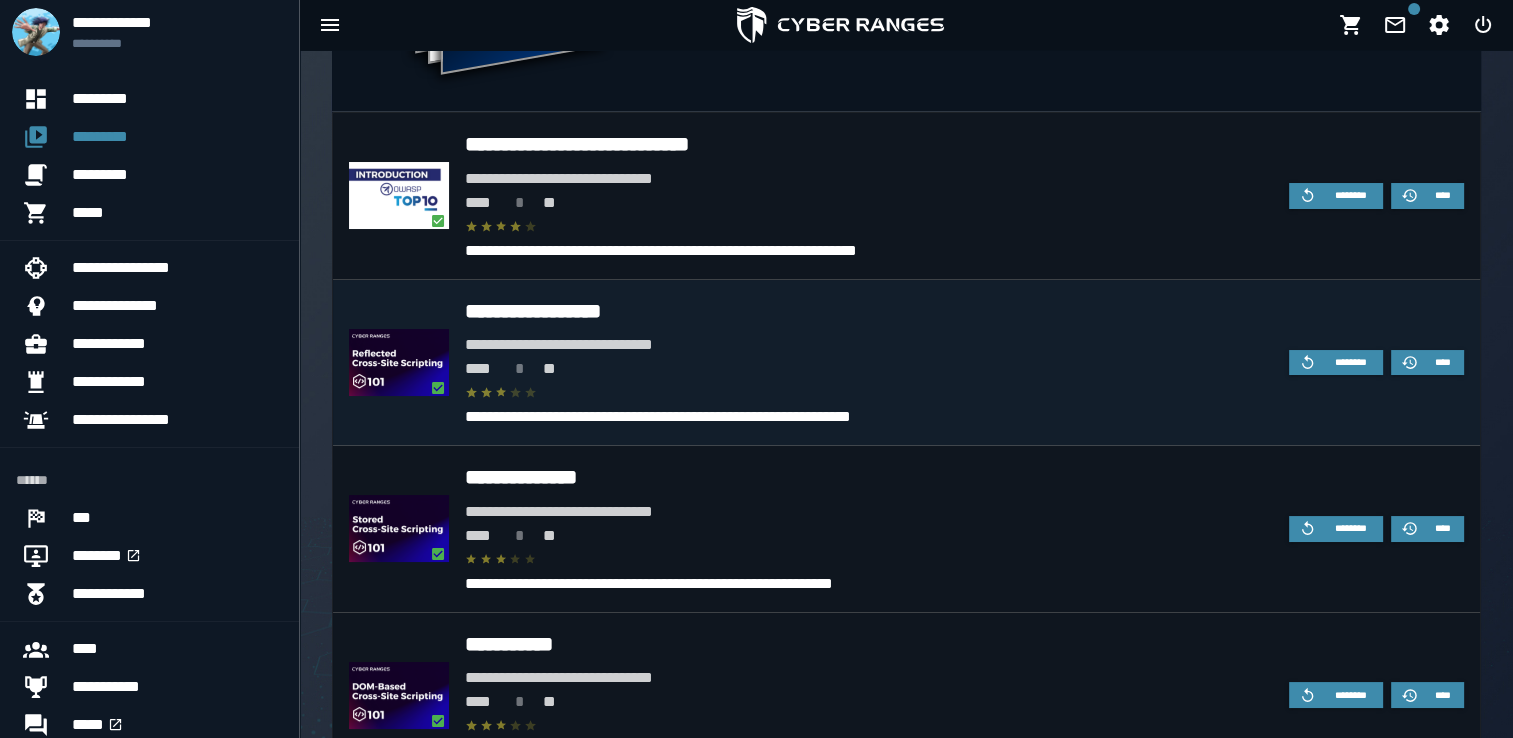 scroll, scrollTop: 4212, scrollLeft: 0, axis: vertical 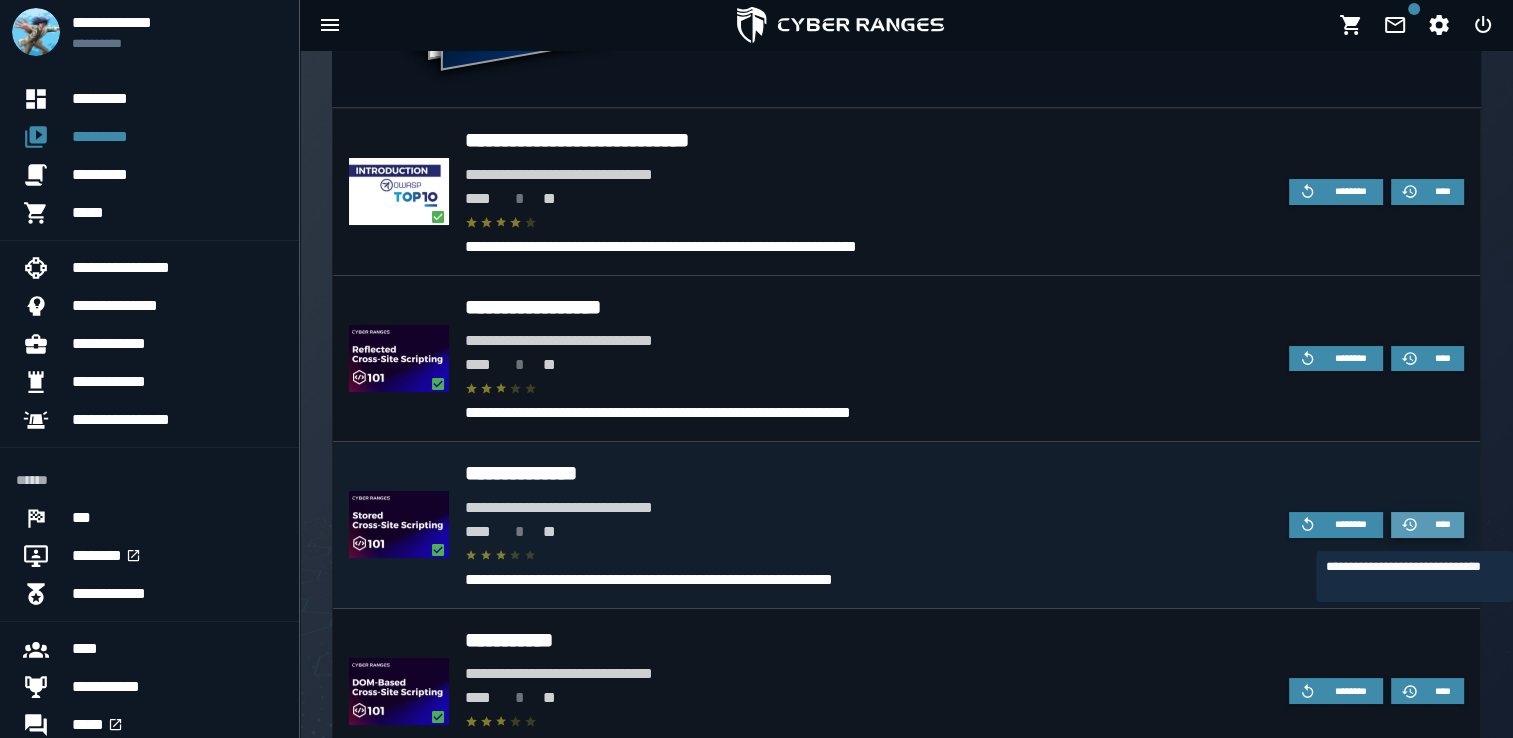 click on "****" at bounding box center [1442, 524] 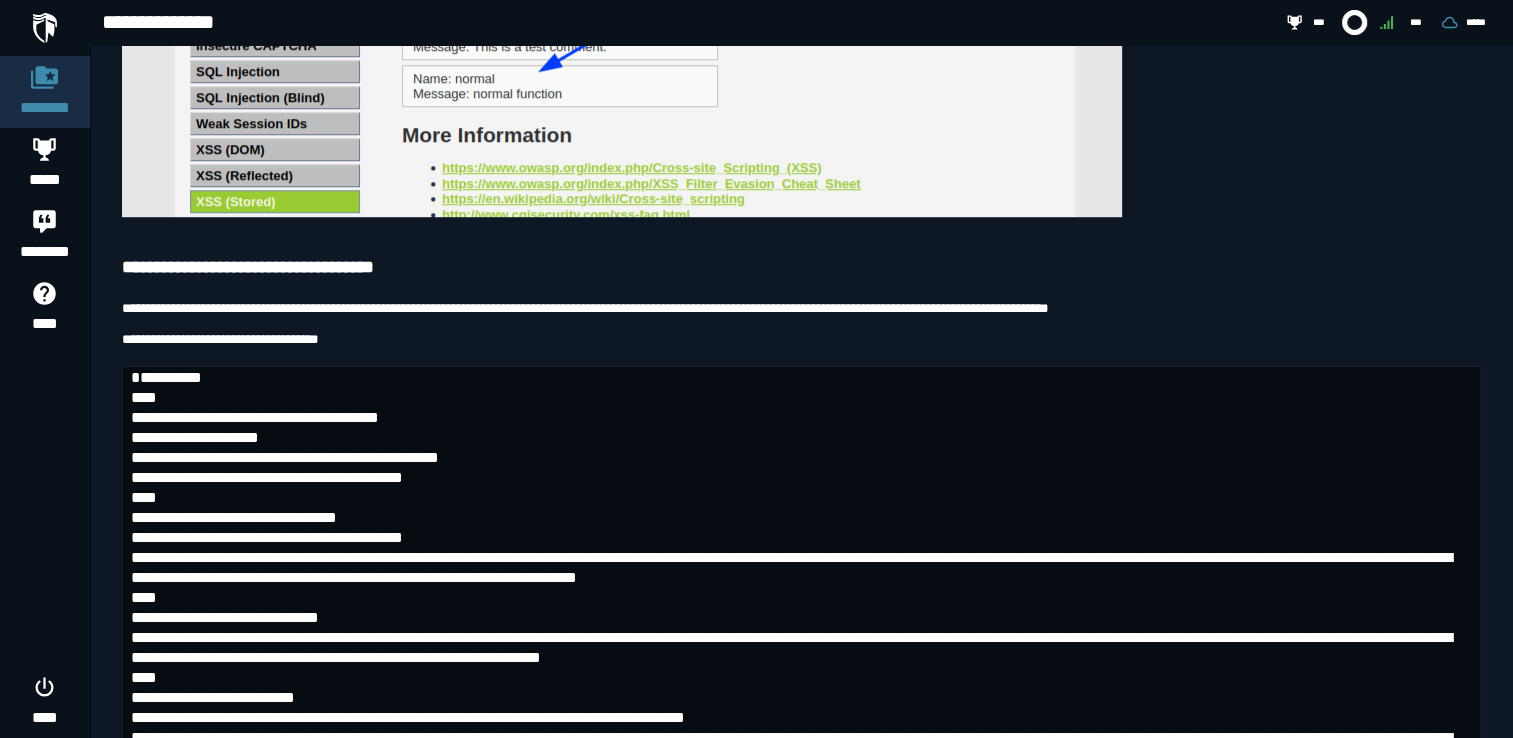 scroll, scrollTop: 1411, scrollLeft: 0, axis: vertical 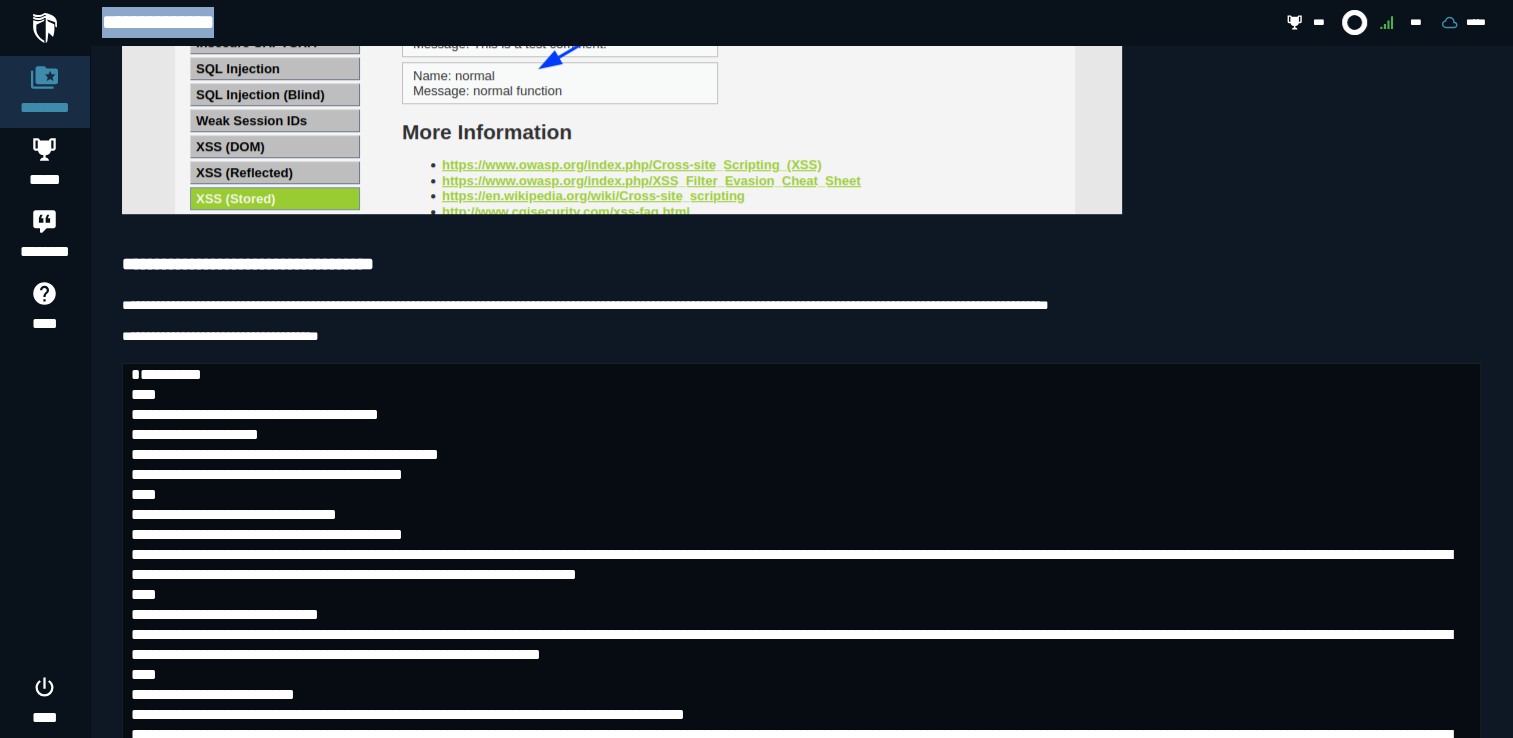 drag, startPoint x: 104, startPoint y: 26, endPoint x: 252, endPoint y: 23, distance: 148.0304 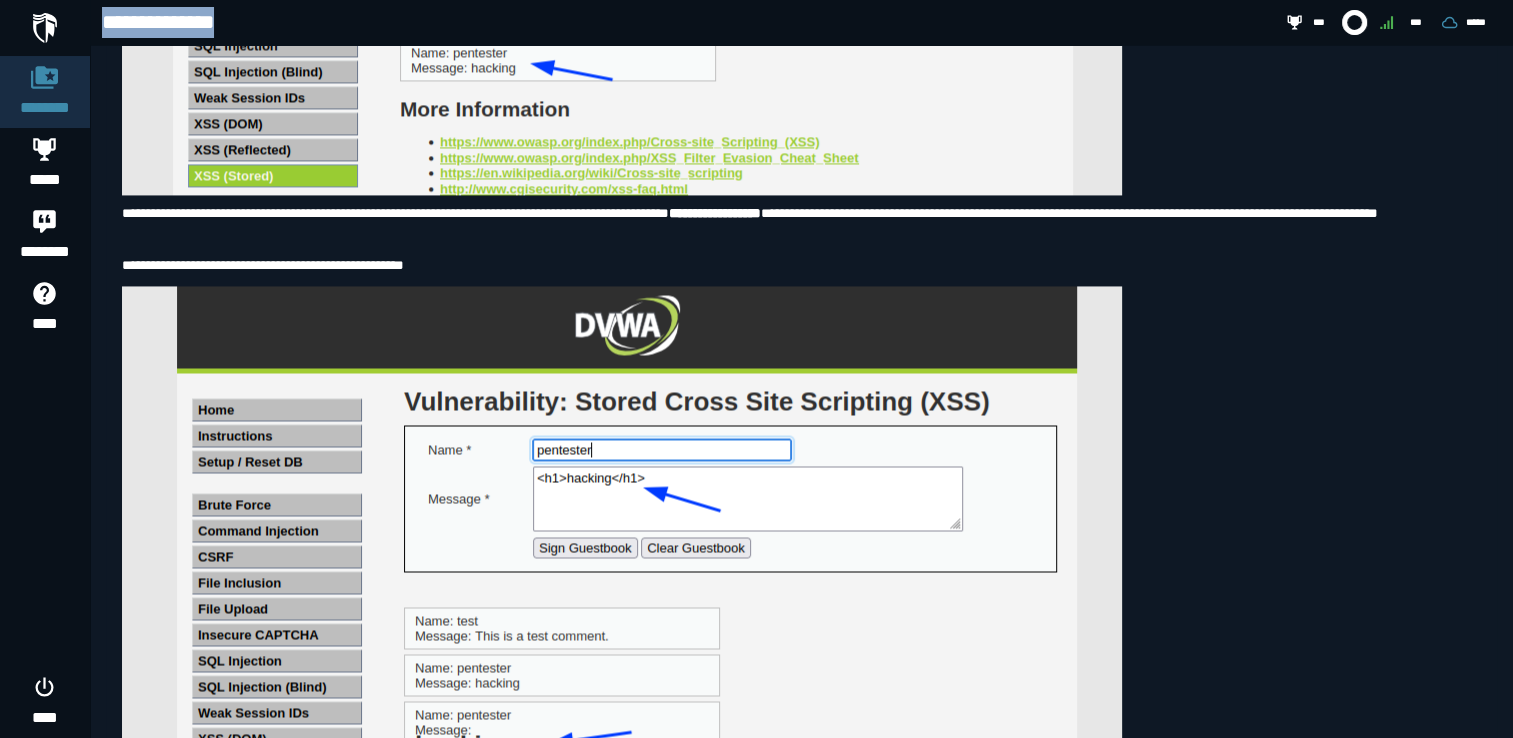 scroll, scrollTop: 3048, scrollLeft: 0, axis: vertical 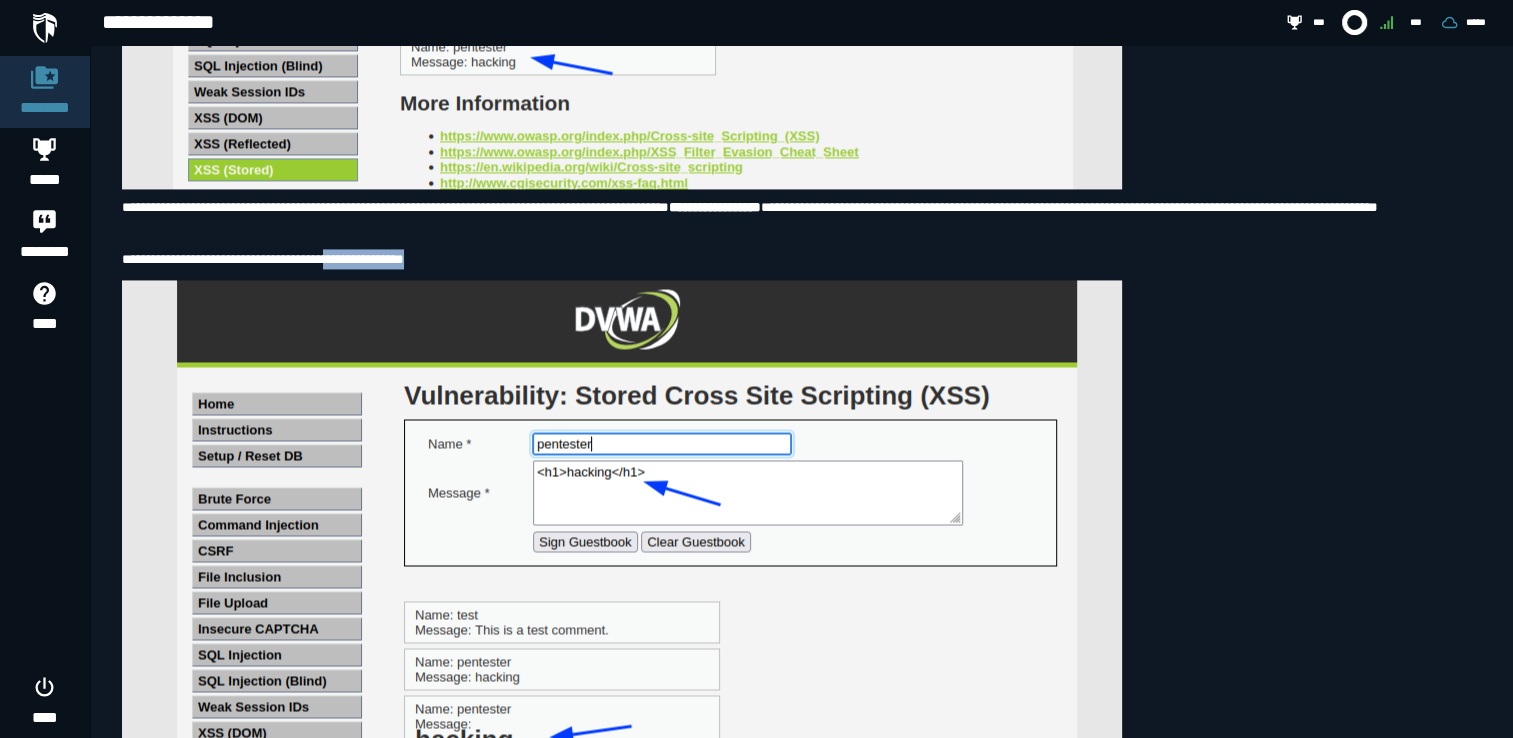 drag, startPoint x: 356, startPoint y: 382, endPoint x: 486, endPoint y: 379, distance: 130.0346 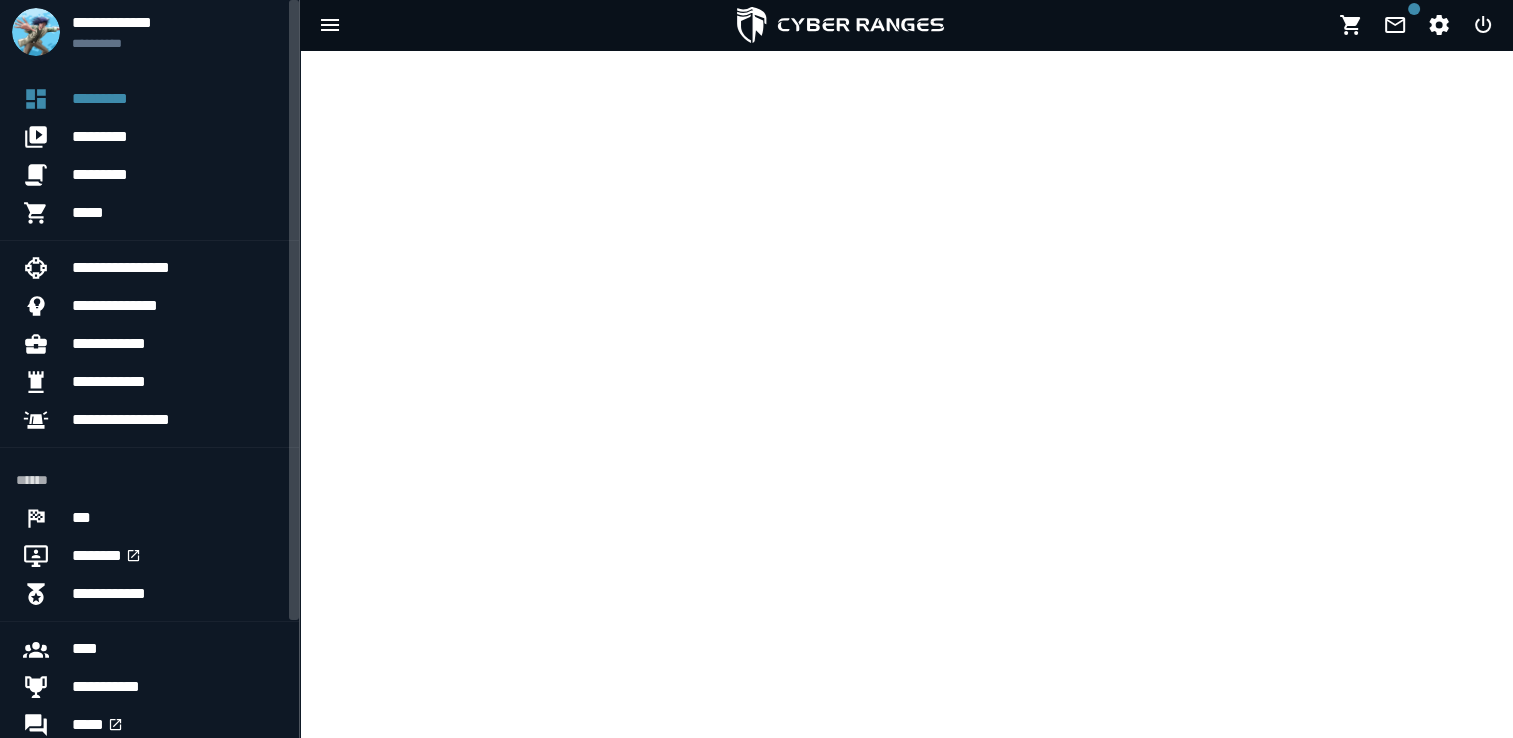 scroll, scrollTop: 0, scrollLeft: 0, axis: both 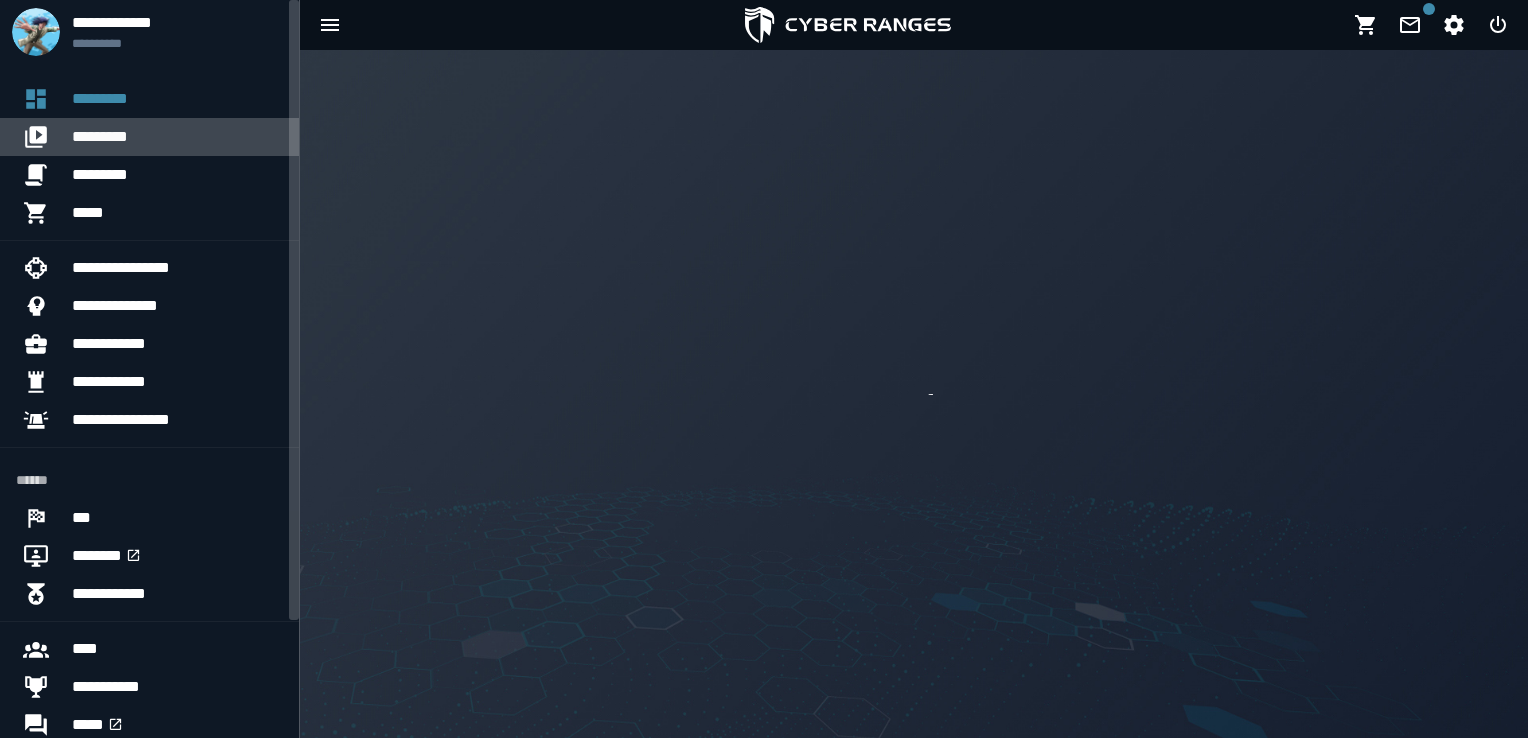 click on "*********" at bounding box center (177, 137) 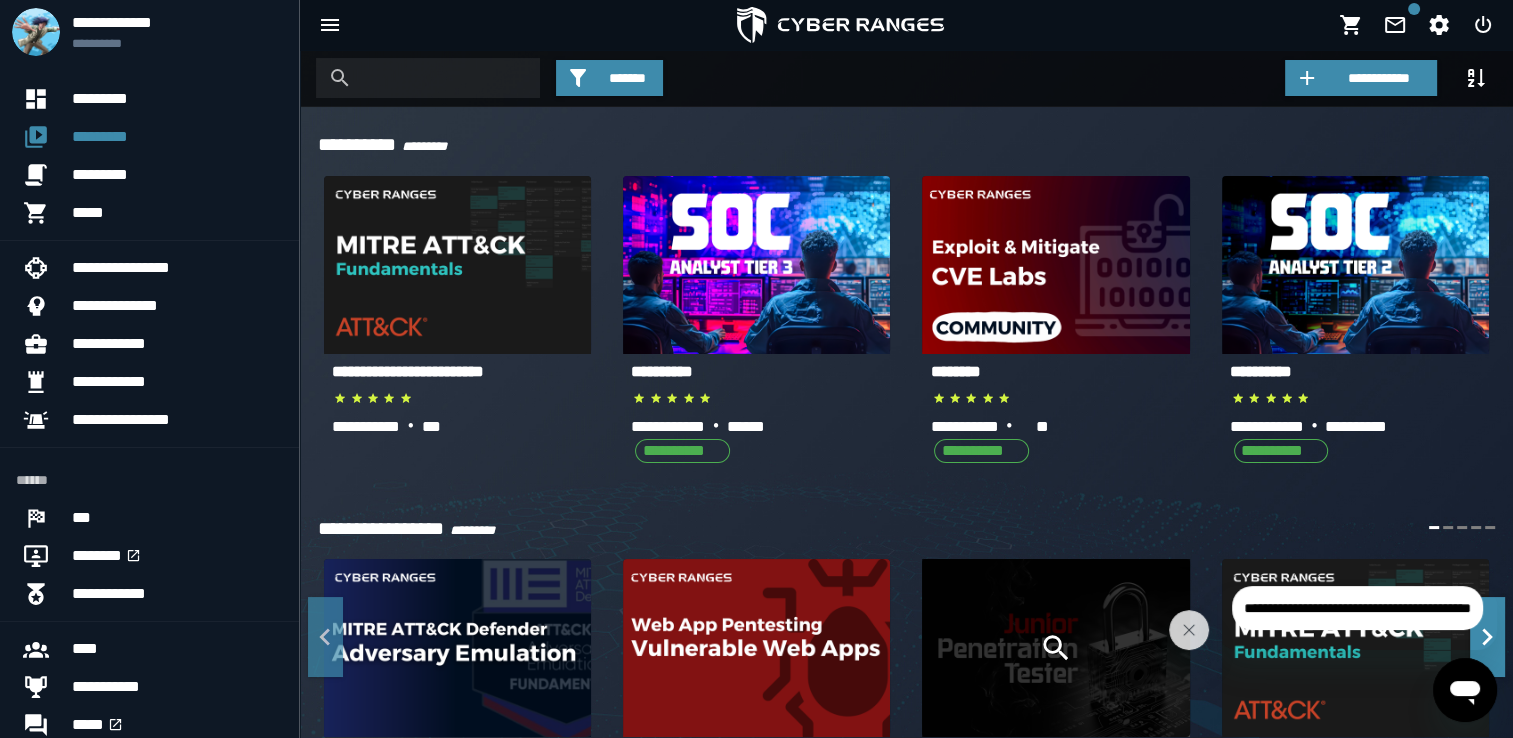 click 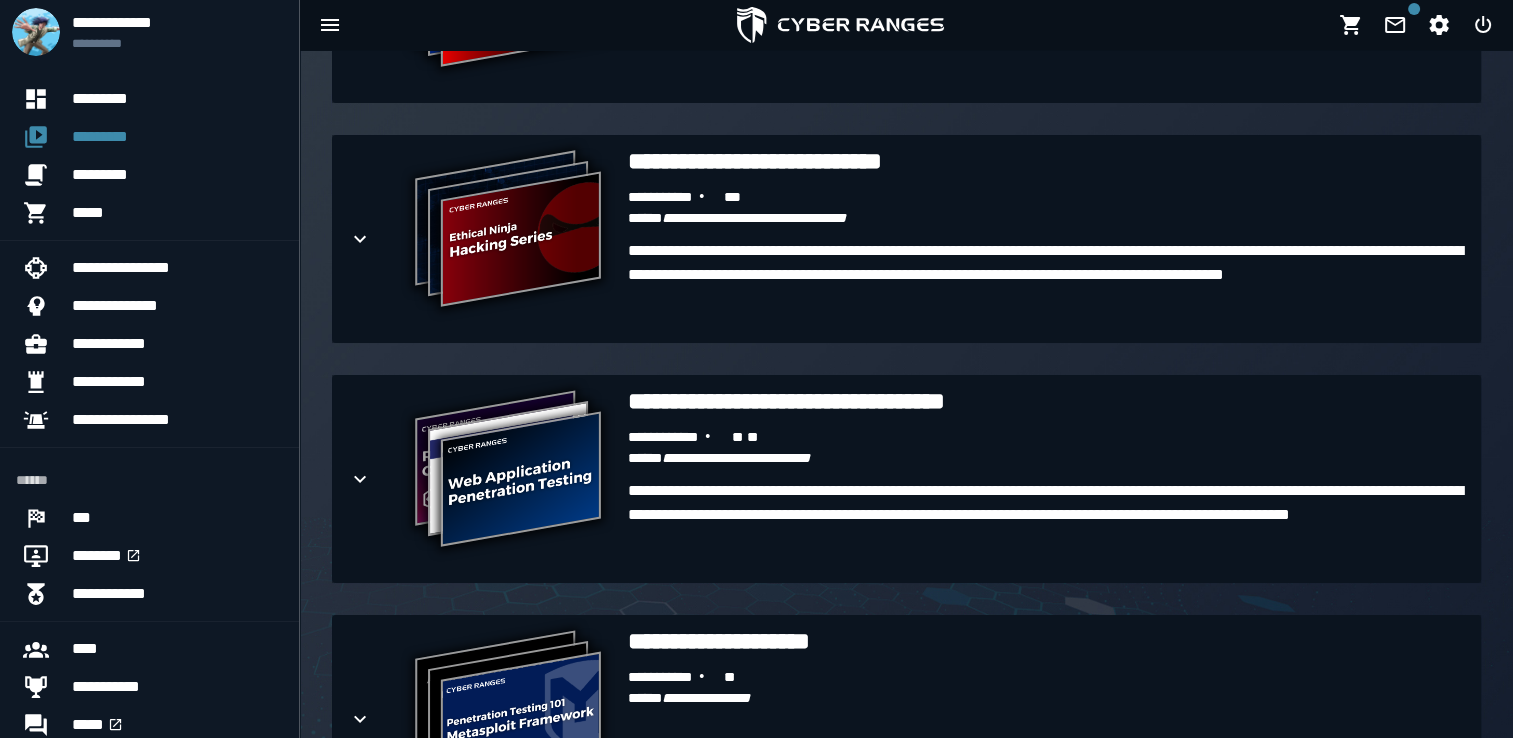 scroll, scrollTop: 2122, scrollLeft: 0, axis: vertical 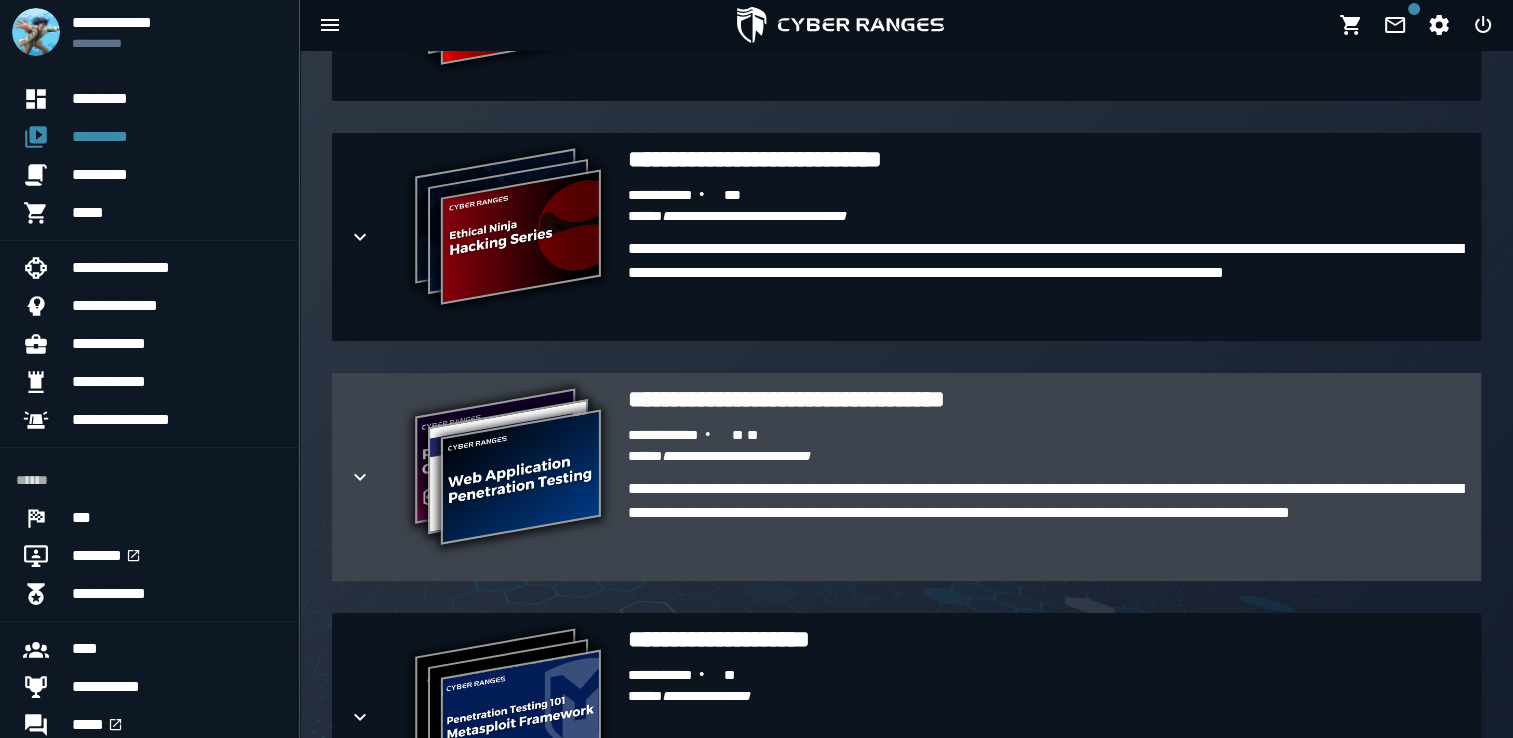 click on "**********" at bounding box center [508, 469] 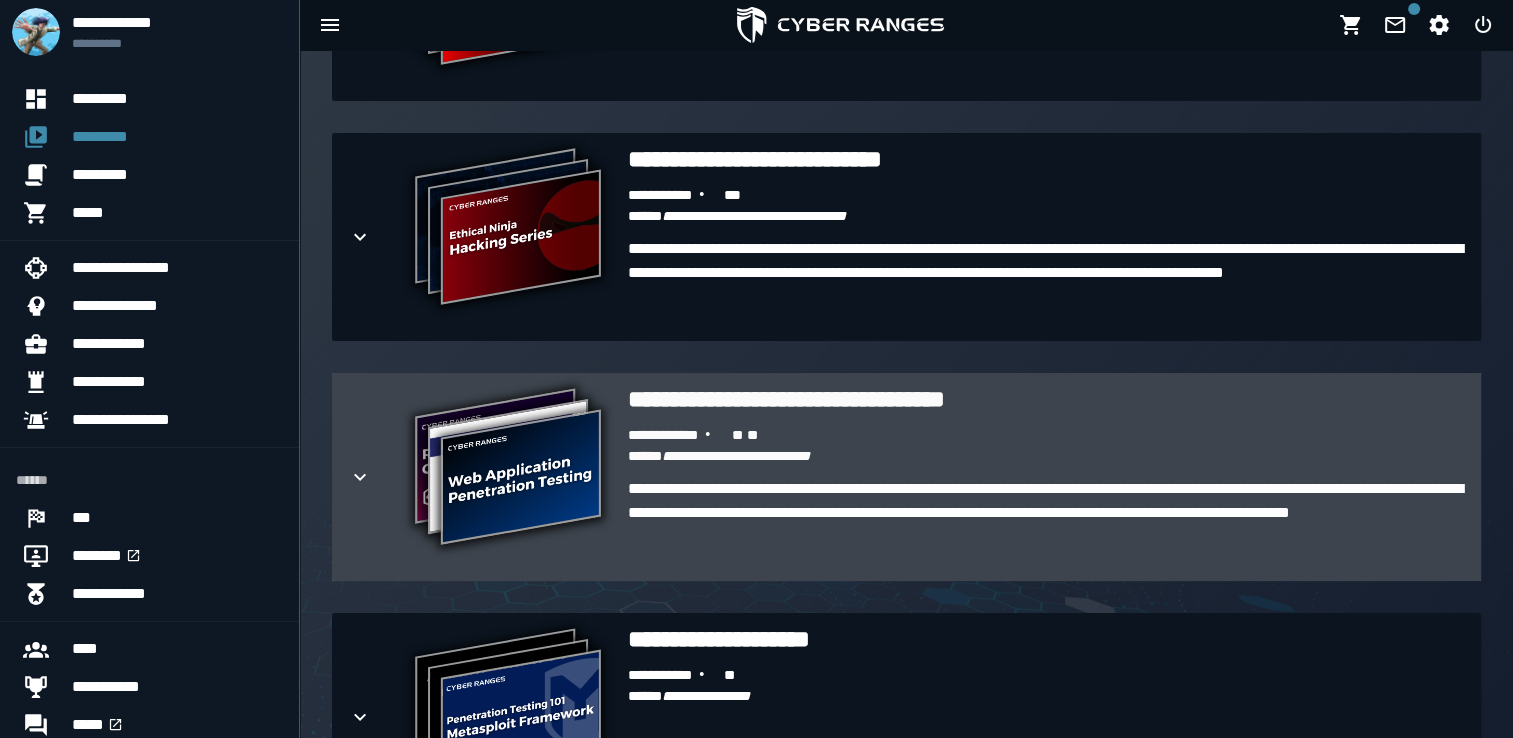 click on "**********" at bounding box center (508, 469) 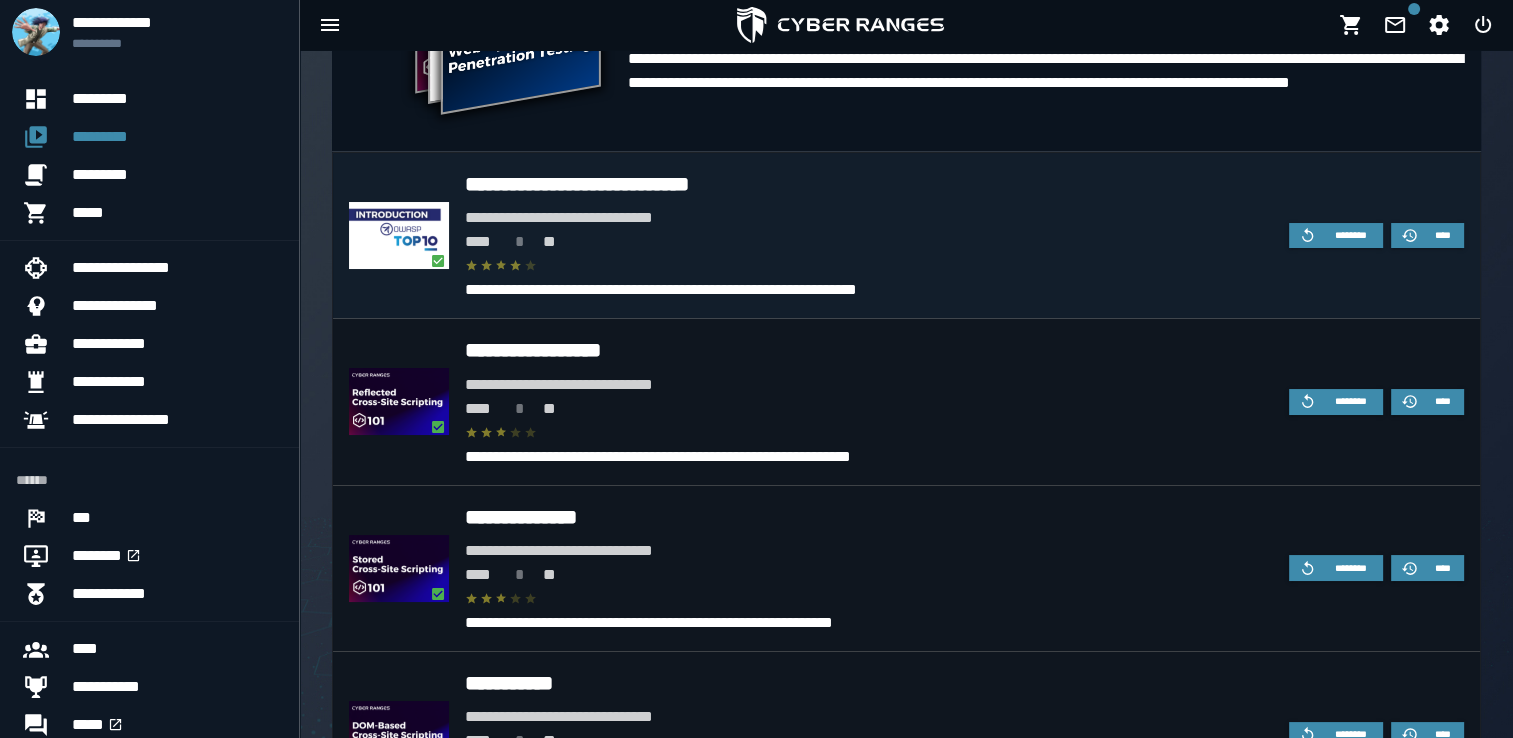 scroll, scrollTop: 2560, scrollLeft: 0, axis: vertical 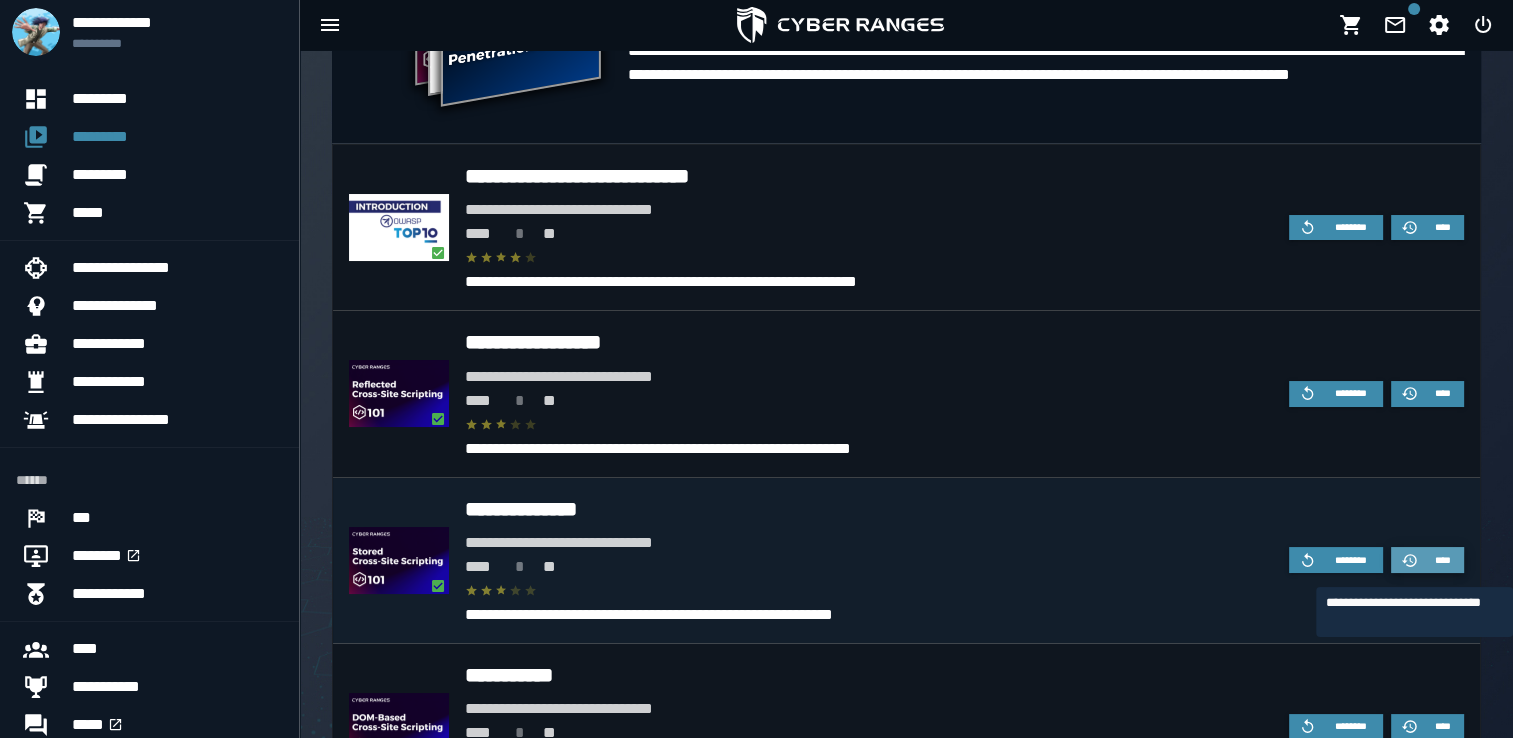 click 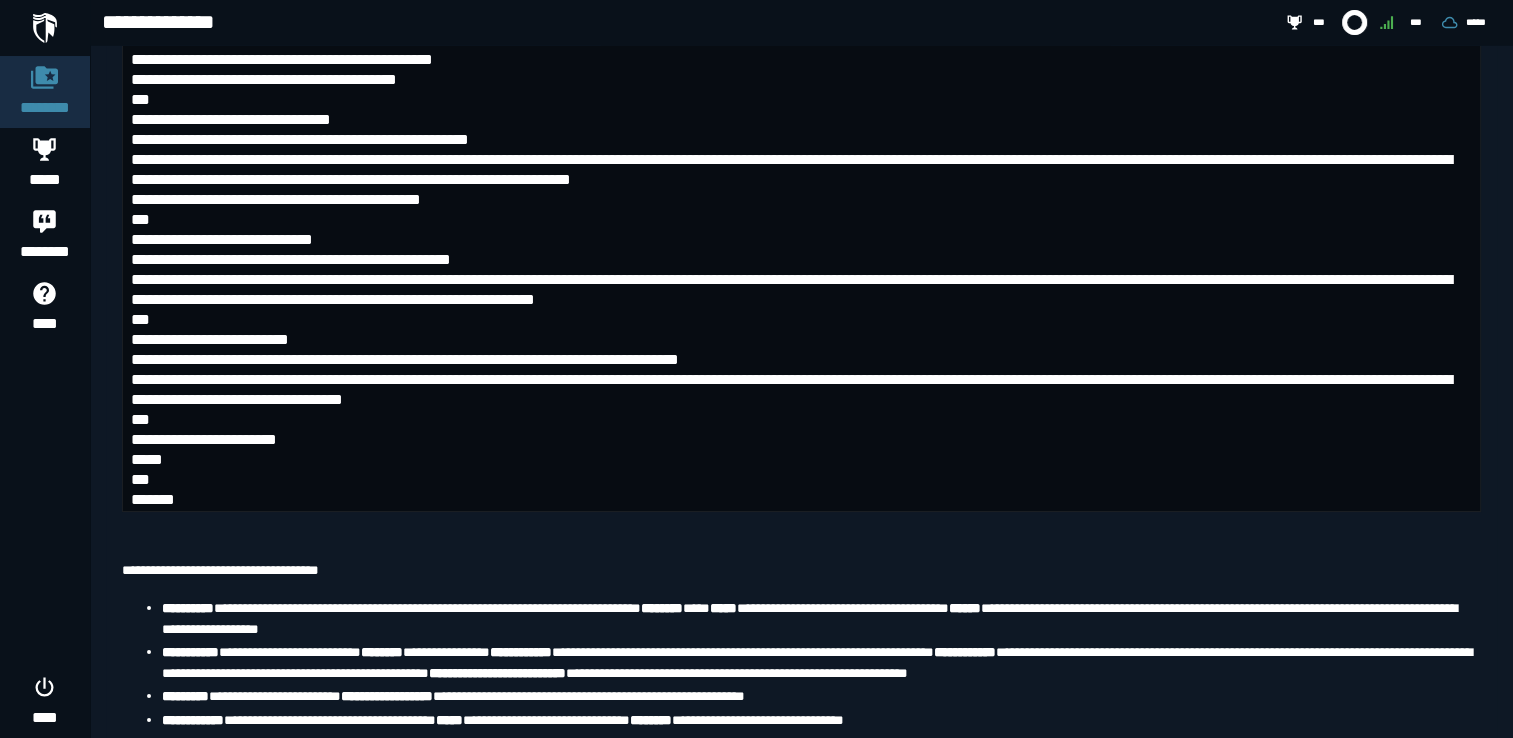 scroll, scrollTop: 5638, scrollLeft: 0, axis: vertical 